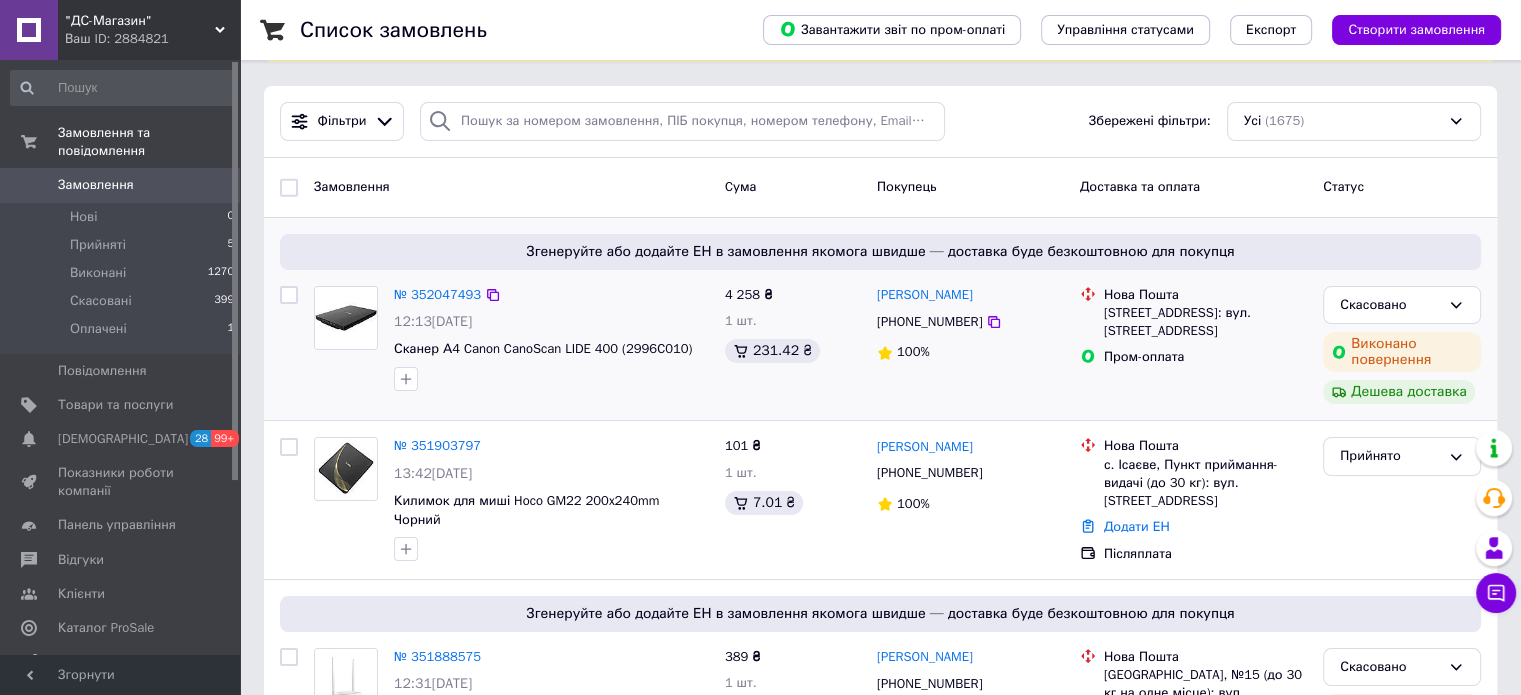 scroll, scrollTop: 0, scrollLeft: 0, axis: both 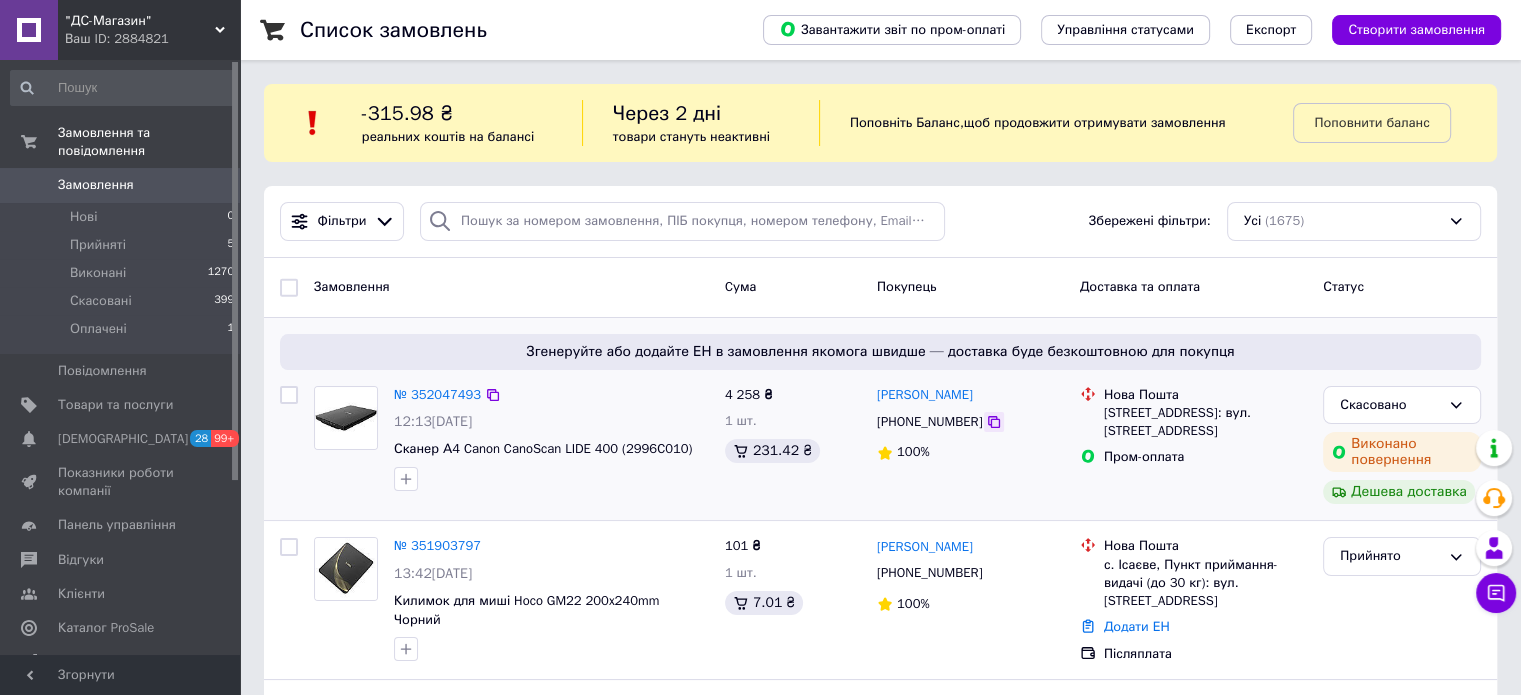 click 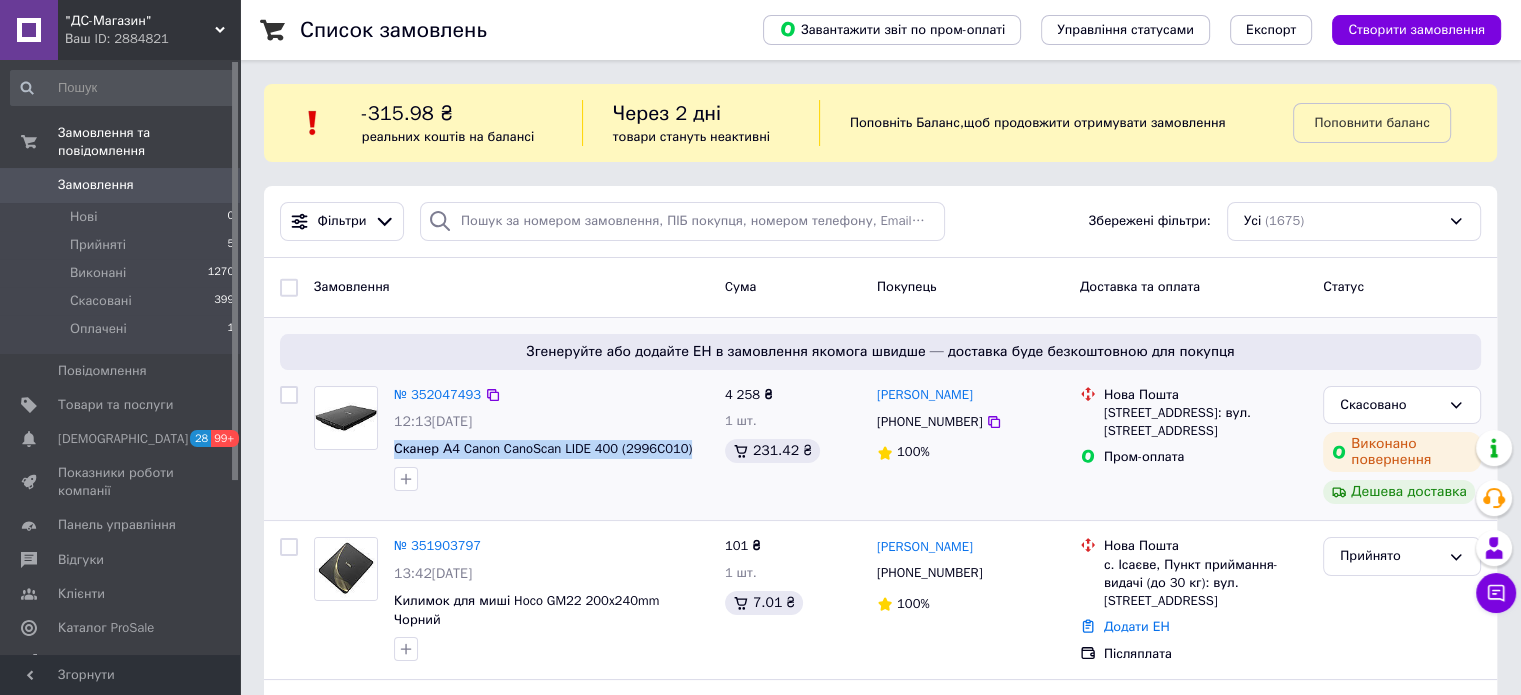 drag, startPoint x: 386, startPoint y: 443, endPoint x: 692, endPoint y: 455, distance: 306.2352 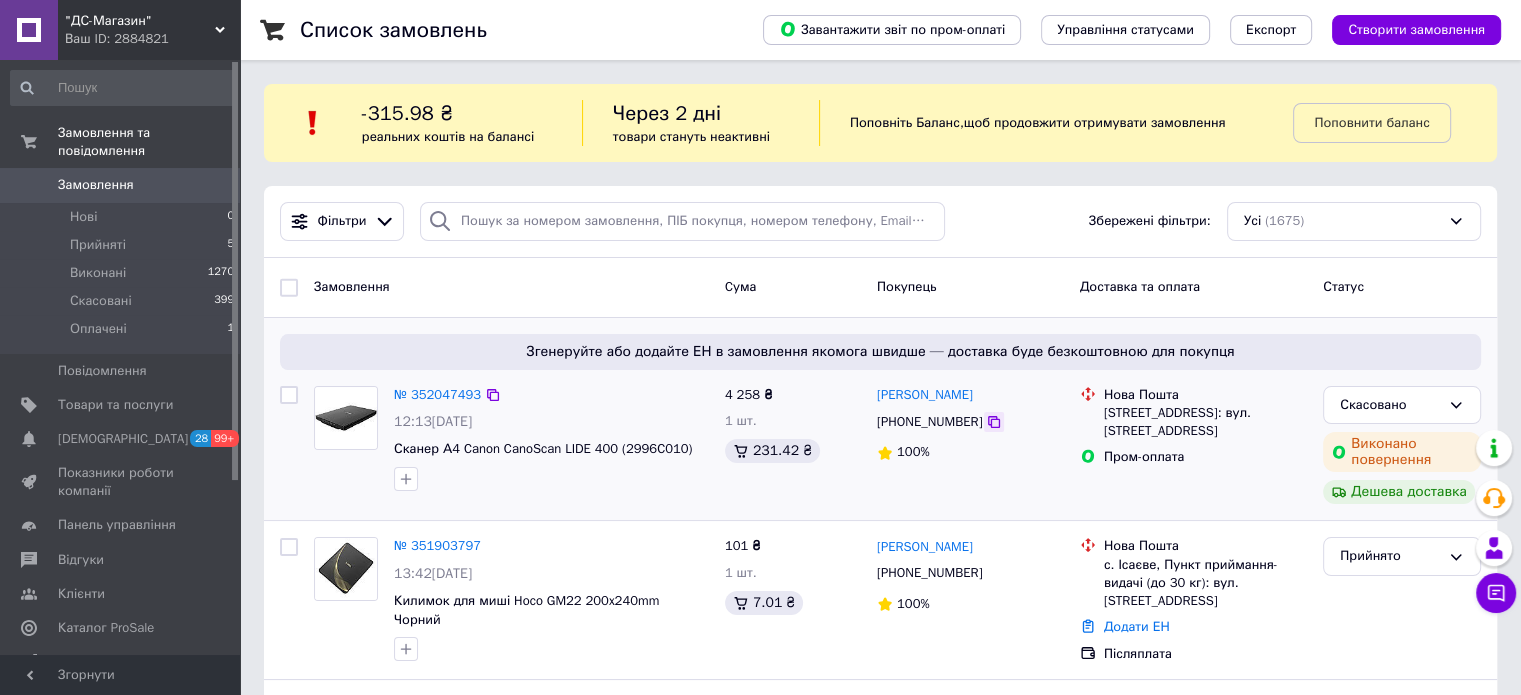 click 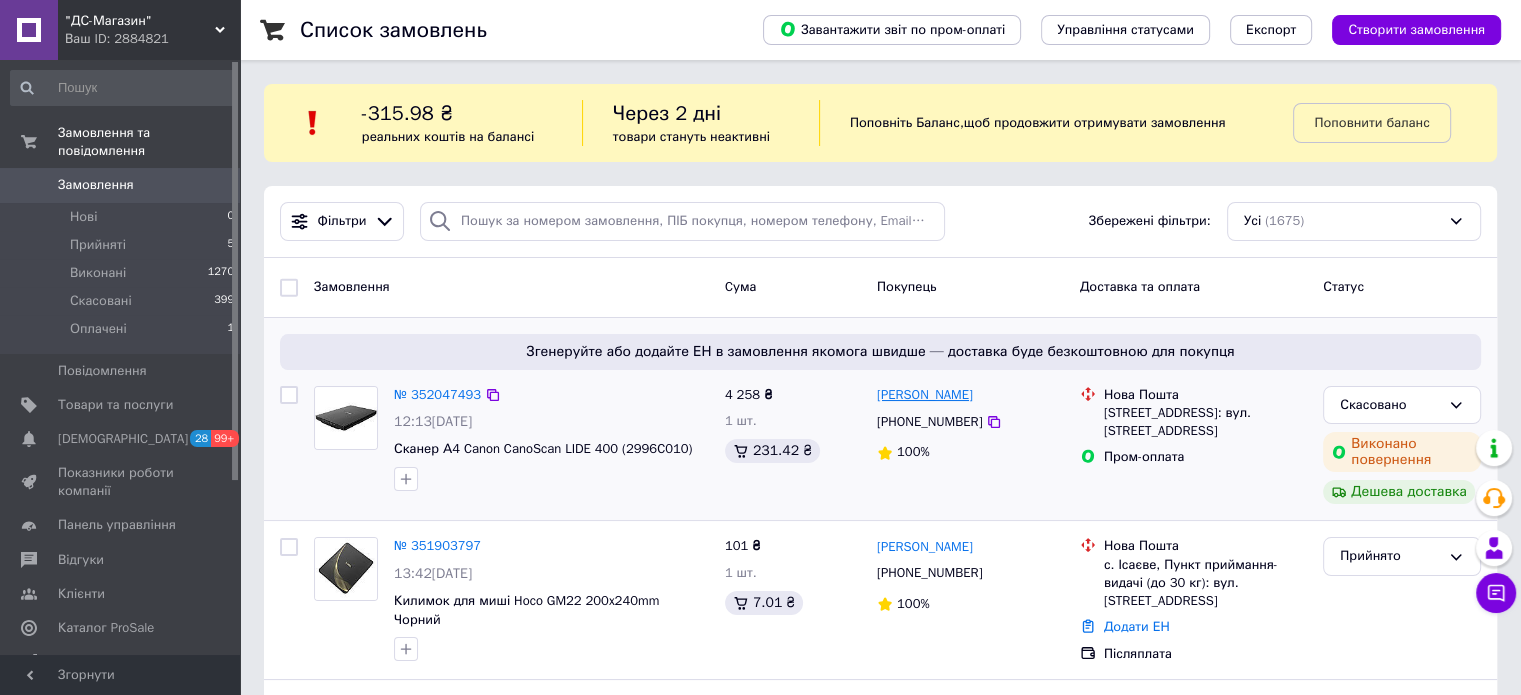 drag, startPoint x: 1002, startPoint y: 395, endPoint x: 879, endPoint y: 399, distance: 123.065025 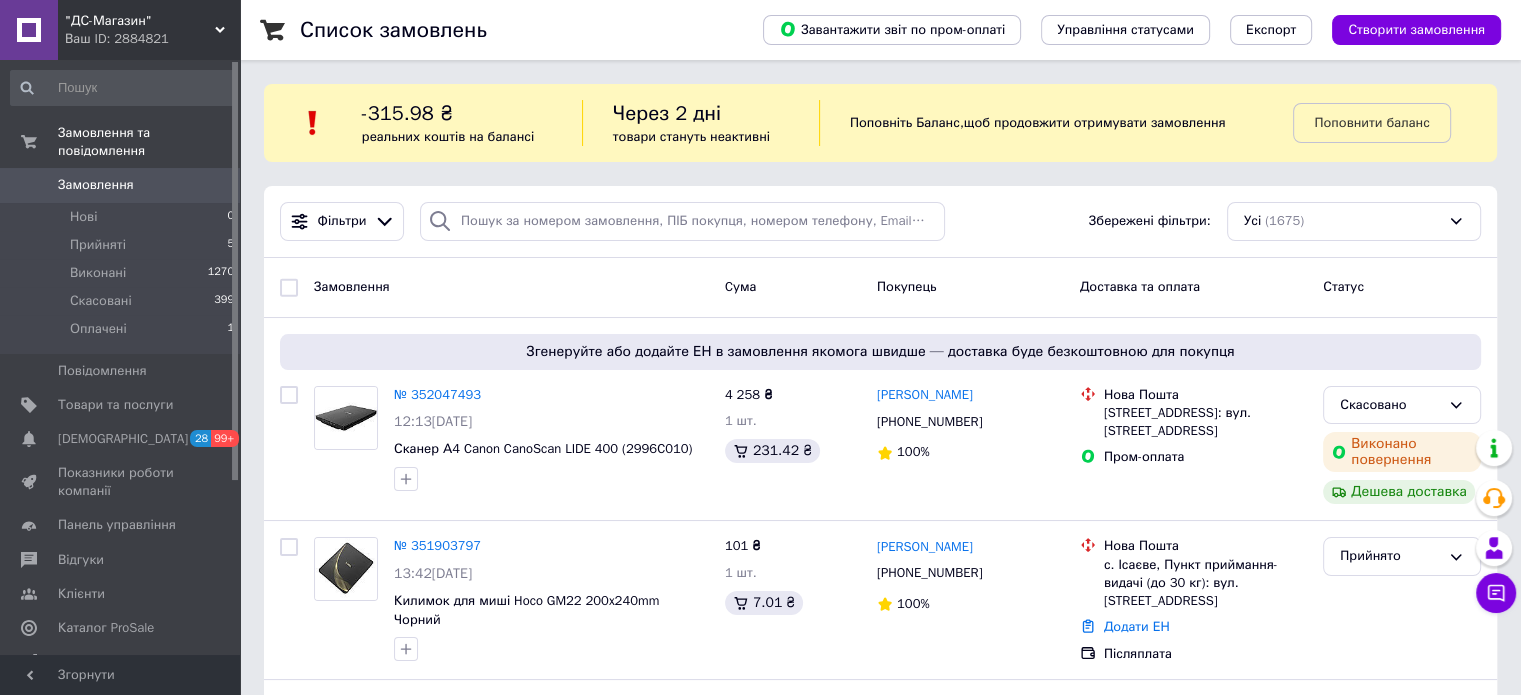 scroll, scrollTop: 247, scrollLeft: 0, axis: vertical 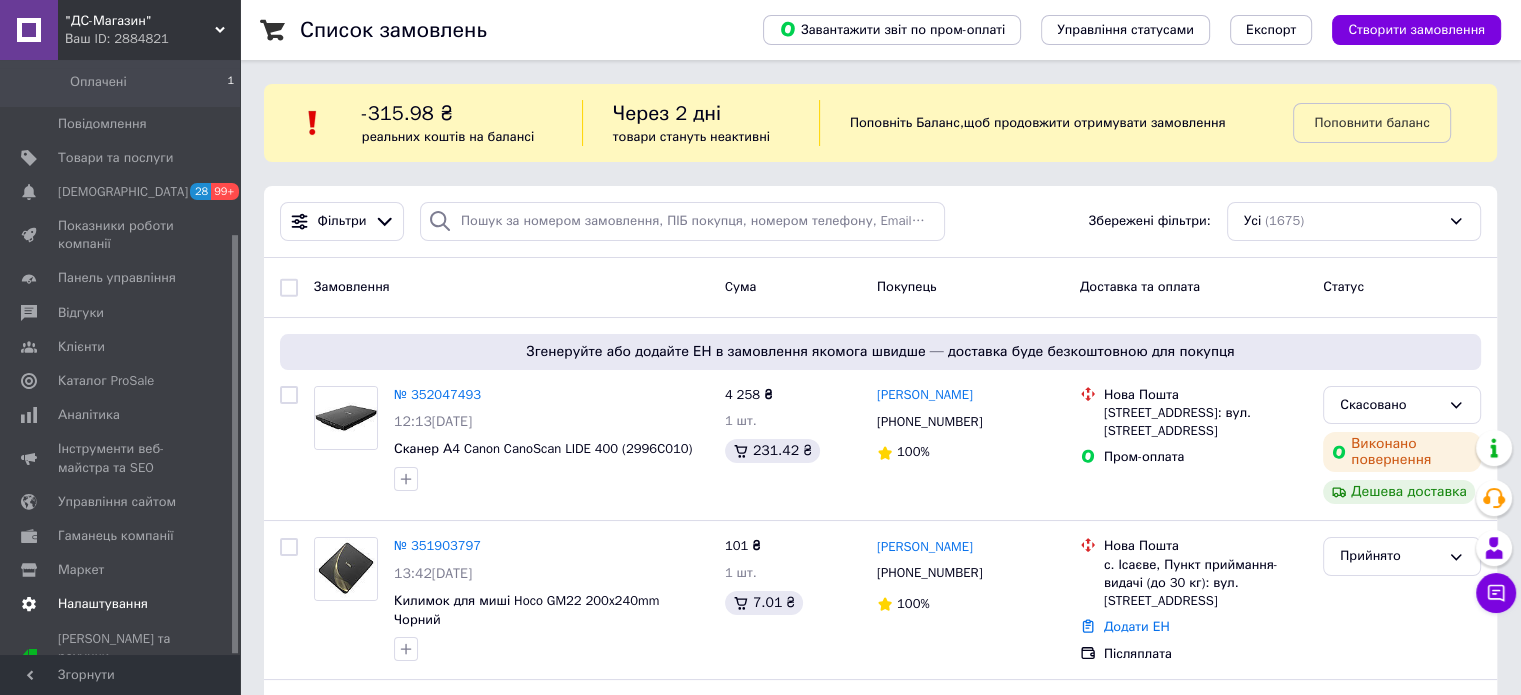 click on "Налаштування" at bounding box center [103, 604] 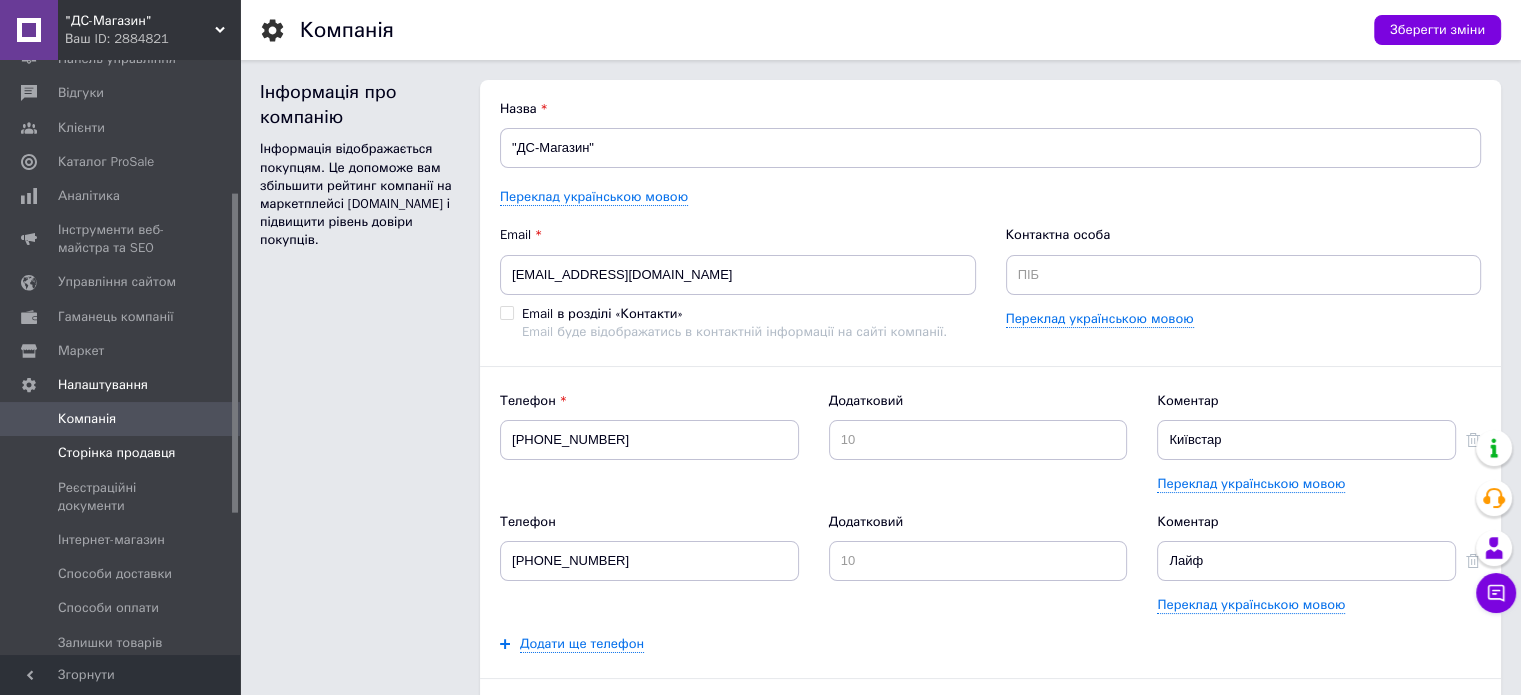 scroll, scrollTop: 0, scrollLeft: 0, axis: both 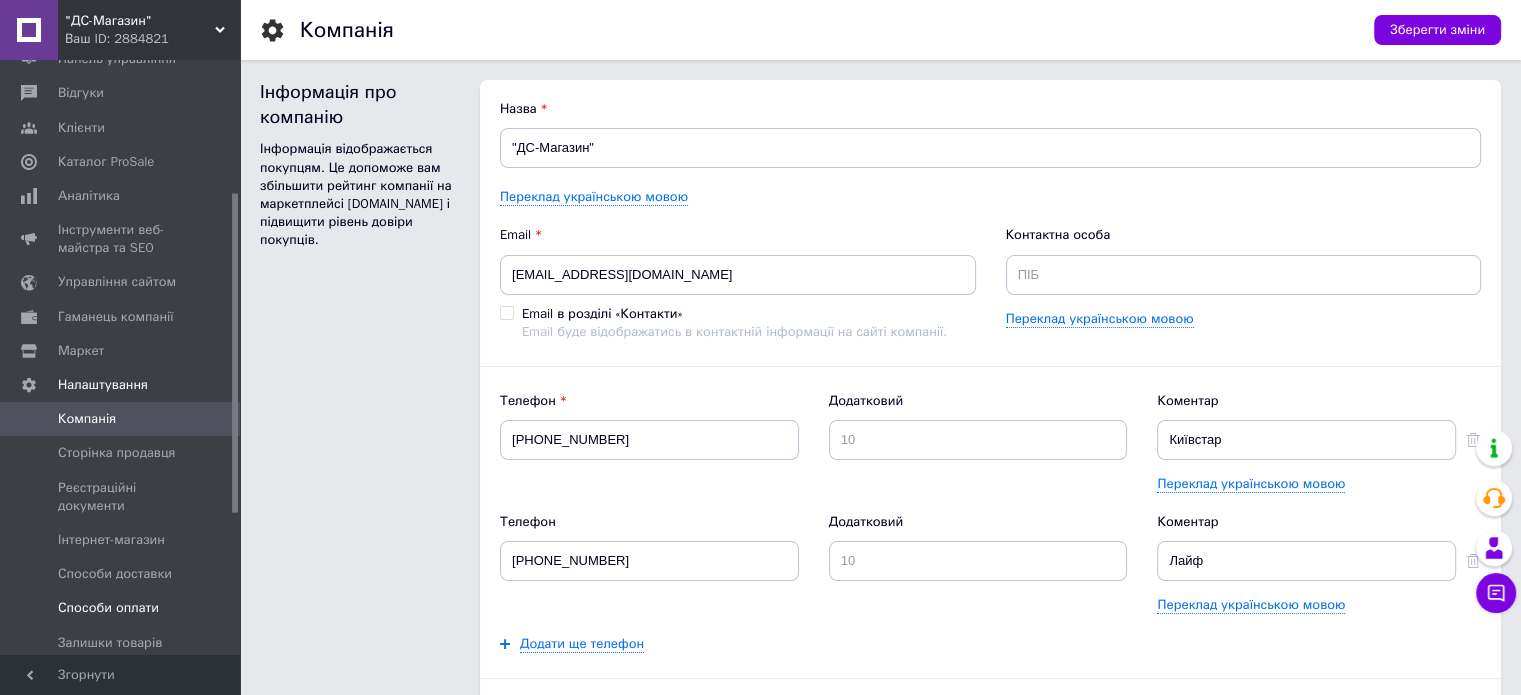 click on "Способи оплати" at bounding box center [108, 608] 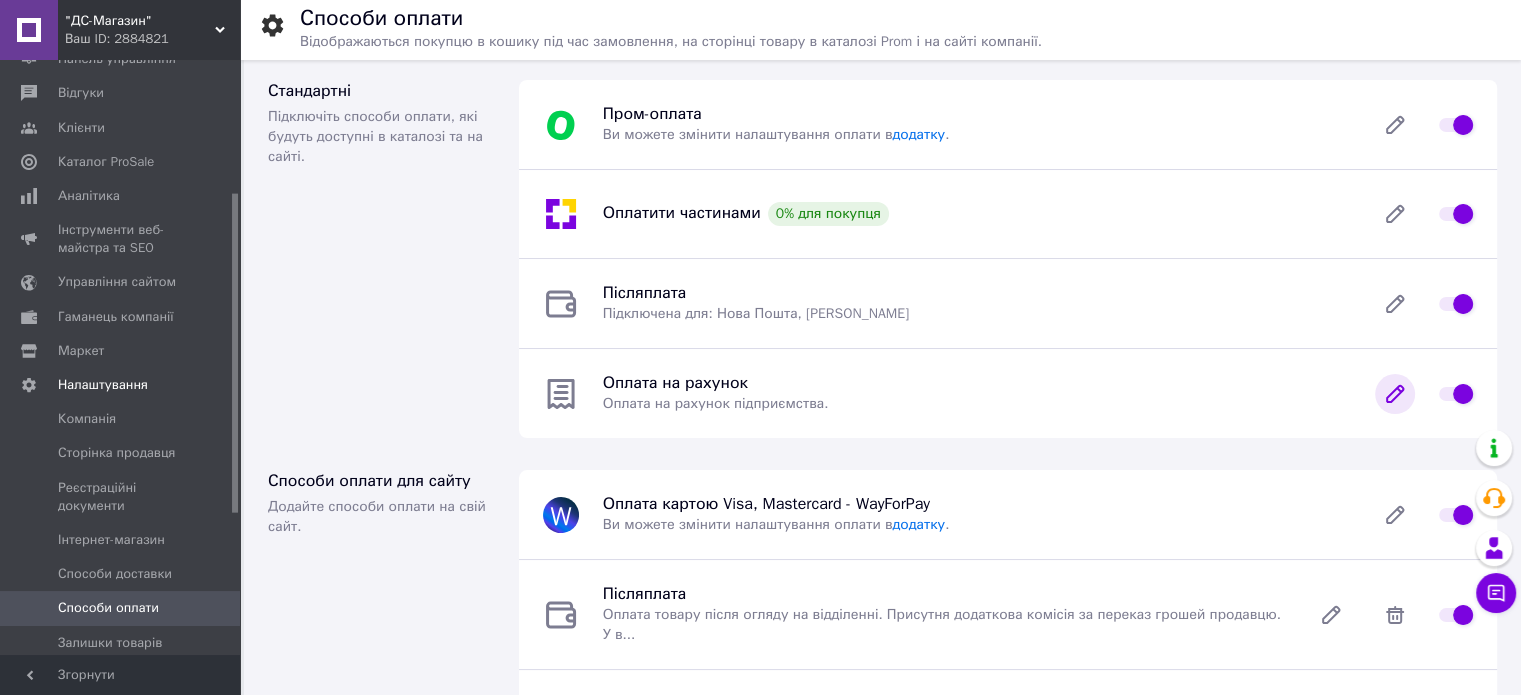 click 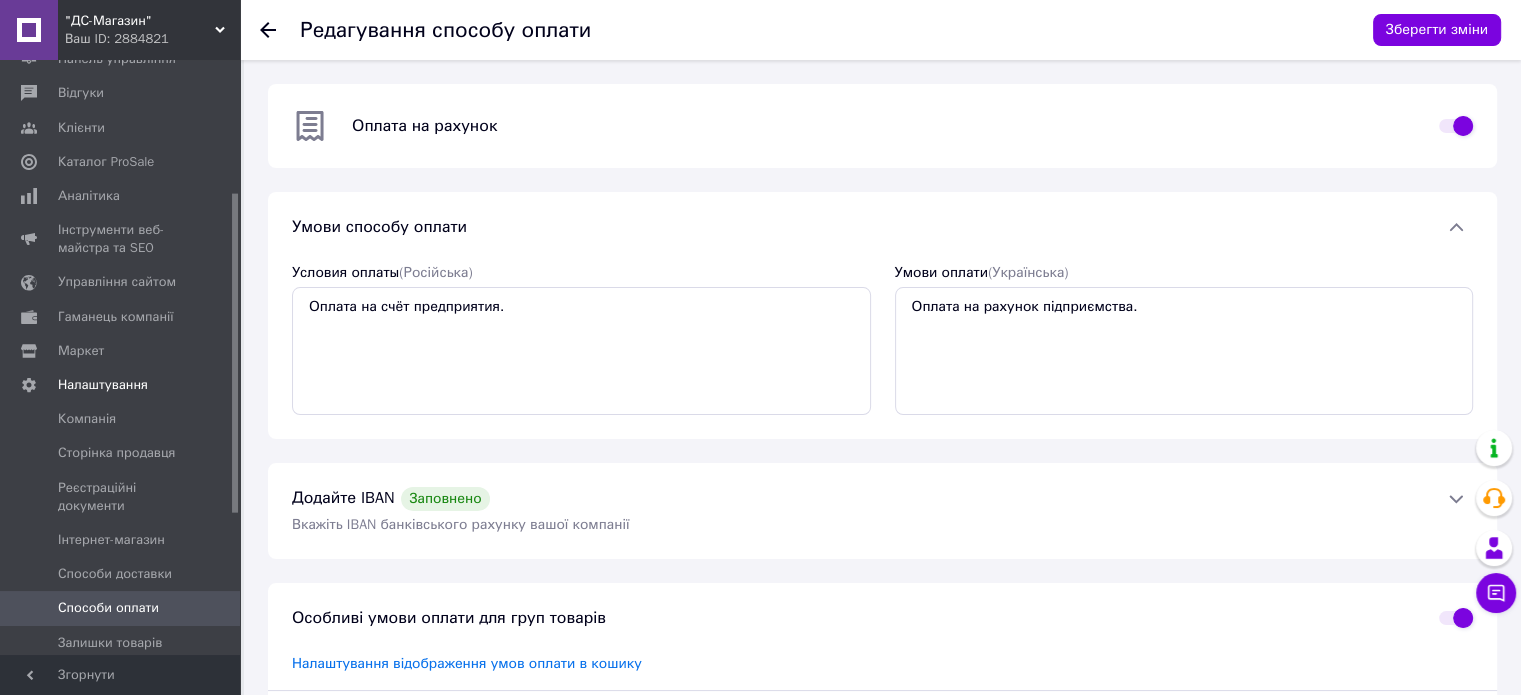 scroll, scrollTop: 200, scrollLeft: 0, axis: vertical 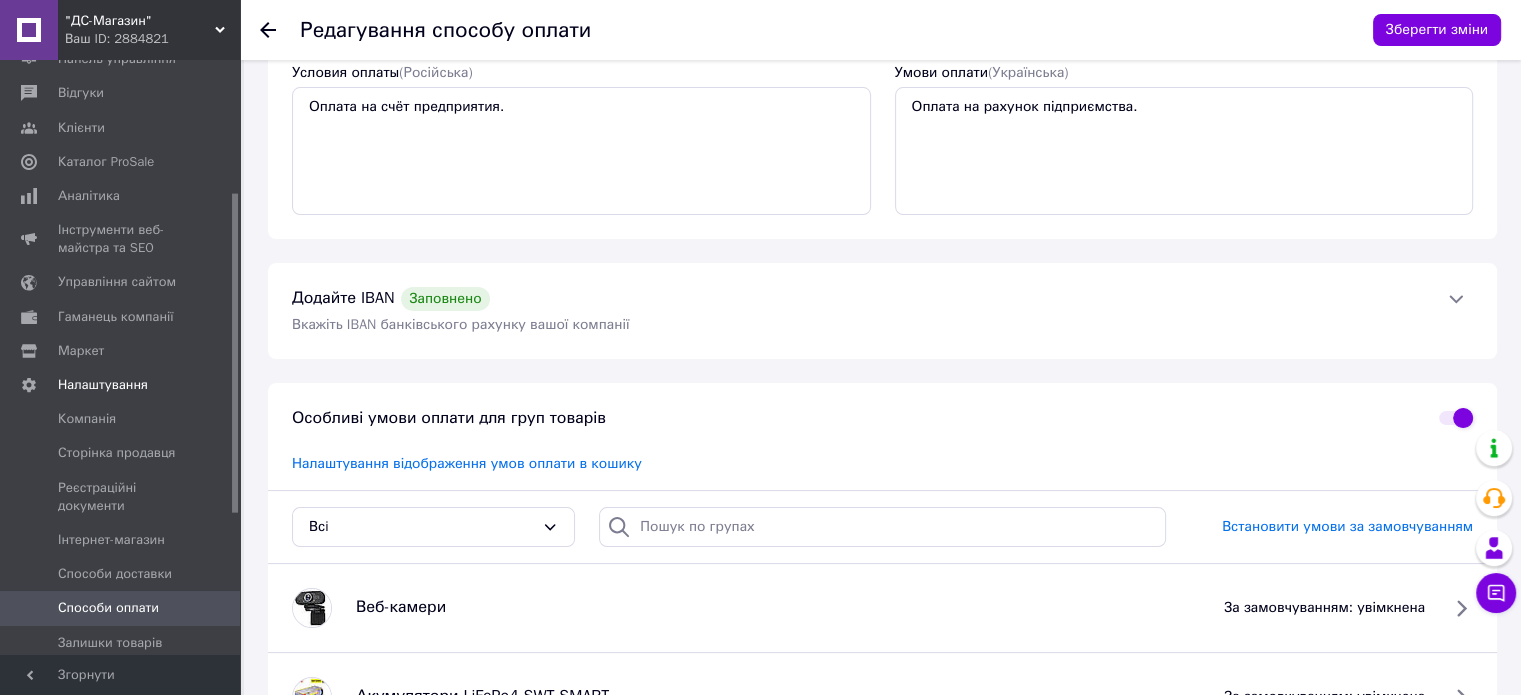 click at bounding box center [1456, 299] 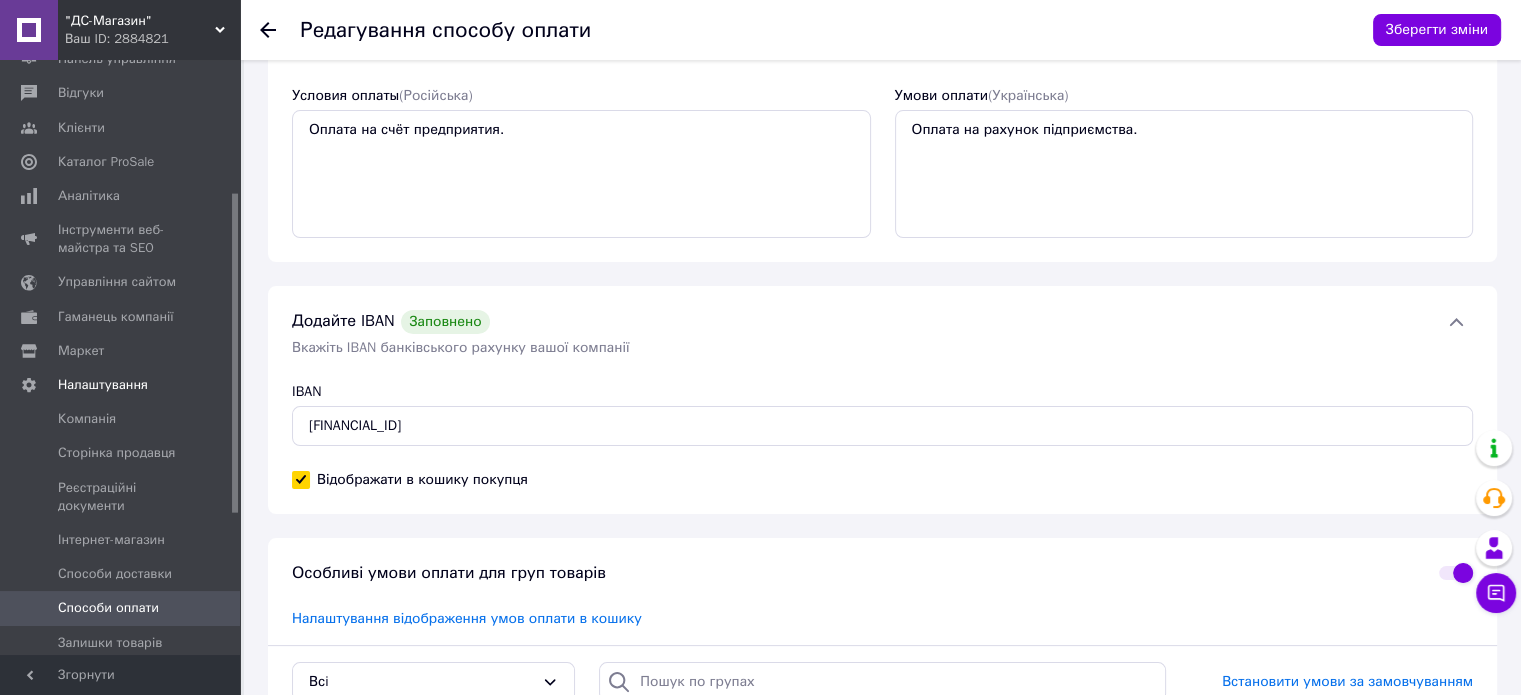 scroll, scrollTop: 200, scrollLeft: 0, axis: vertical 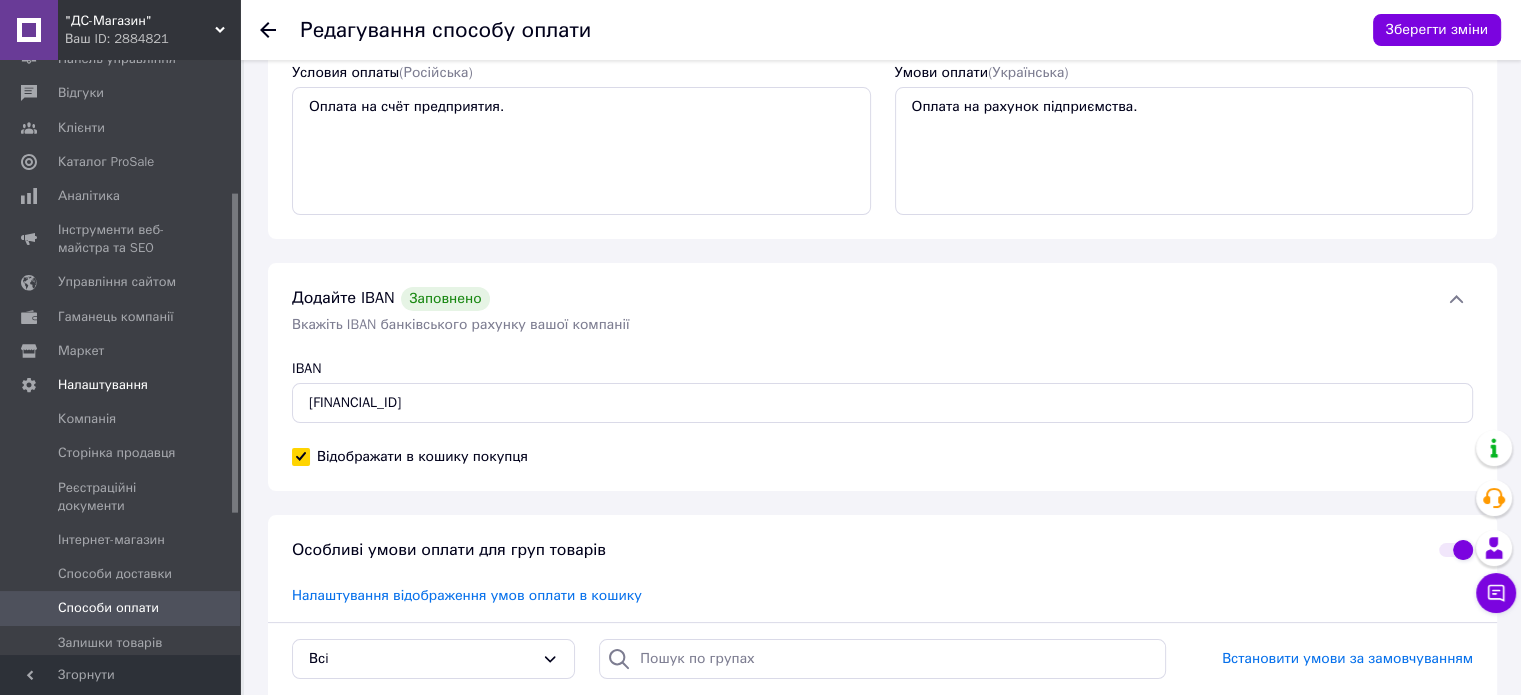 click on "Способи оплати" at bounding box center (108, 608) 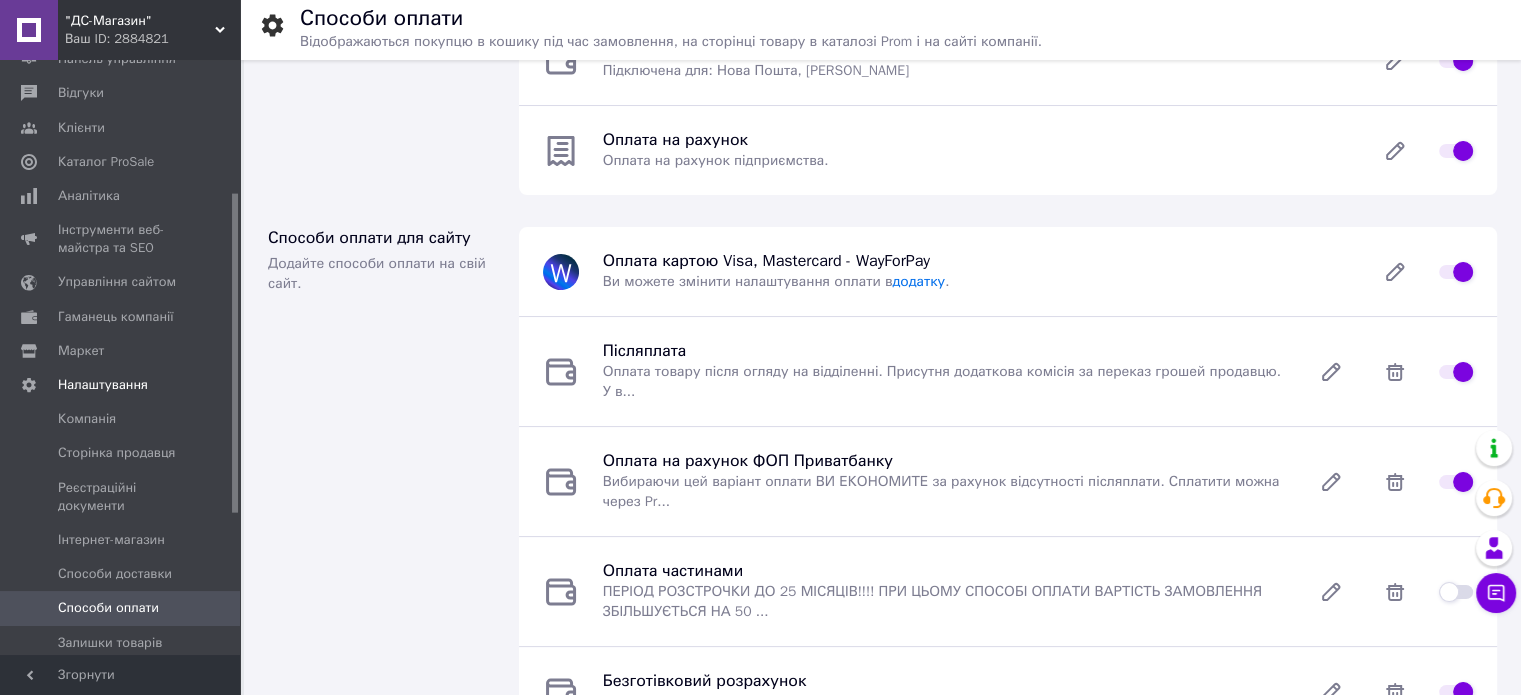 scroll, scrollTop: 300, scrollLeft: 0, axis: vertical 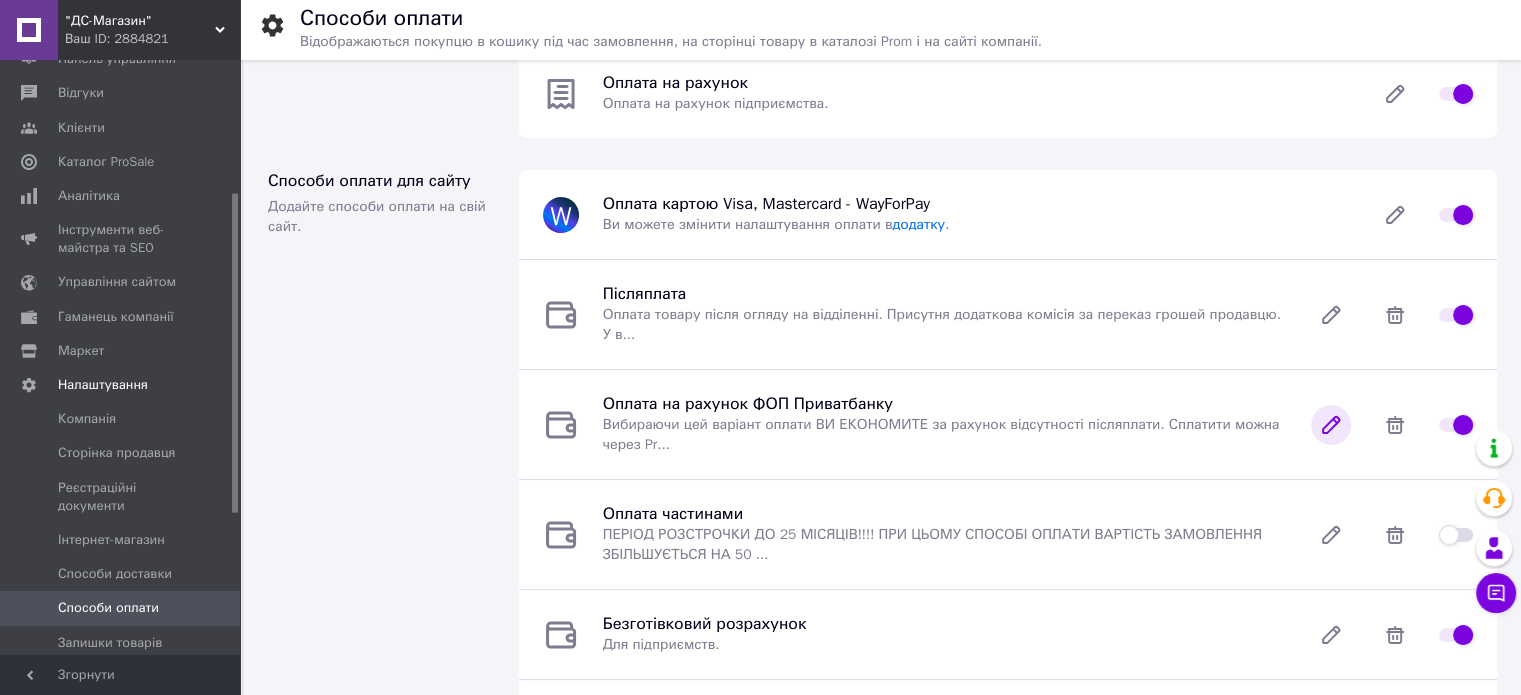click 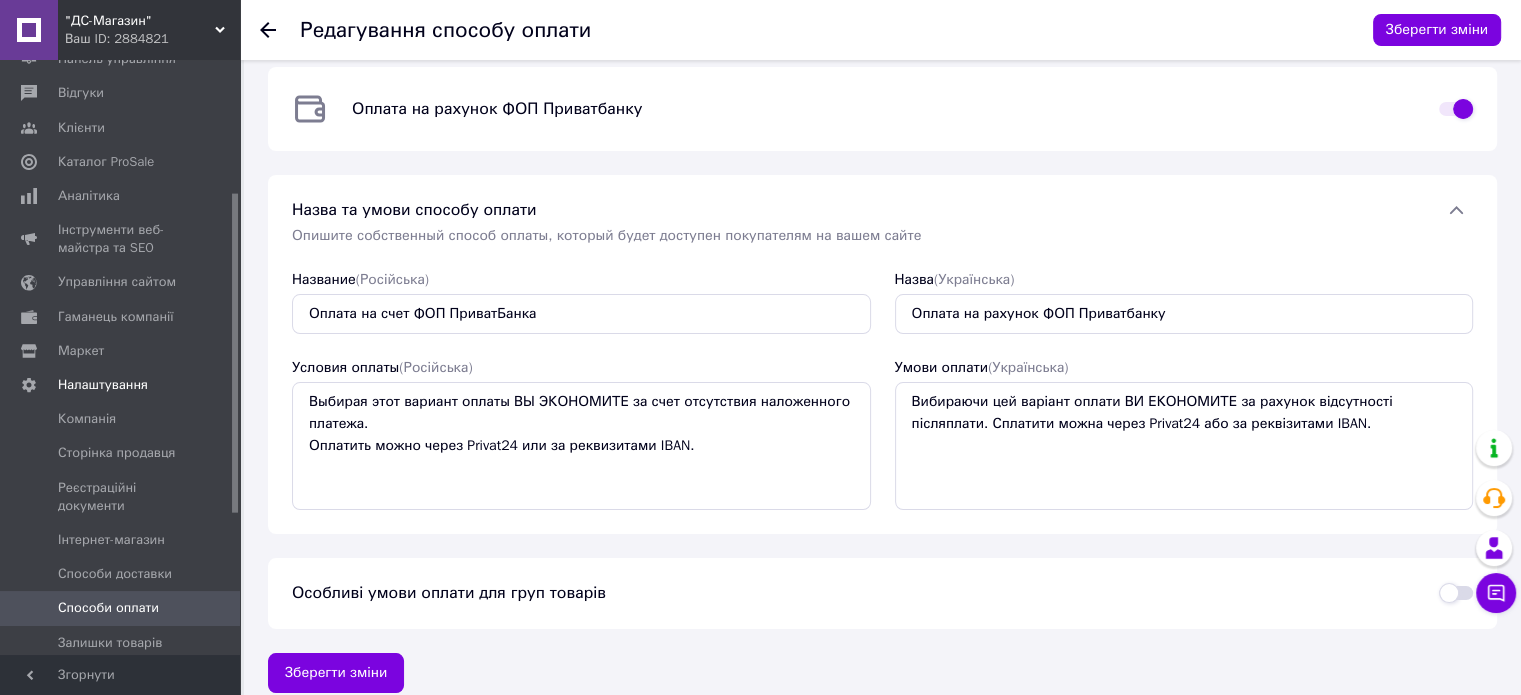 scroll, scrollTop: 0, scrollLeft: 0, axis: both 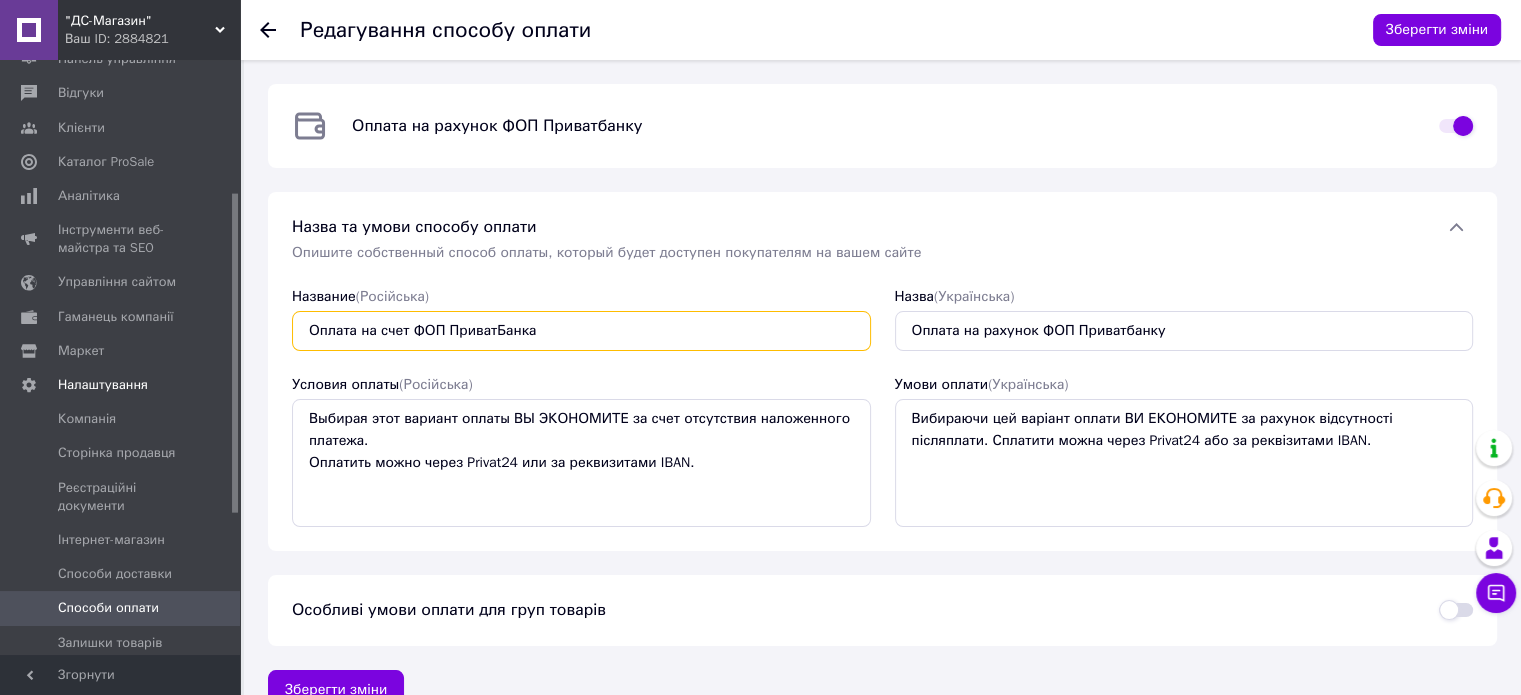 click on "Оплата на счет ФОП ПриватБанка" at bounding box center (581, 331) 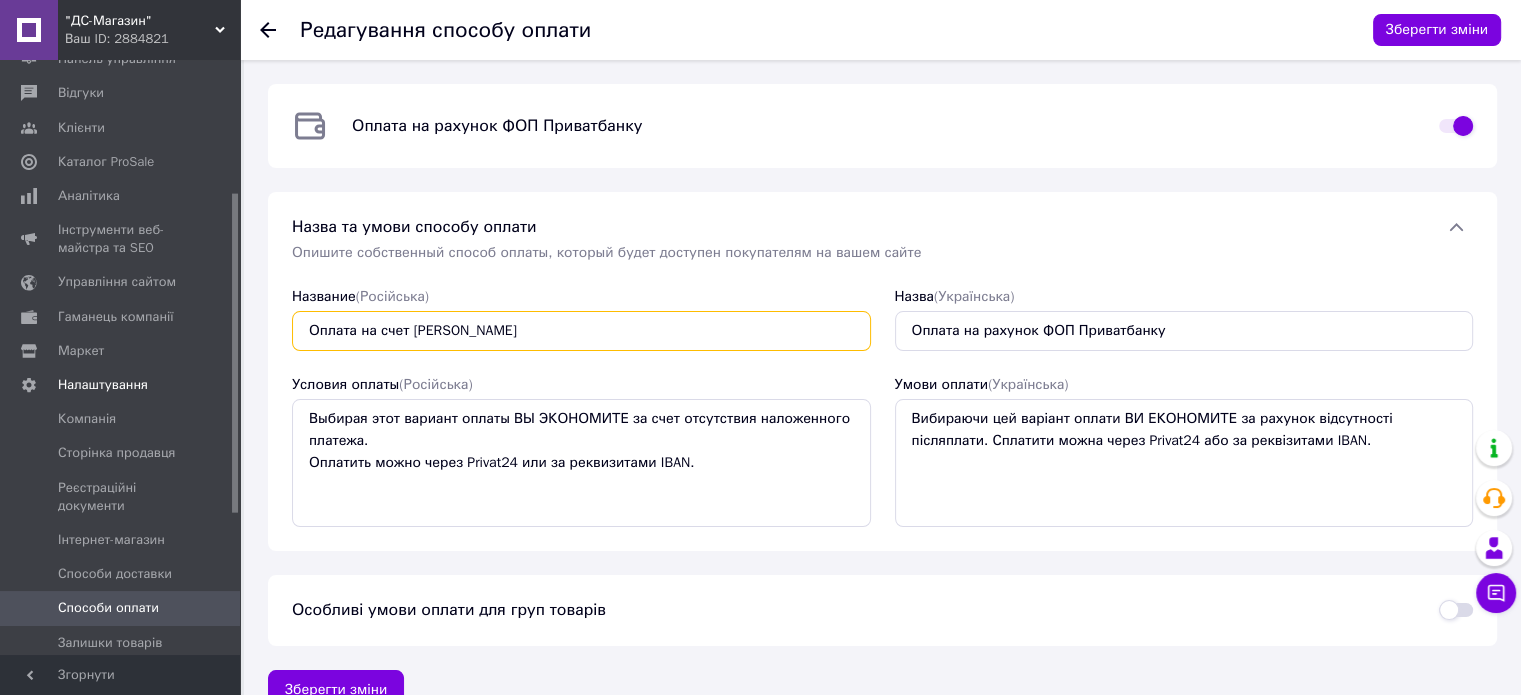 type on "Оплата на счет ФОП" 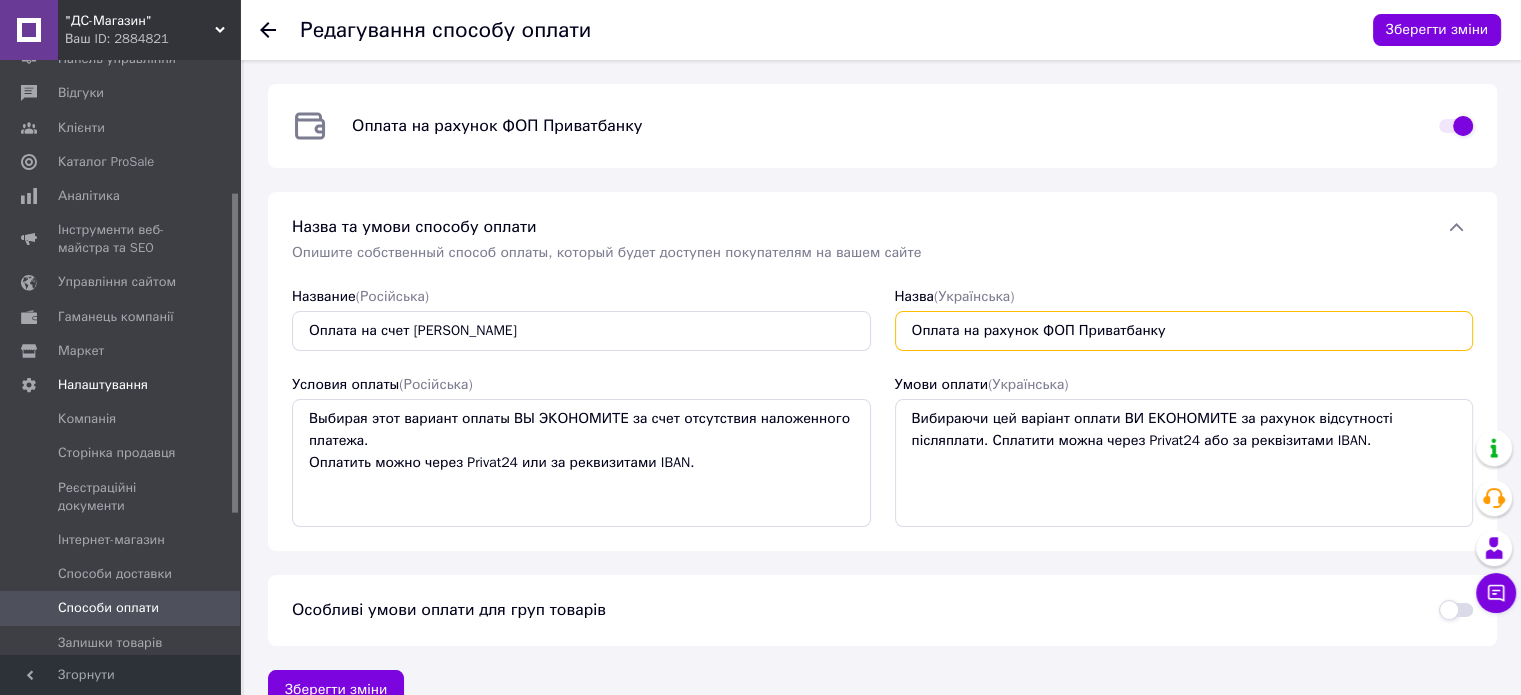 click on "Оплата на рахунок ФОП Приватбанку" at bounding box center (1184, 331) 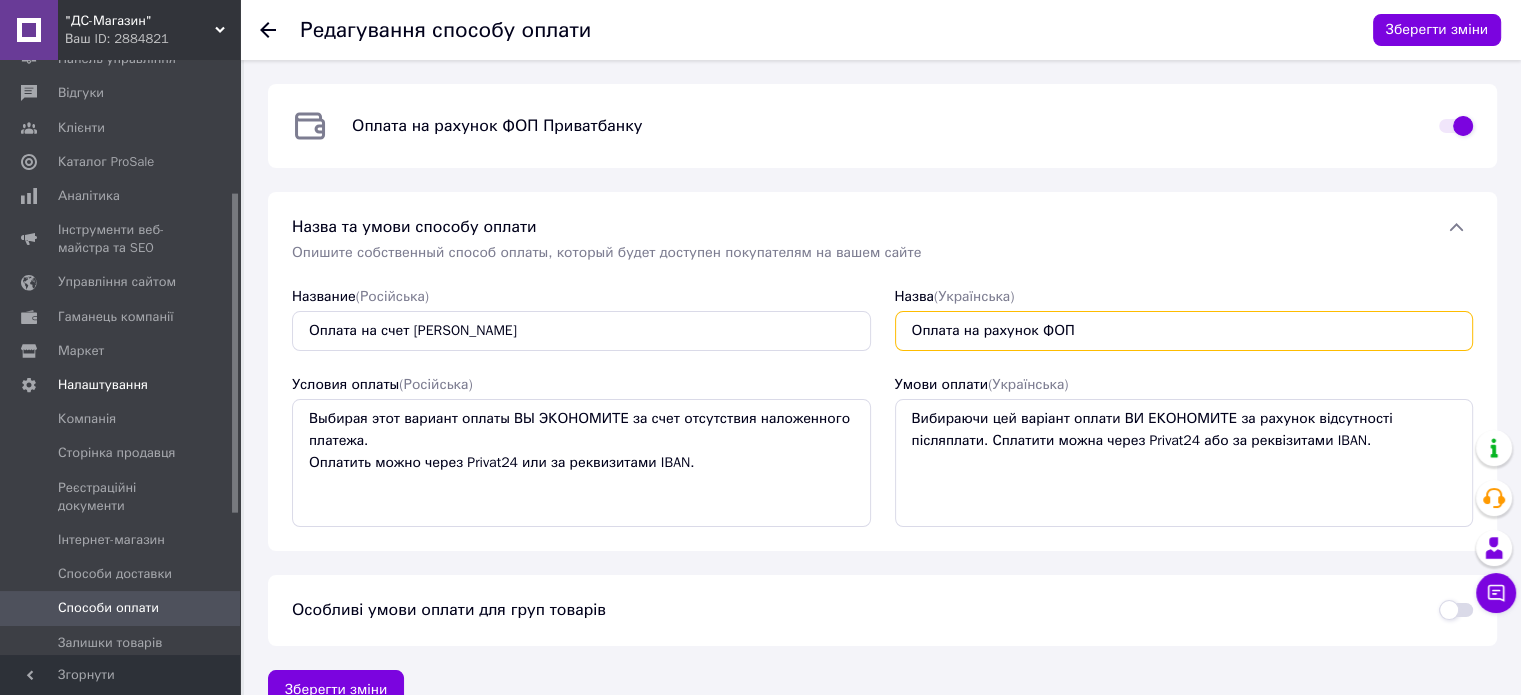 type on "Оплата на рахунок ФОП" 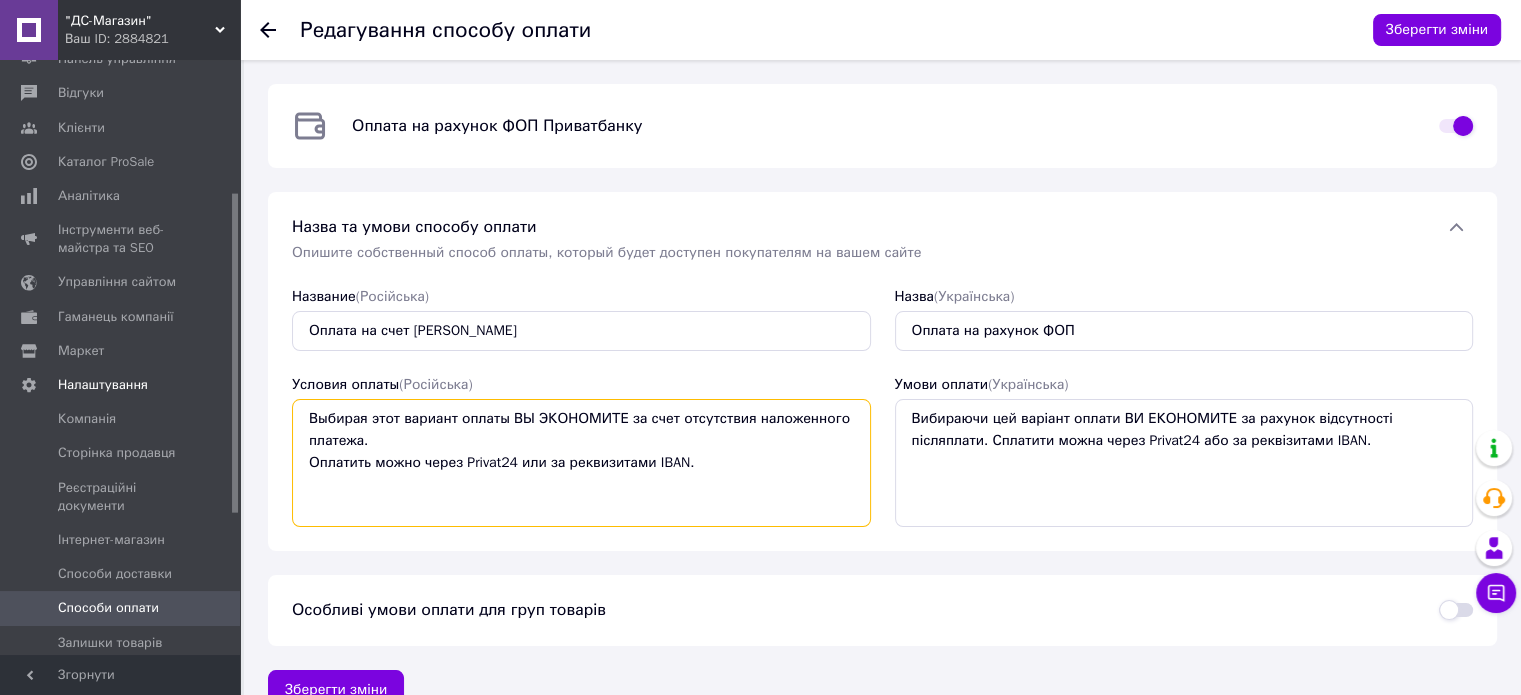 drag, startPoint x: 712, startPoint y: 456, endPoint x: 296, endPoint y: 410, distance: 418.53555 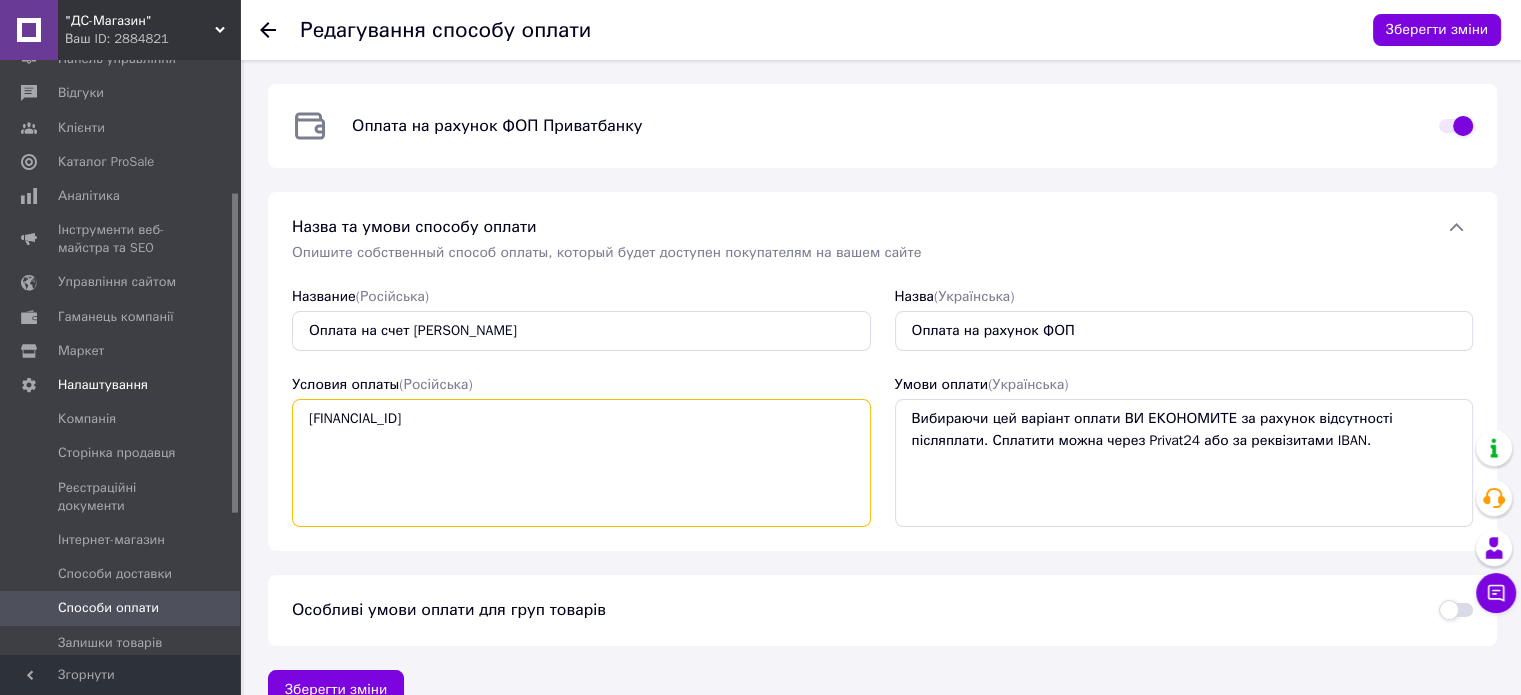 type on "UA443052990000026008050323419" 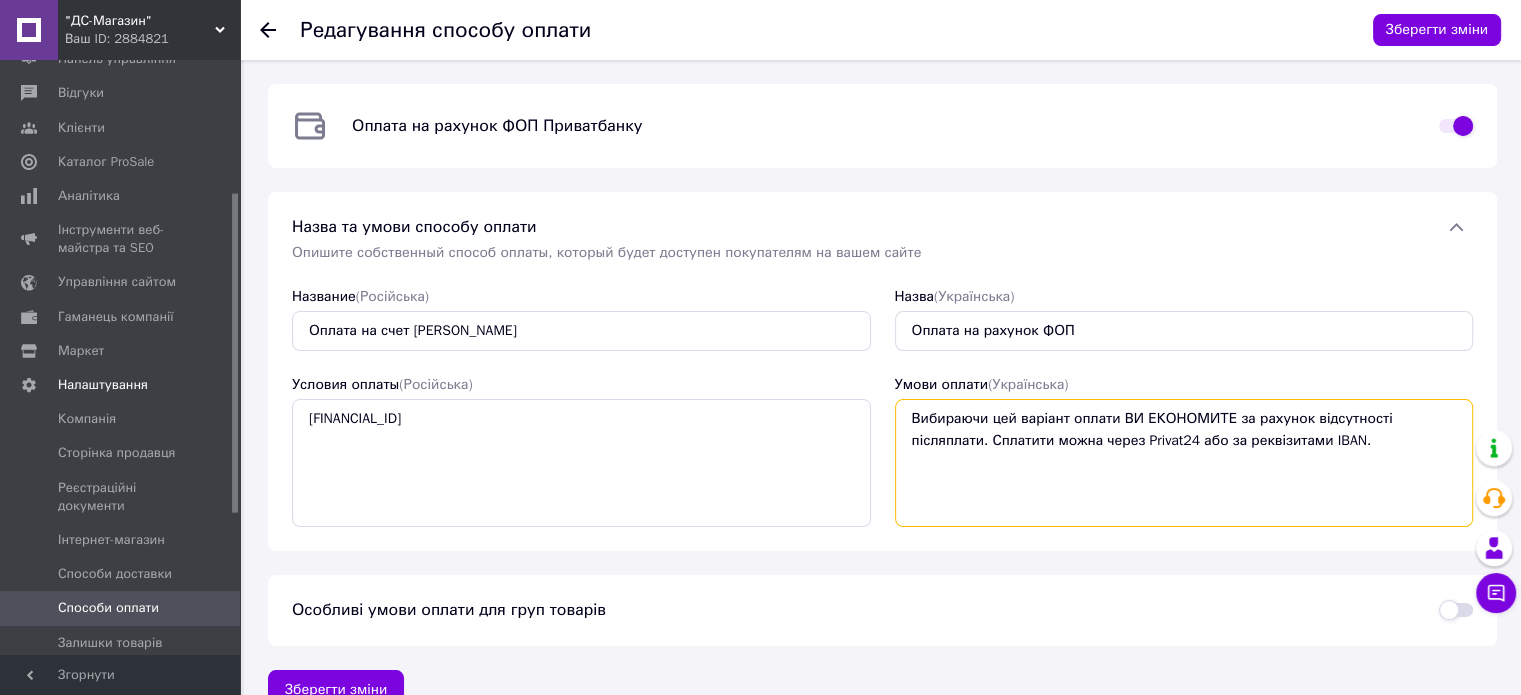 drag, startPoint x: 1328, startPoint y: 444, endPoint x: 851, endPoint y: 399, distance: 479.11795 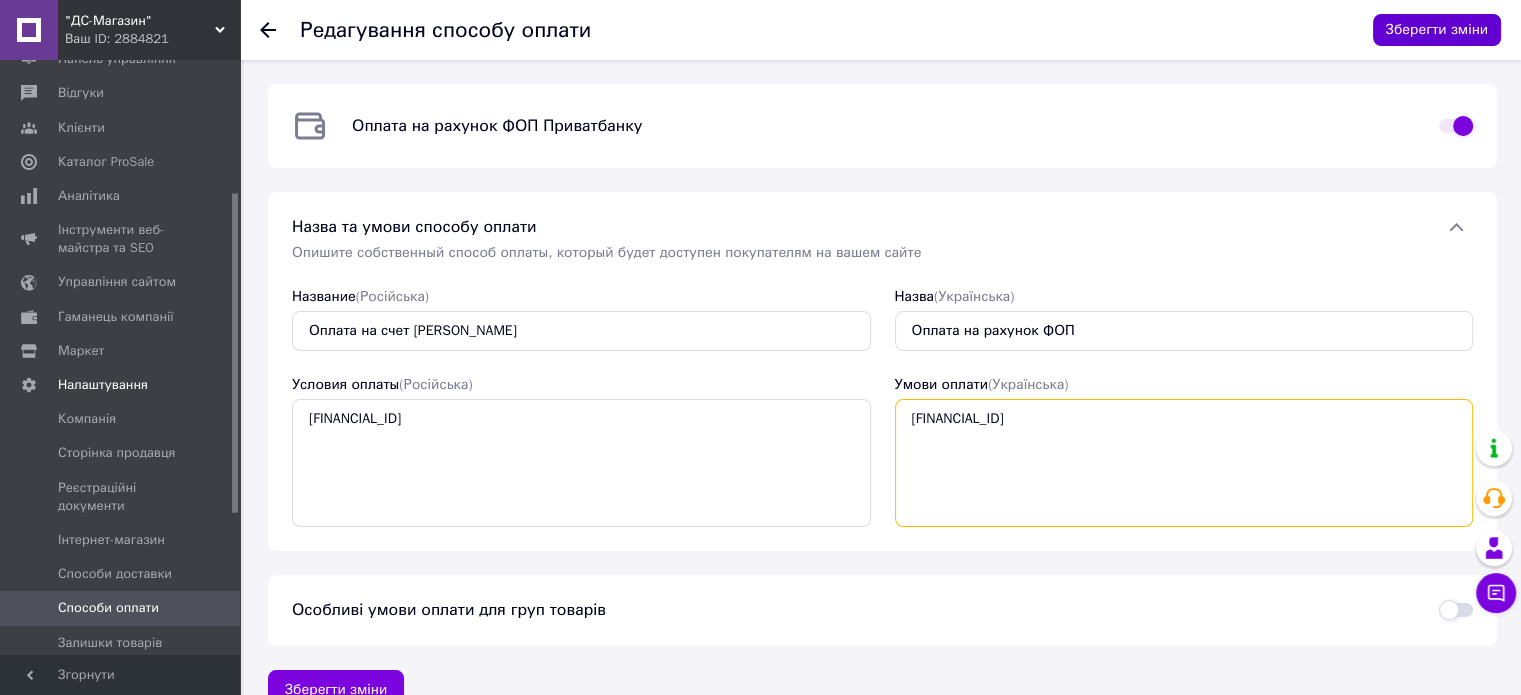type on "UA443052990000026008050323419" 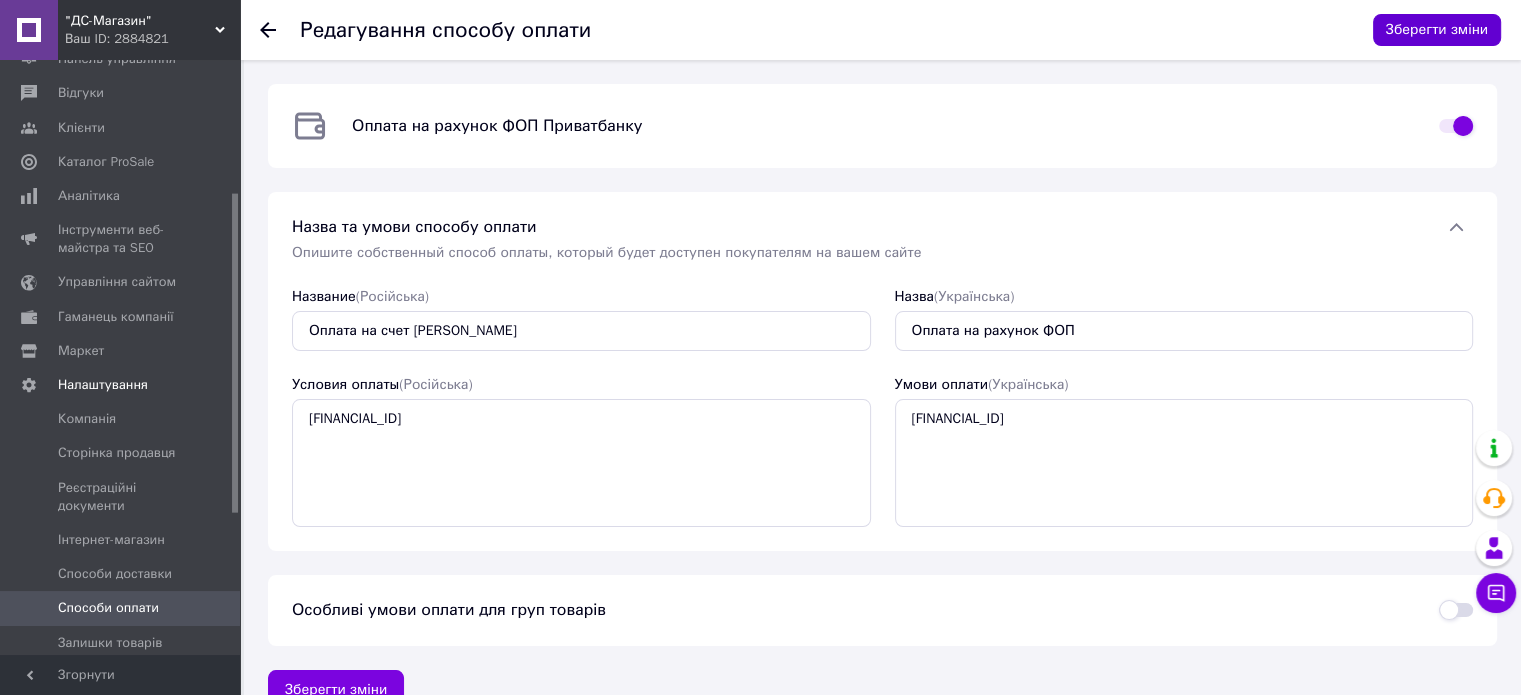 click on "Зберегти зміни" at bounding box center (1437, 30) 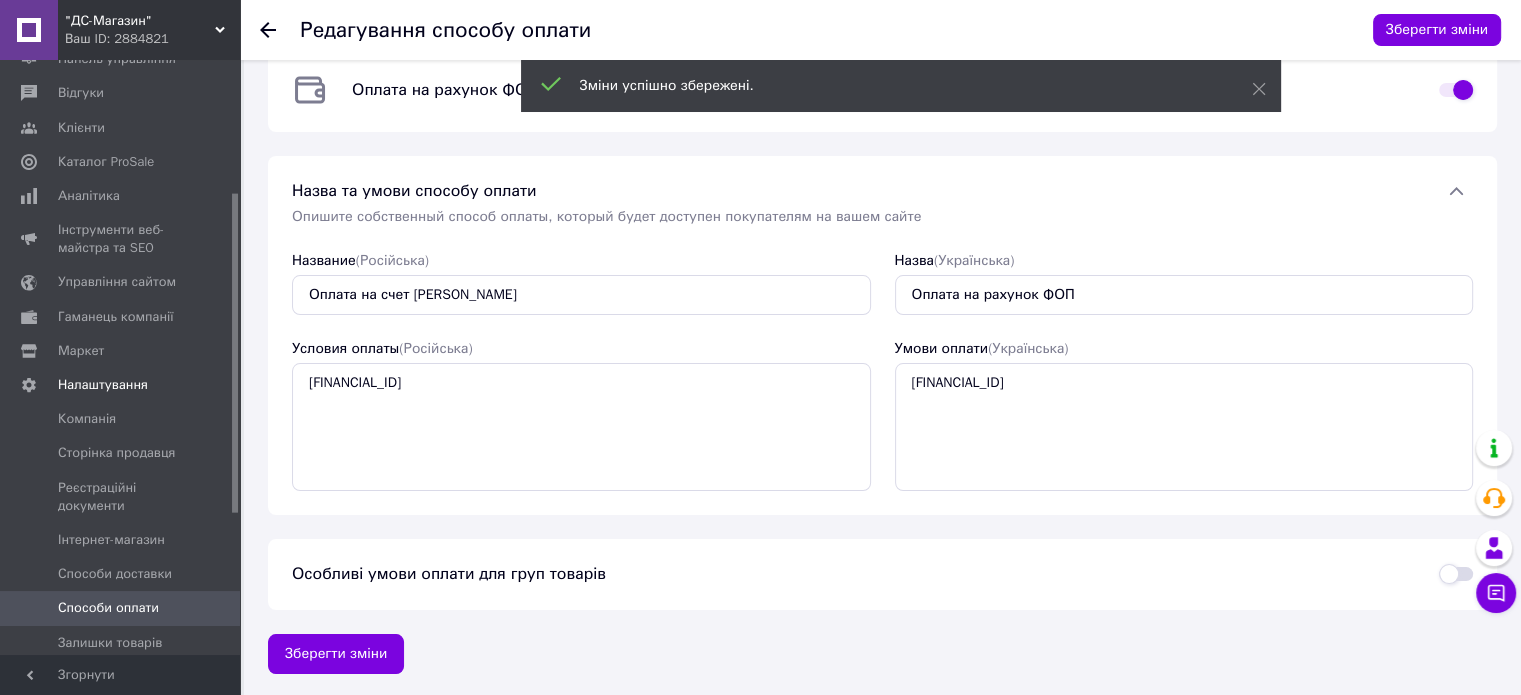 scroll, scrollTop: 37, scrollLeft: 0, axis: vertical 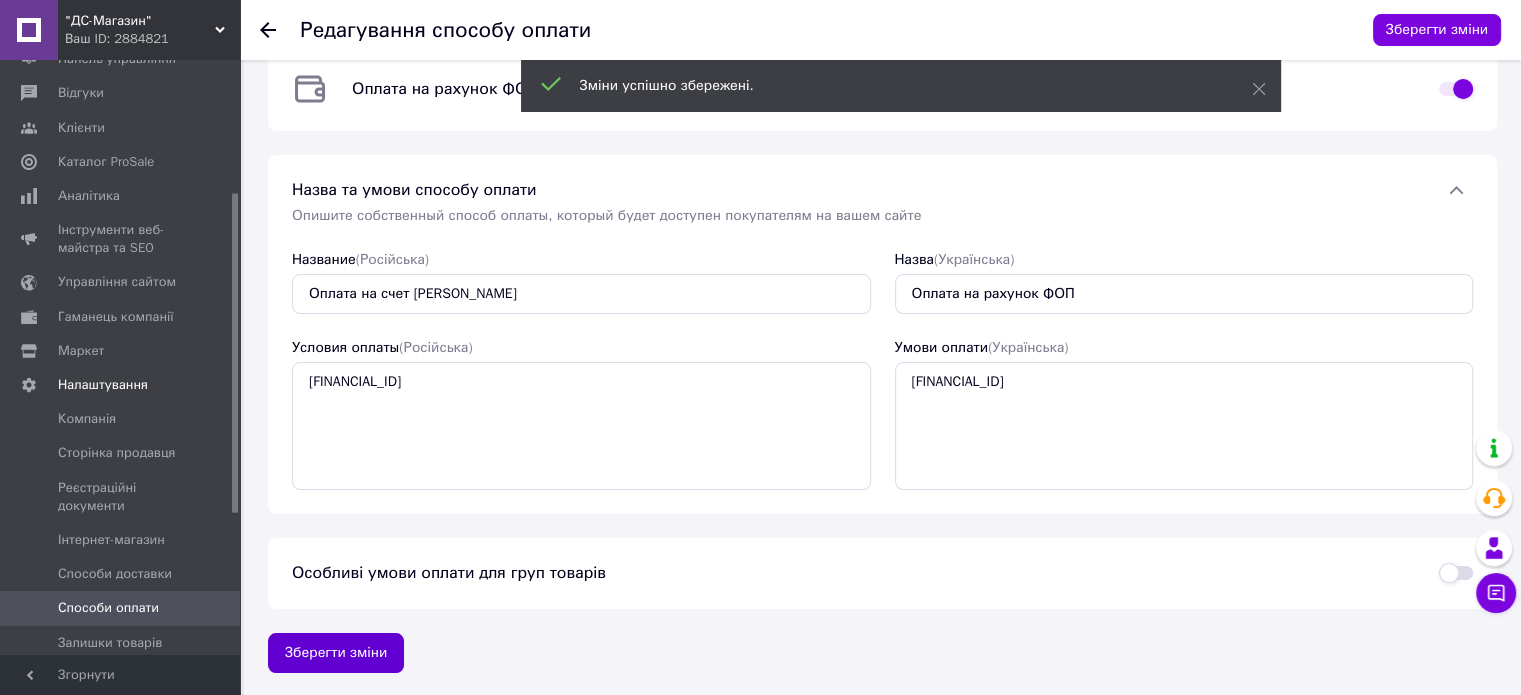 click on "Зберегти зміни" at bounding box center (336, 653) 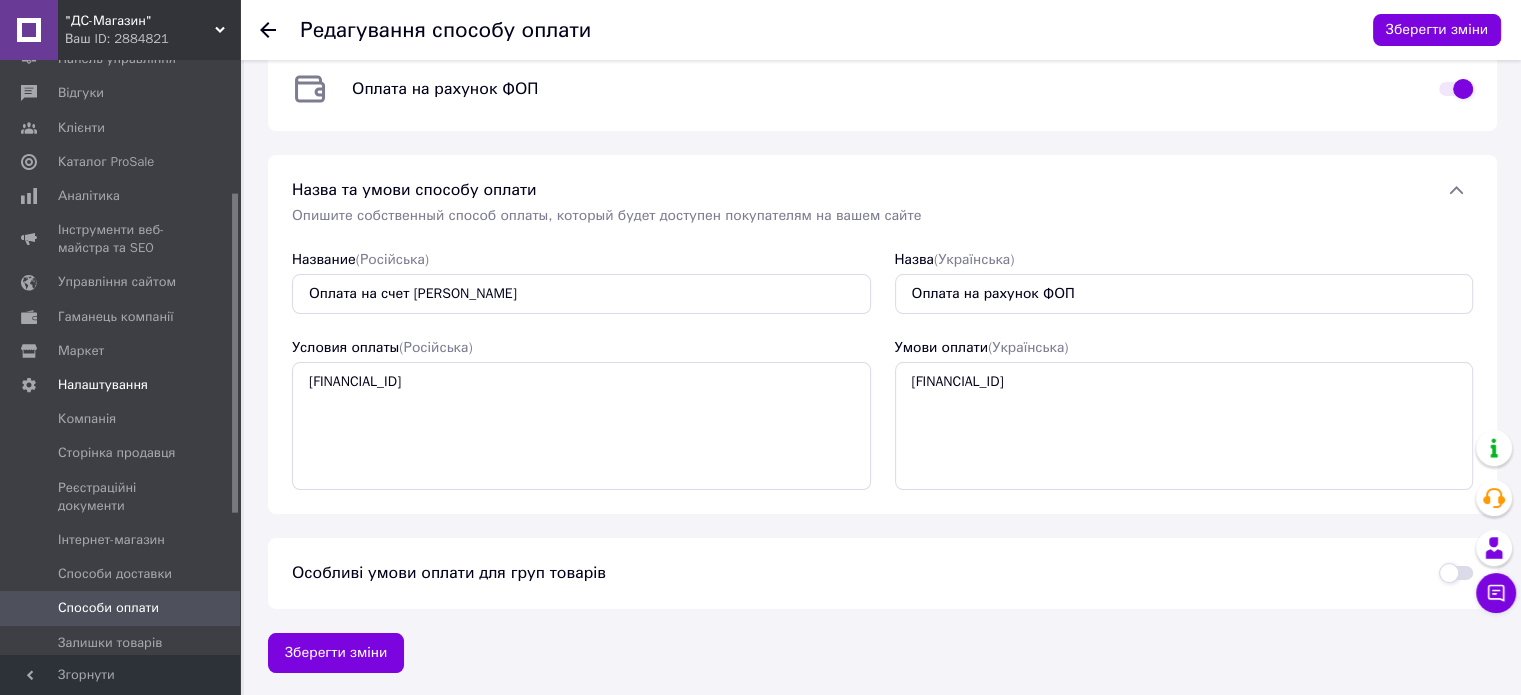 click at bounding box center (1456, 573) 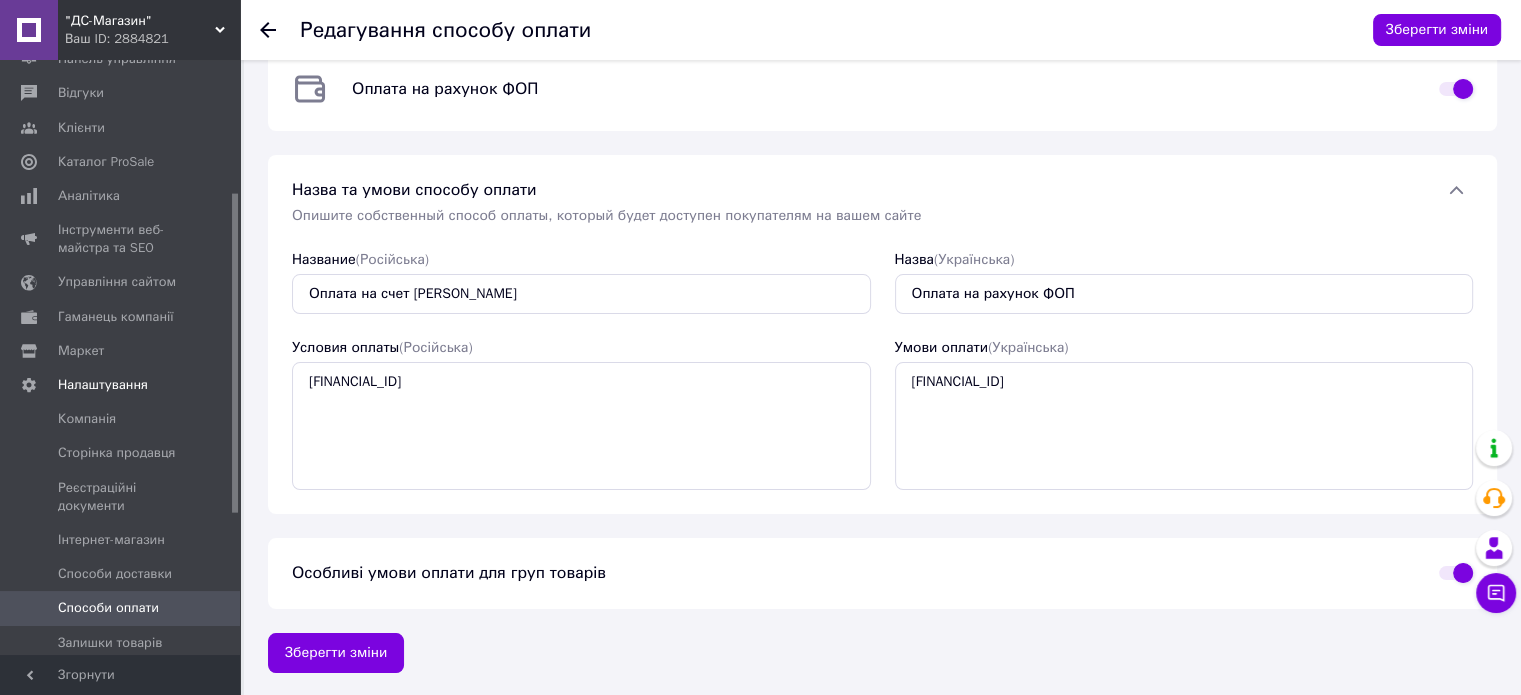 checkbox on "true" 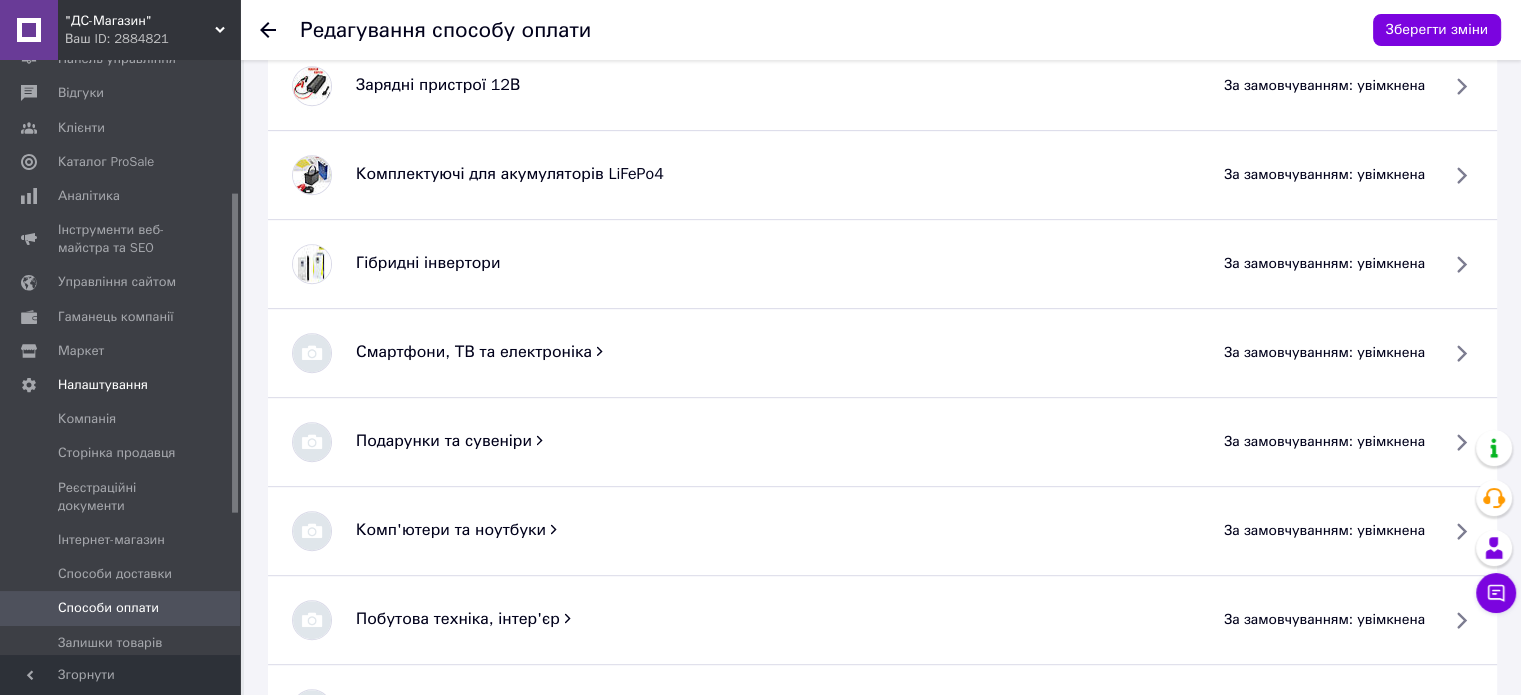 scroll, scrollTop: 937, scrollLeft: 0, axis: vertical 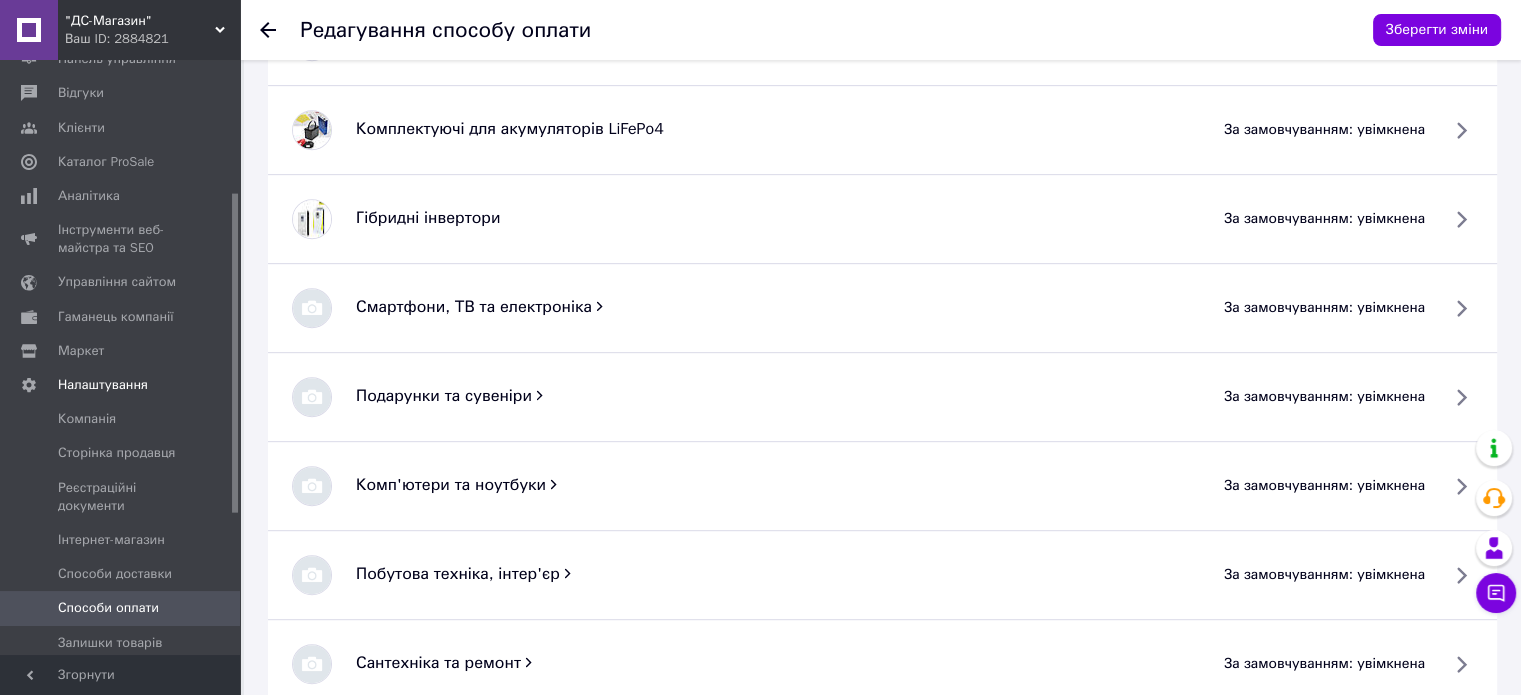 click on "за замовчуванням: увімкнена" at bounding box center [1324, 308] 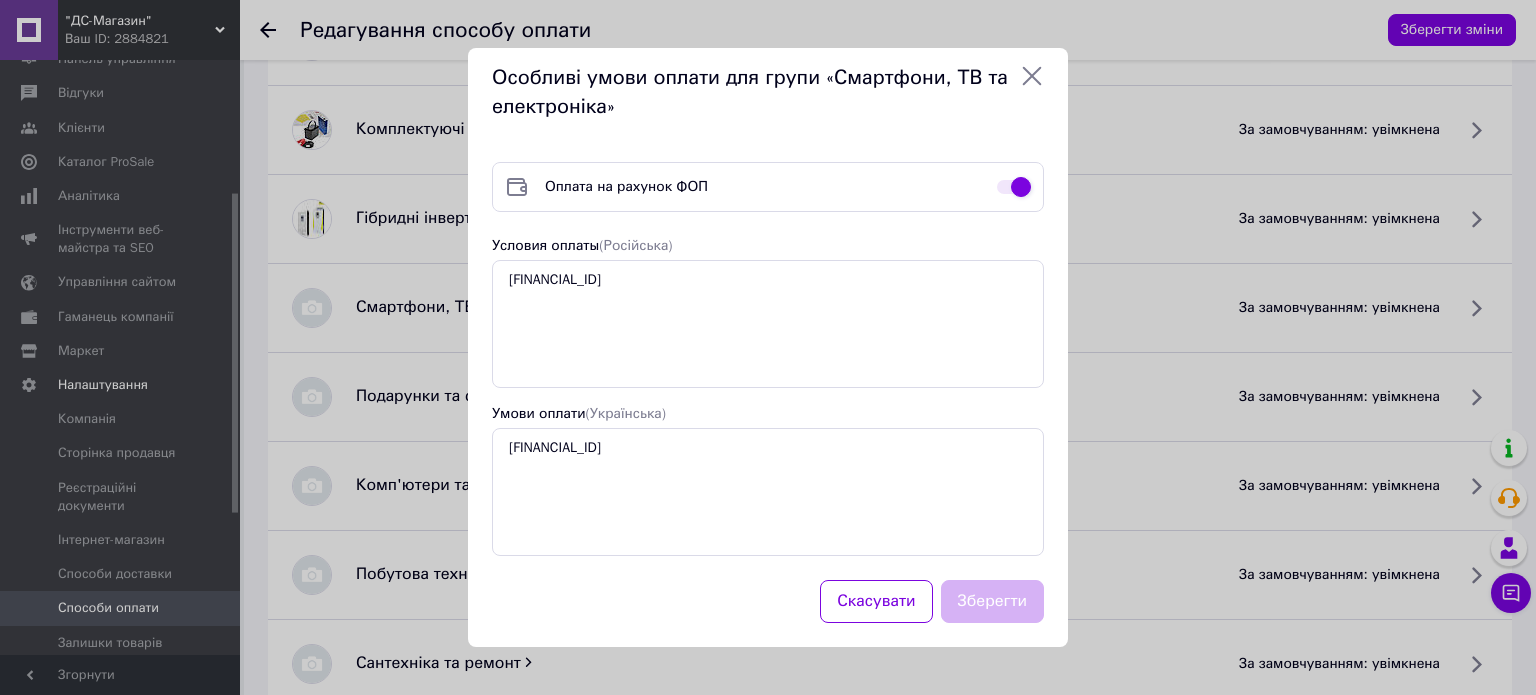 click at bounding box center (1014, 187) 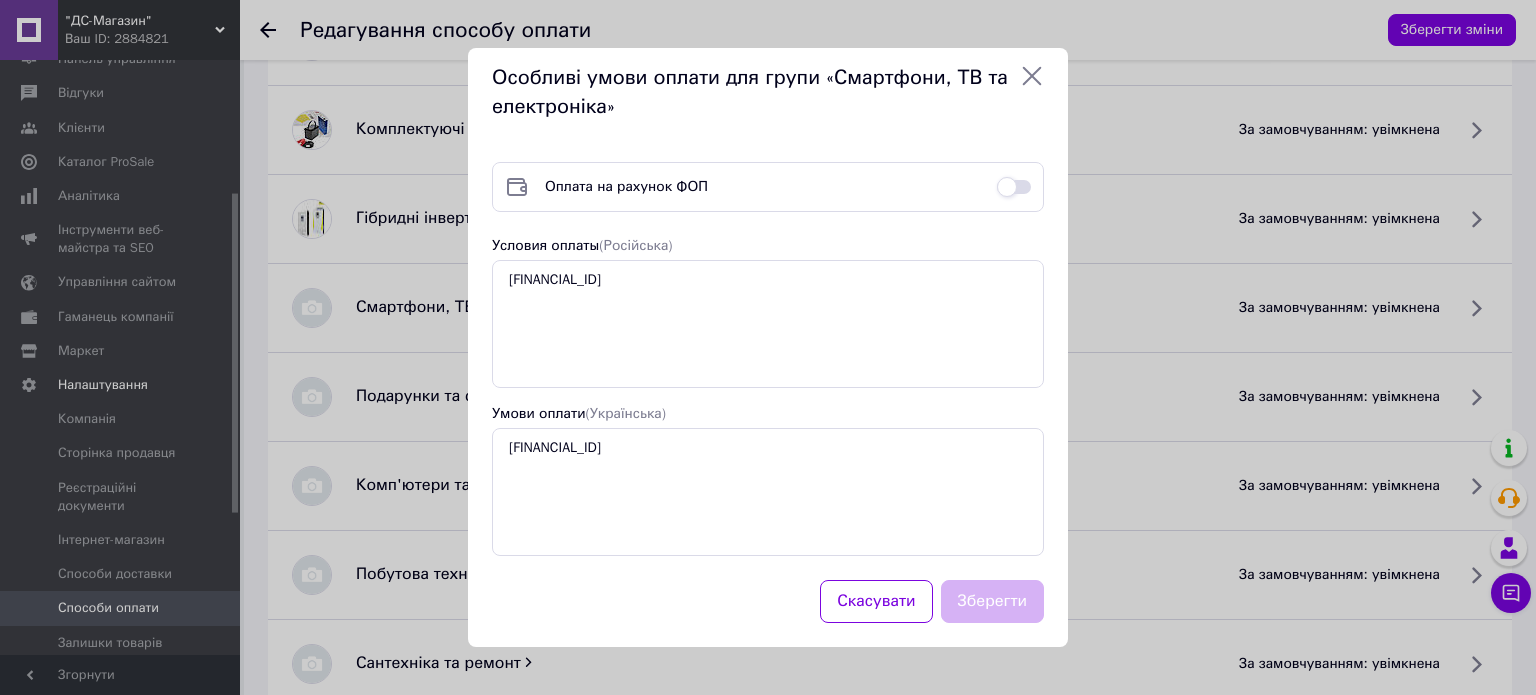 checkbox on "false" 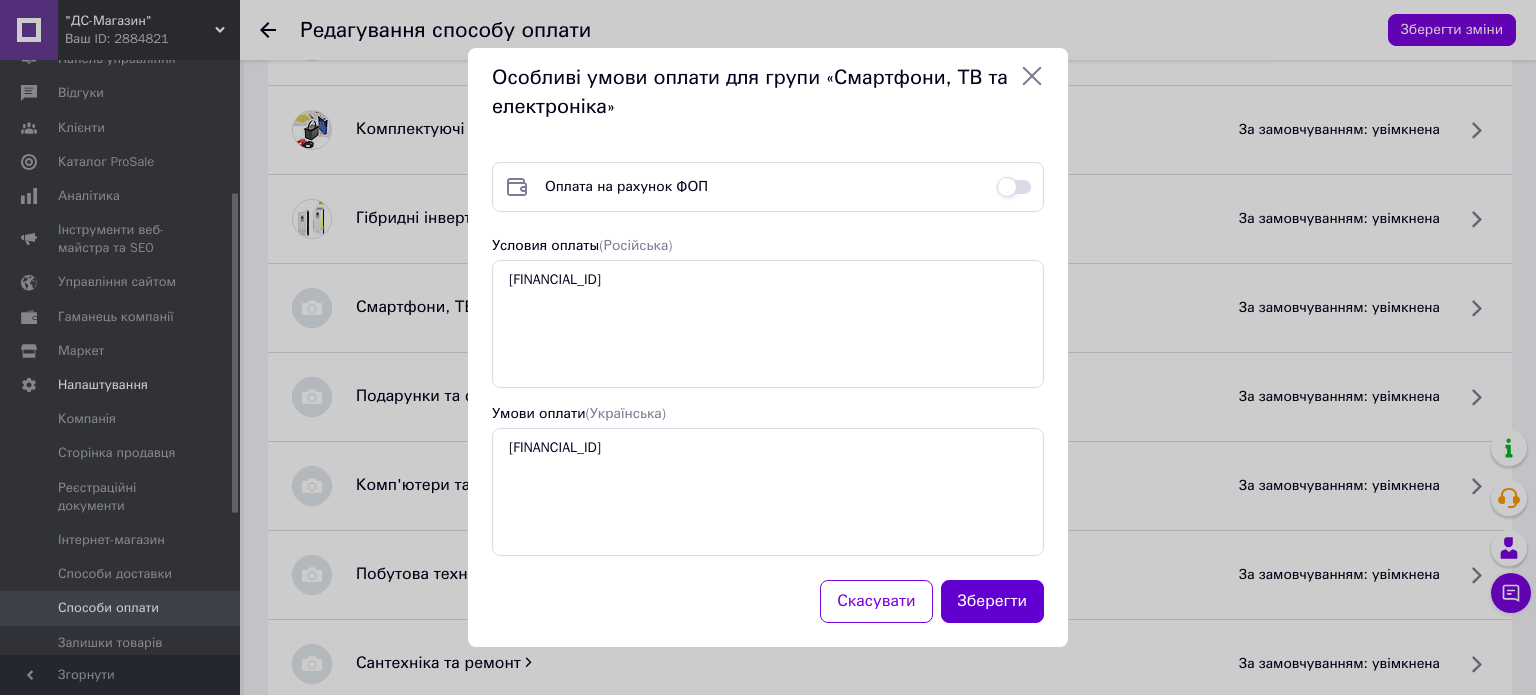 click on "Зберегти" at bounding box center (993, 601) 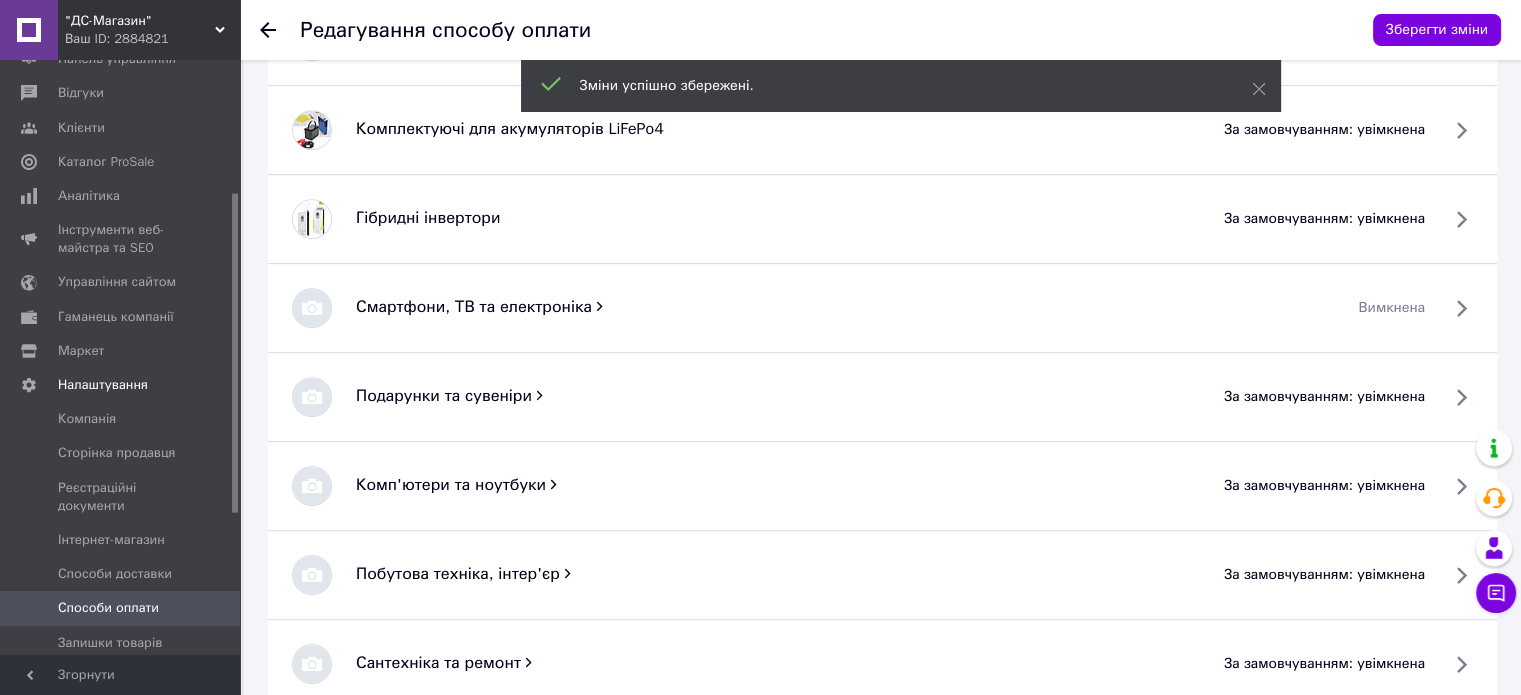 click on "за замовчуванням: увімкнена" at bounding box center [1324, 397] 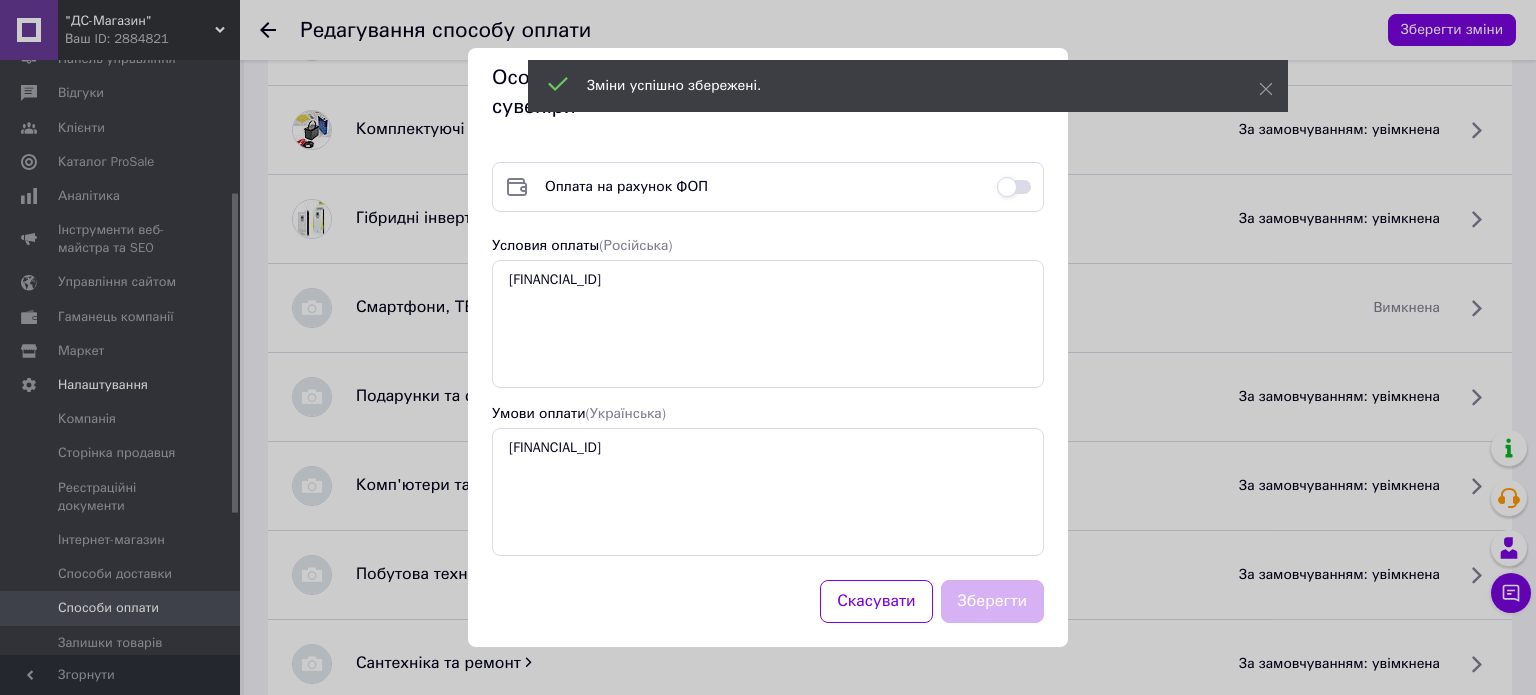 checkbox on "false" 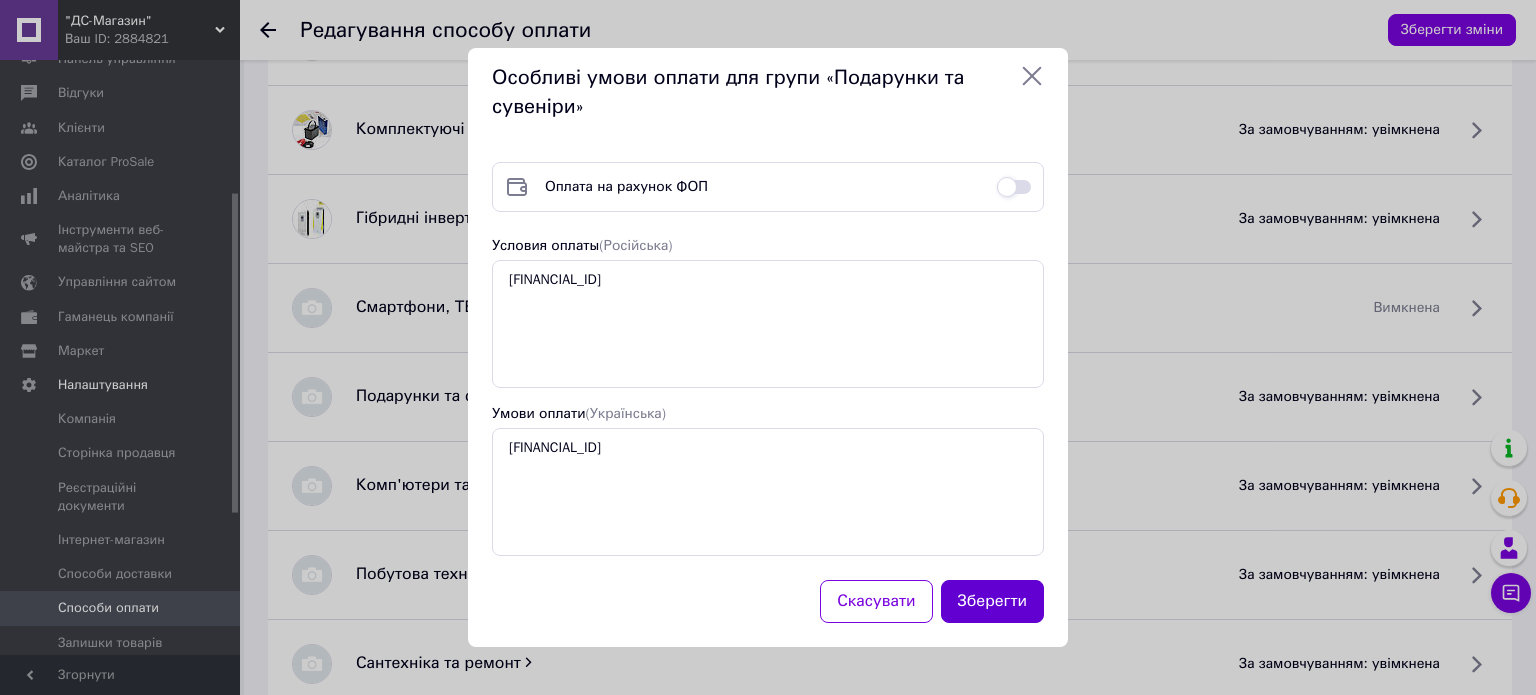 click on "Зберегти" at bounding box center [993, 601] 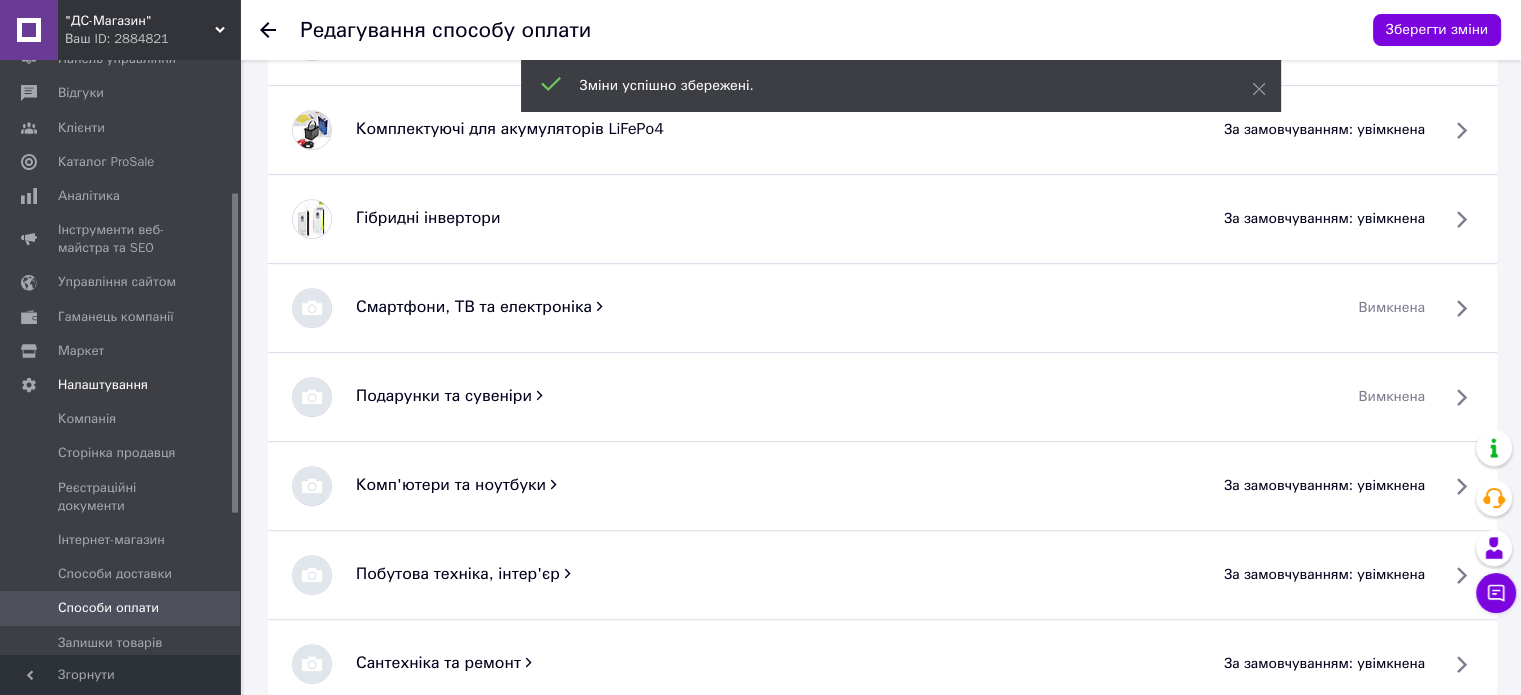 click on "за замовчуванням: увімкнена" at bounding box center [1324, 486] 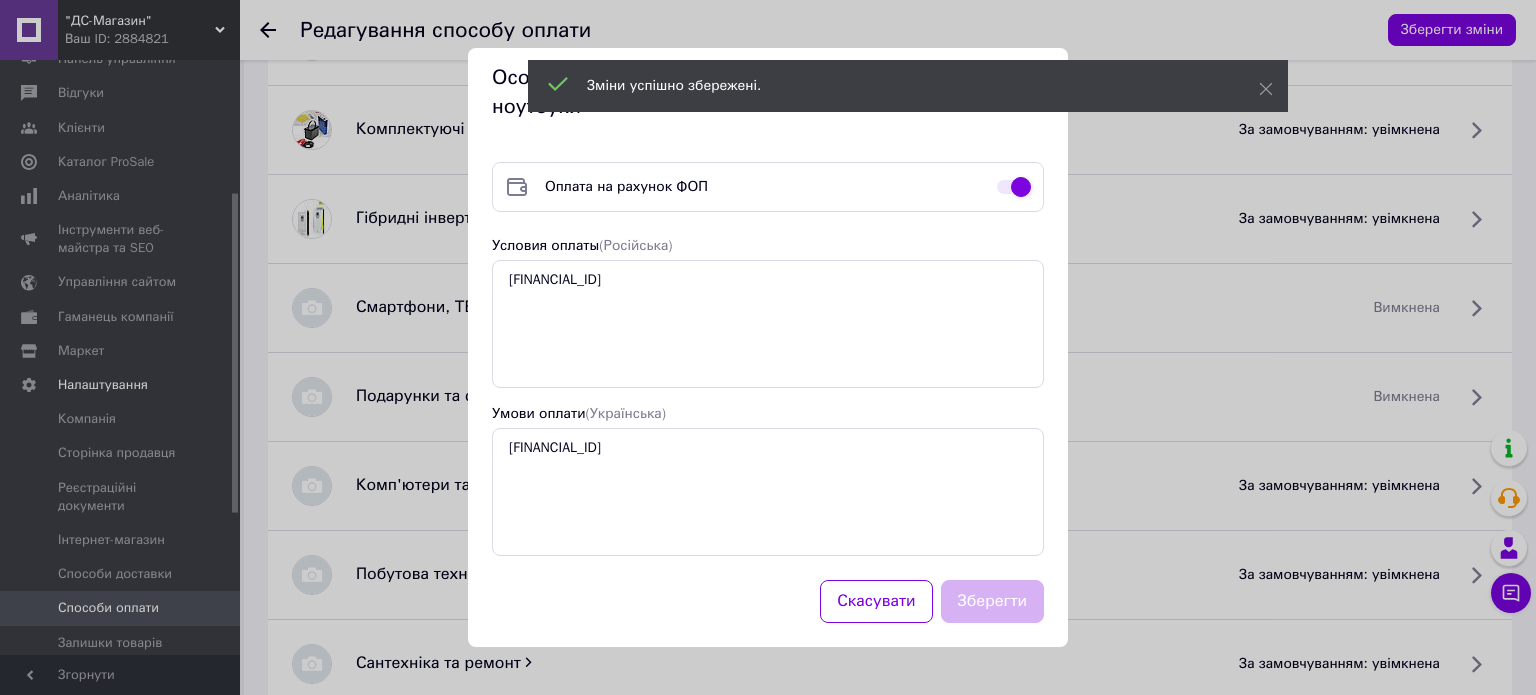click at bounding box center [1014, 187] 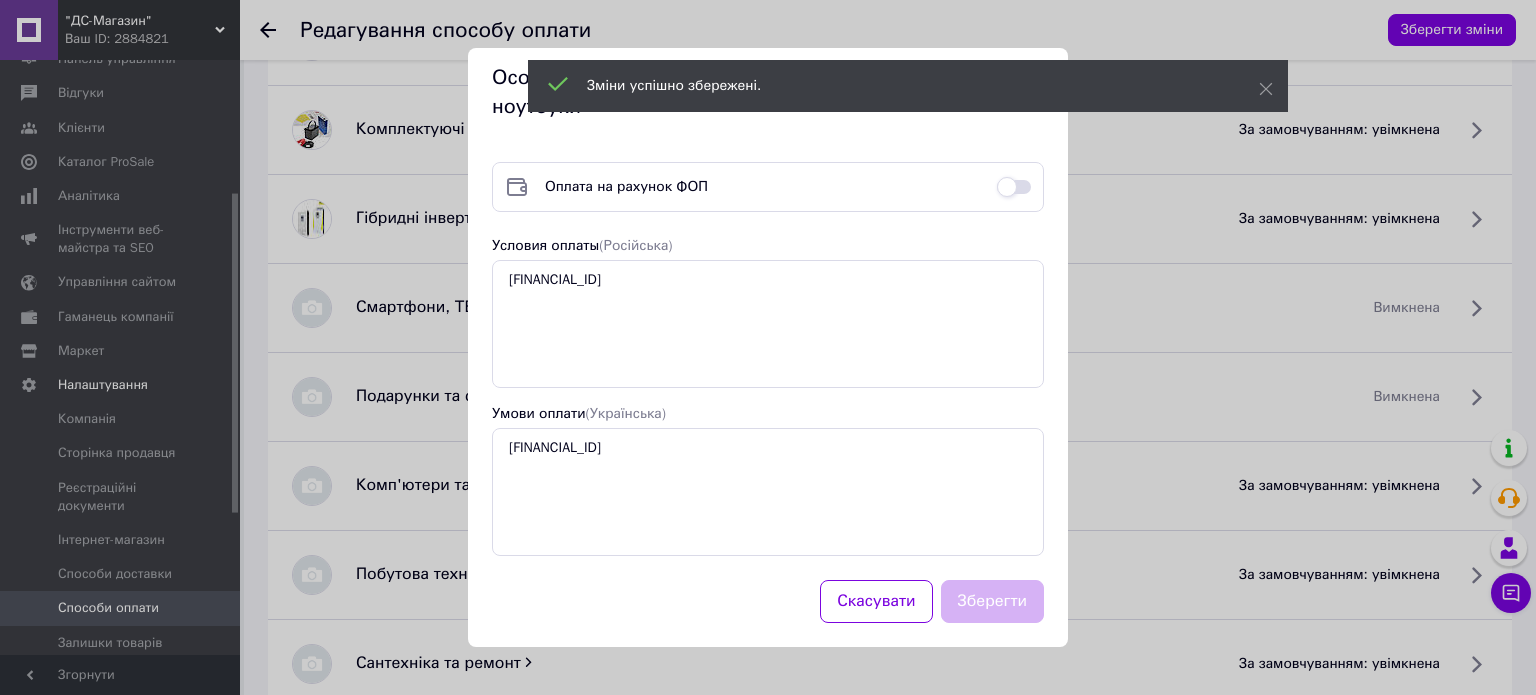 checkbox on "false" 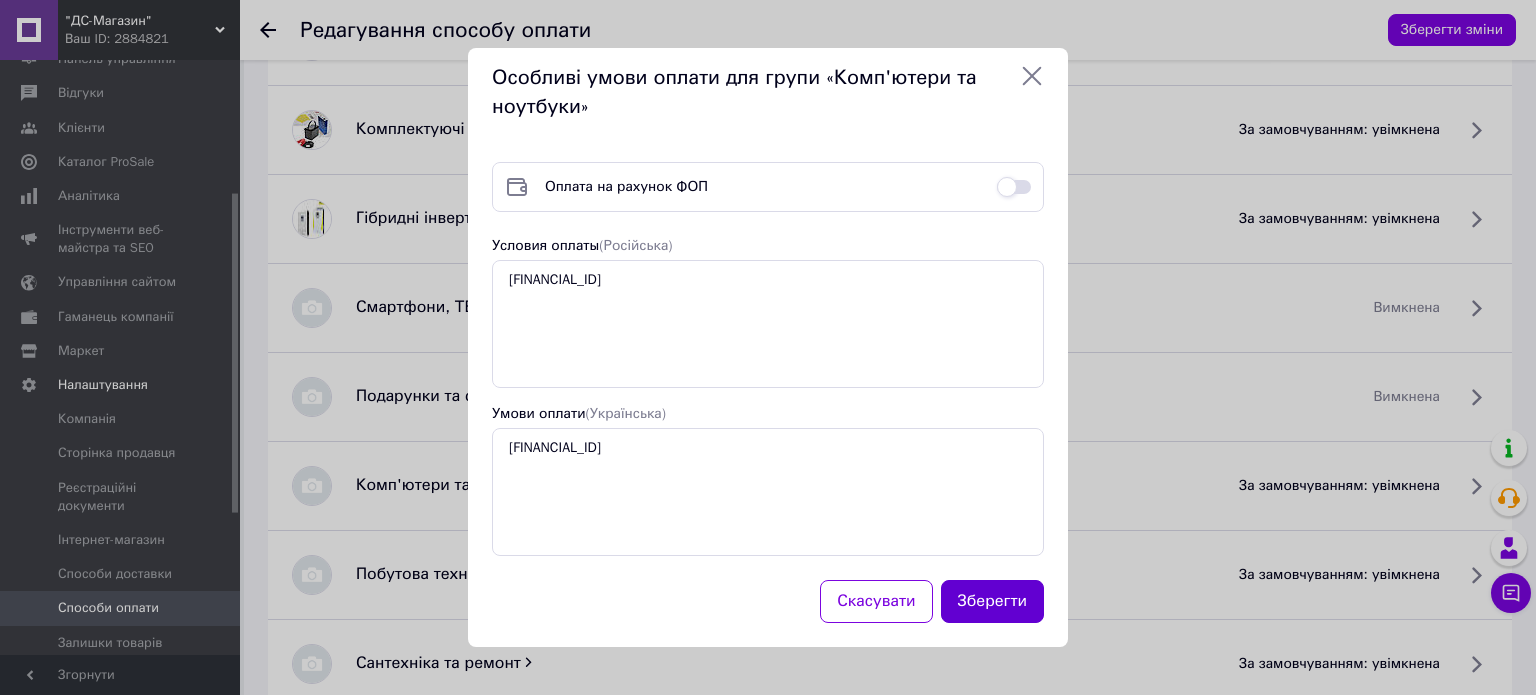 click on "Зберегти" at bounding box center [993, 601] 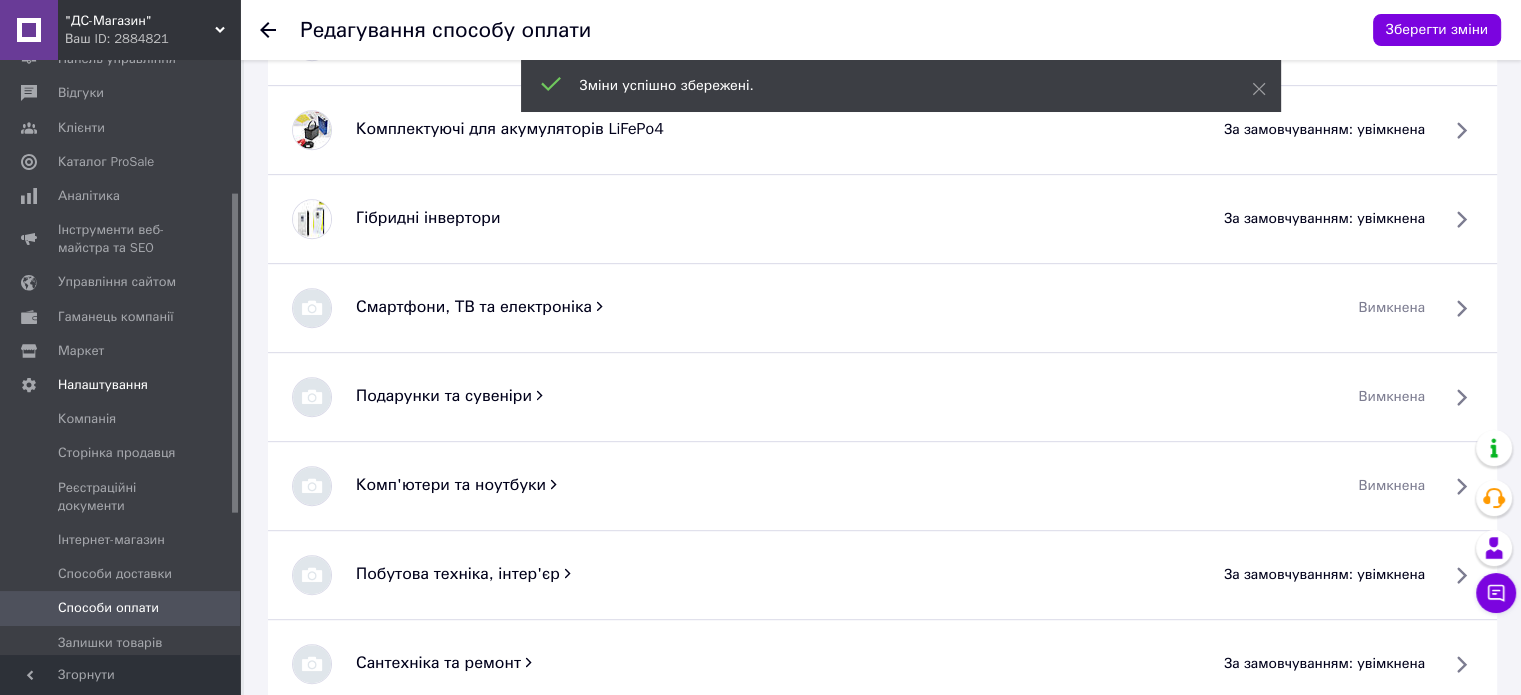 click on "за замовчуванням: увімкнена" at bounding box center (1324, 575) 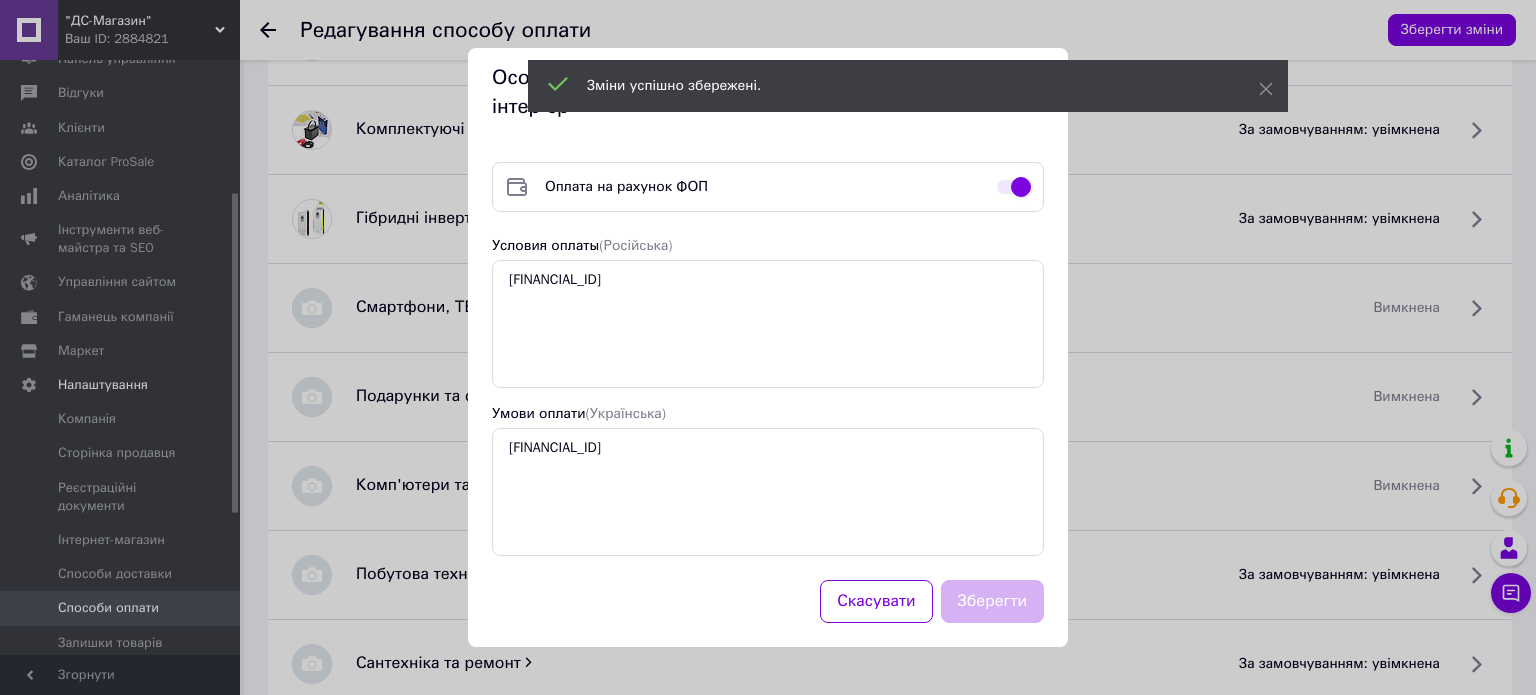 click at bounding box center (1014, 187) 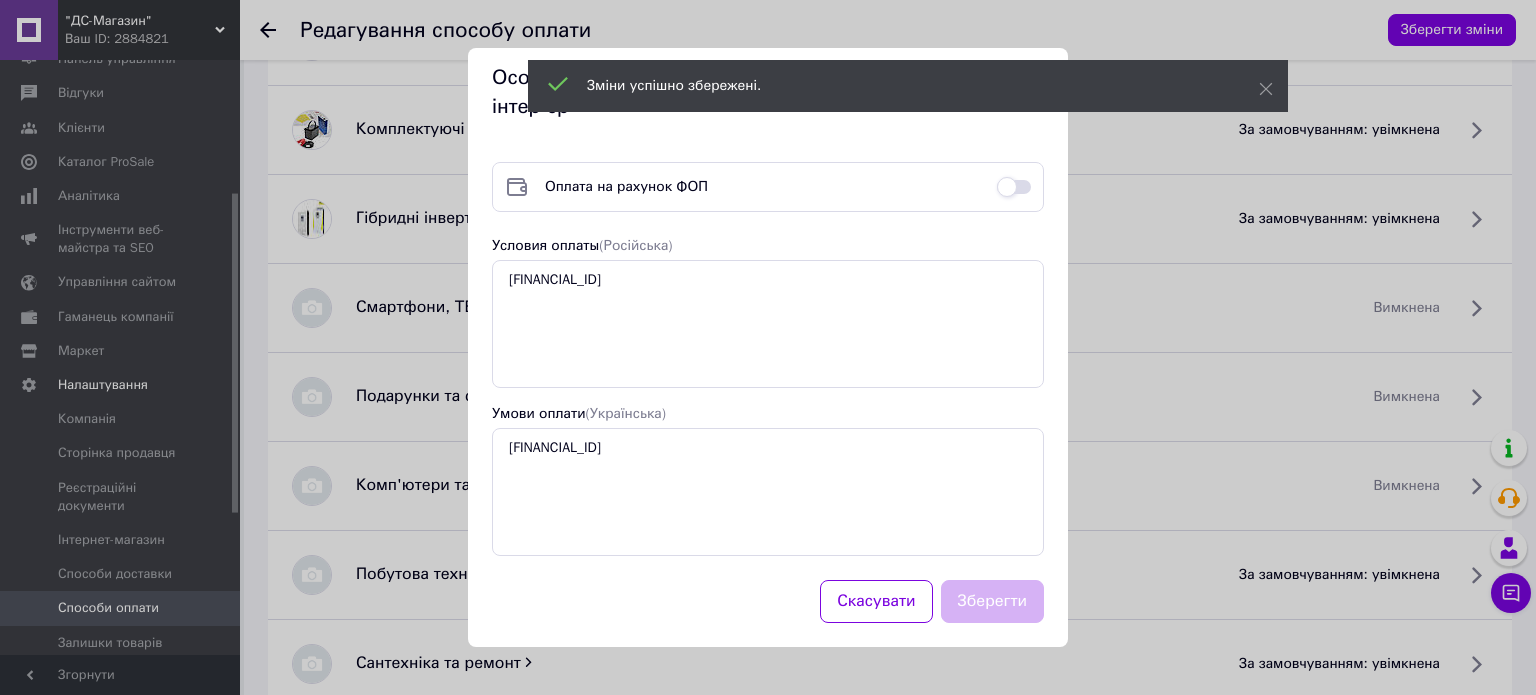 checkbox on "false" 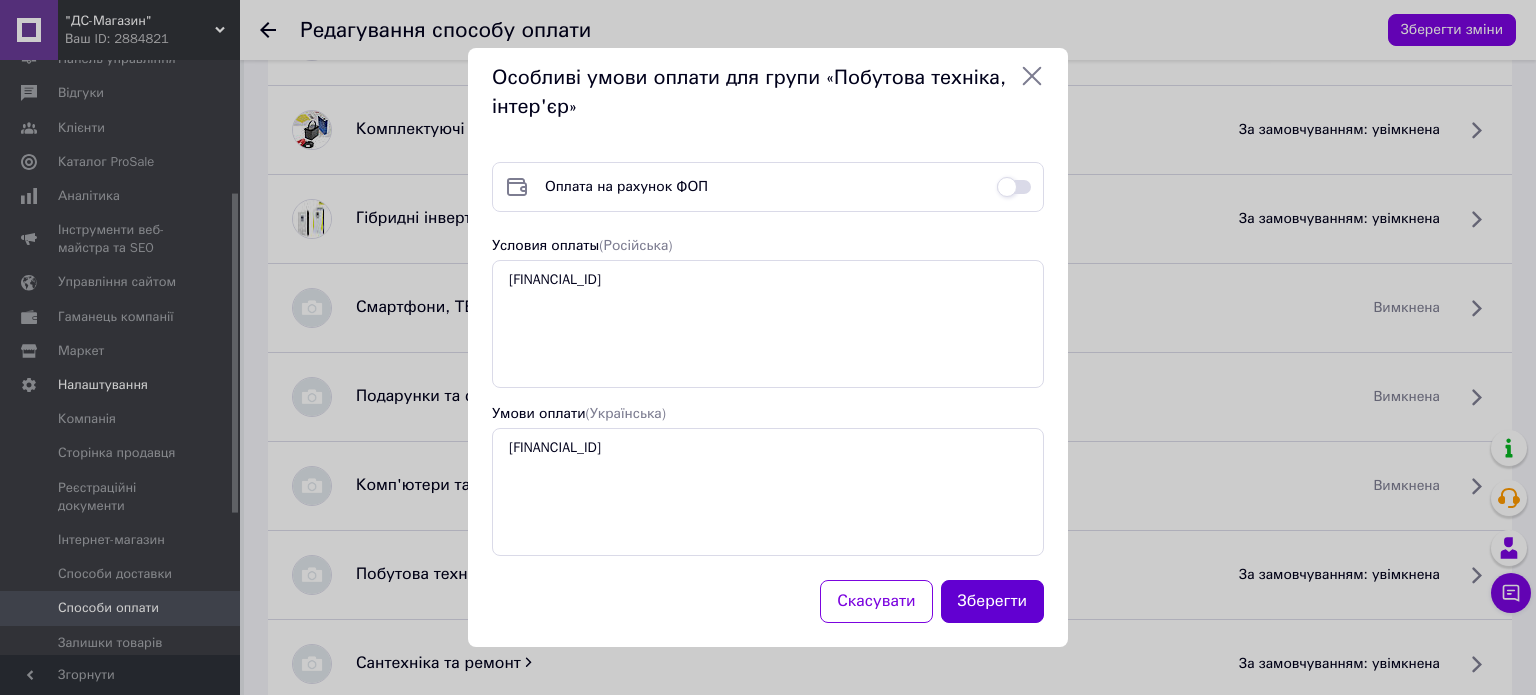 click on "Зберегти" at bounding box center (993, 601) 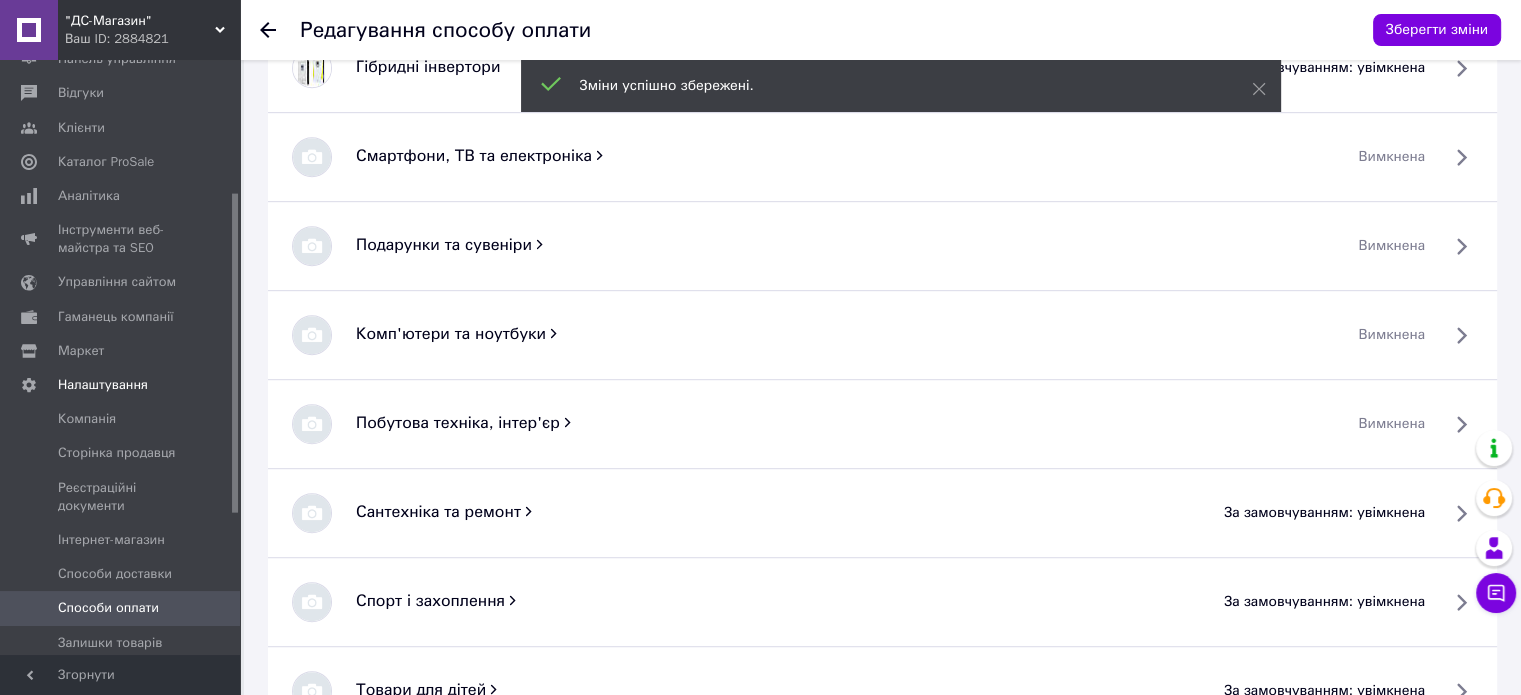 scroll, scrollTop: 1137, scrollLeft: 0, axis: vertical 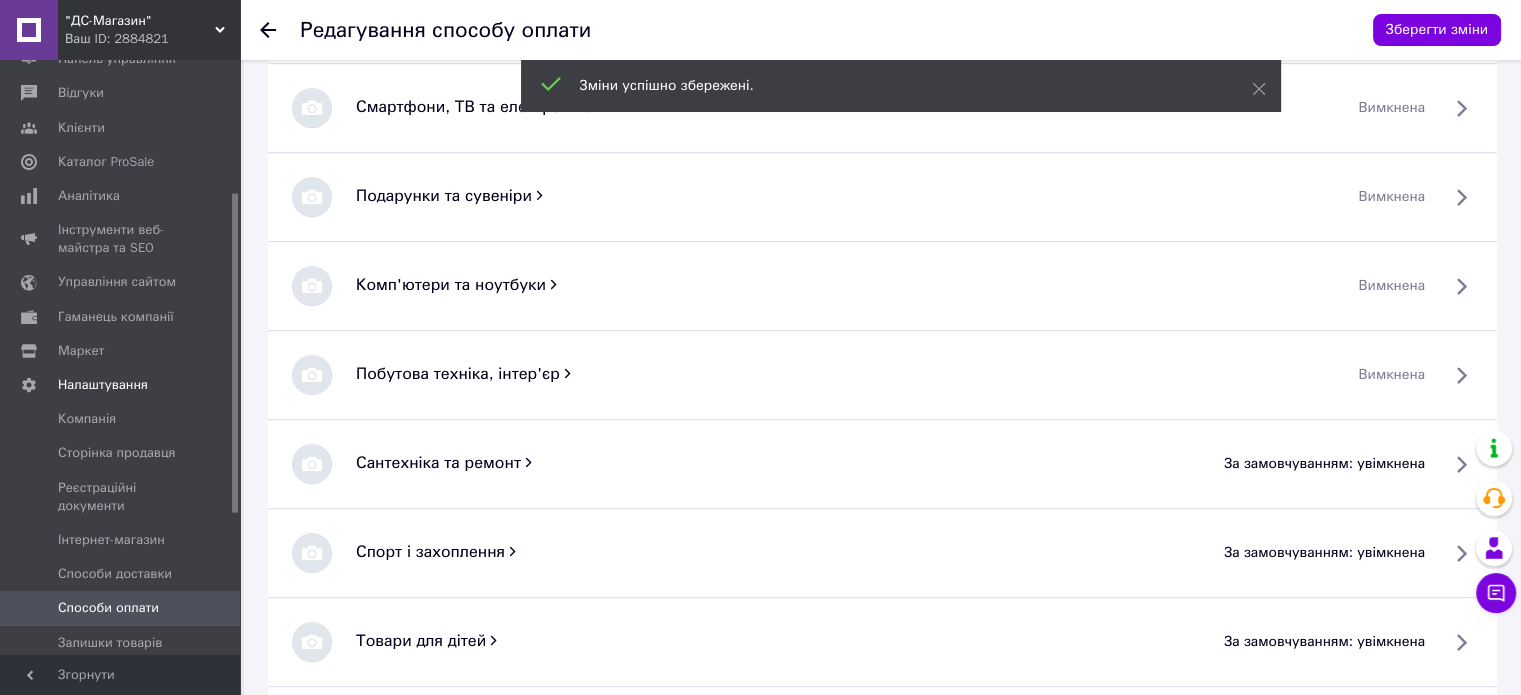 click on "за замовчуванням: увімкнена" at bounding box center (1324, 464) 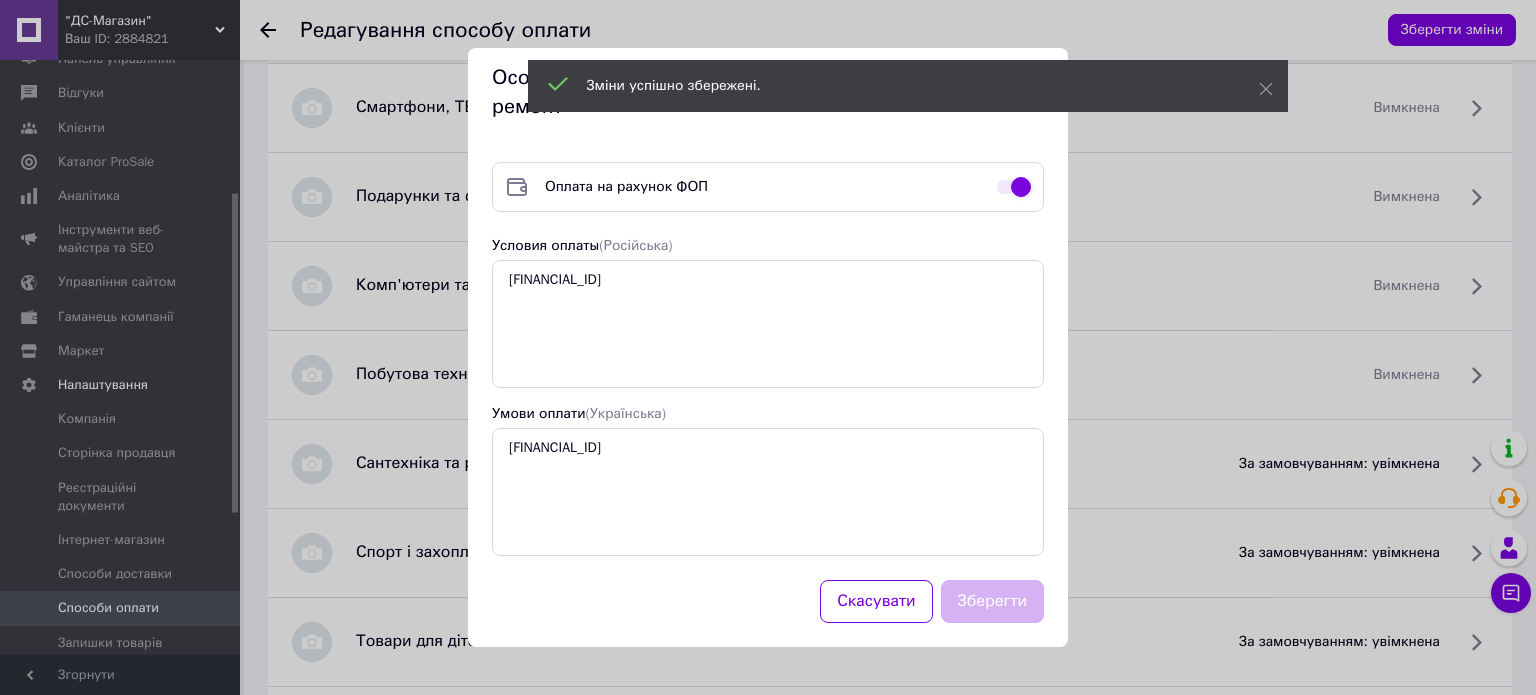 click at bounding box center (1014, 187) 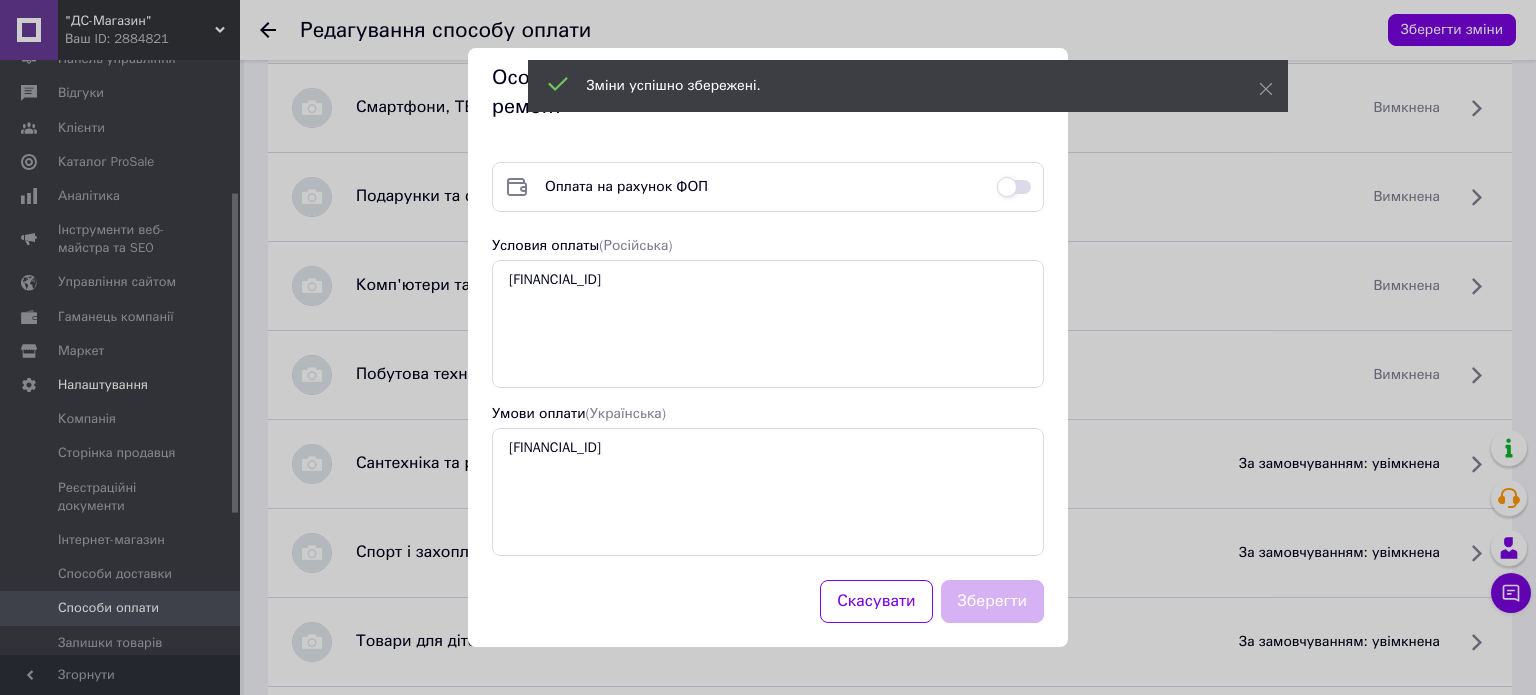 checkbox on "false" 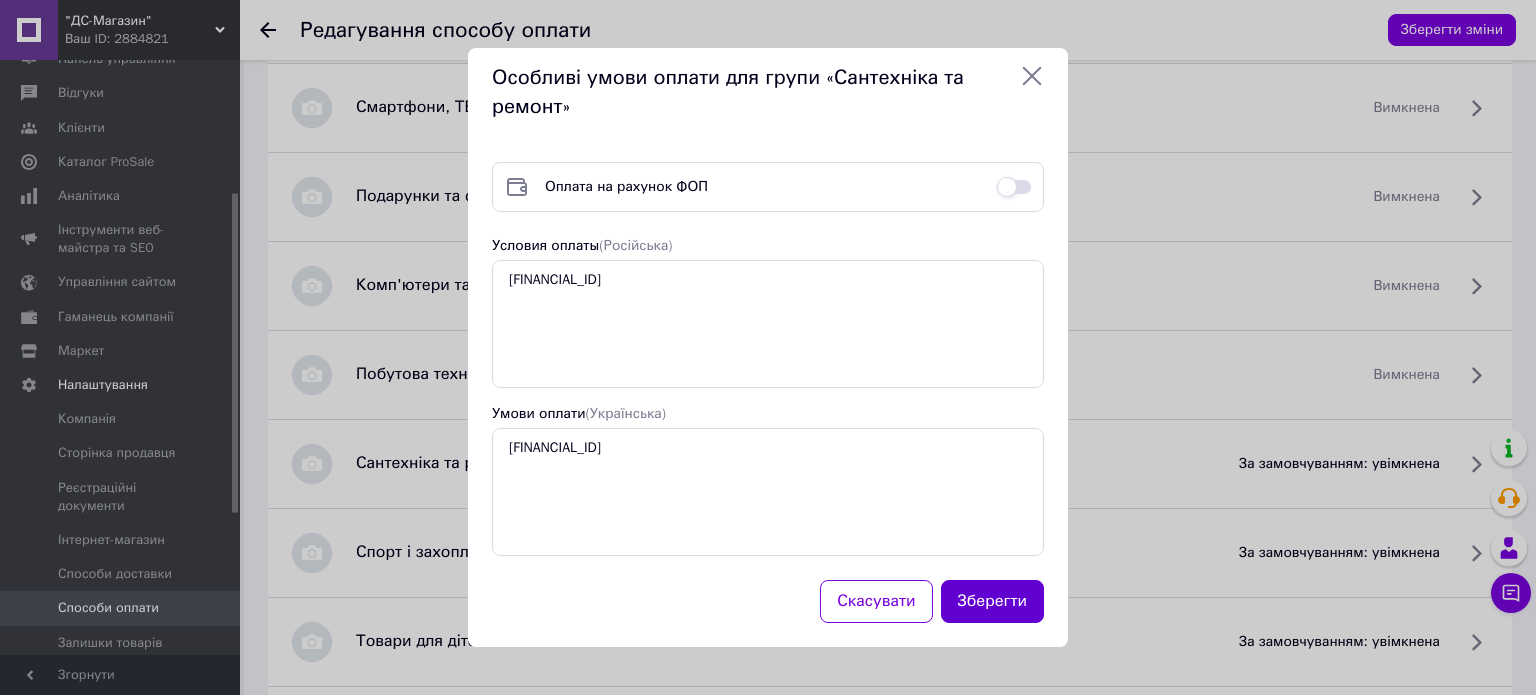 click on "Зберегти" at bounding box center [993, 601] 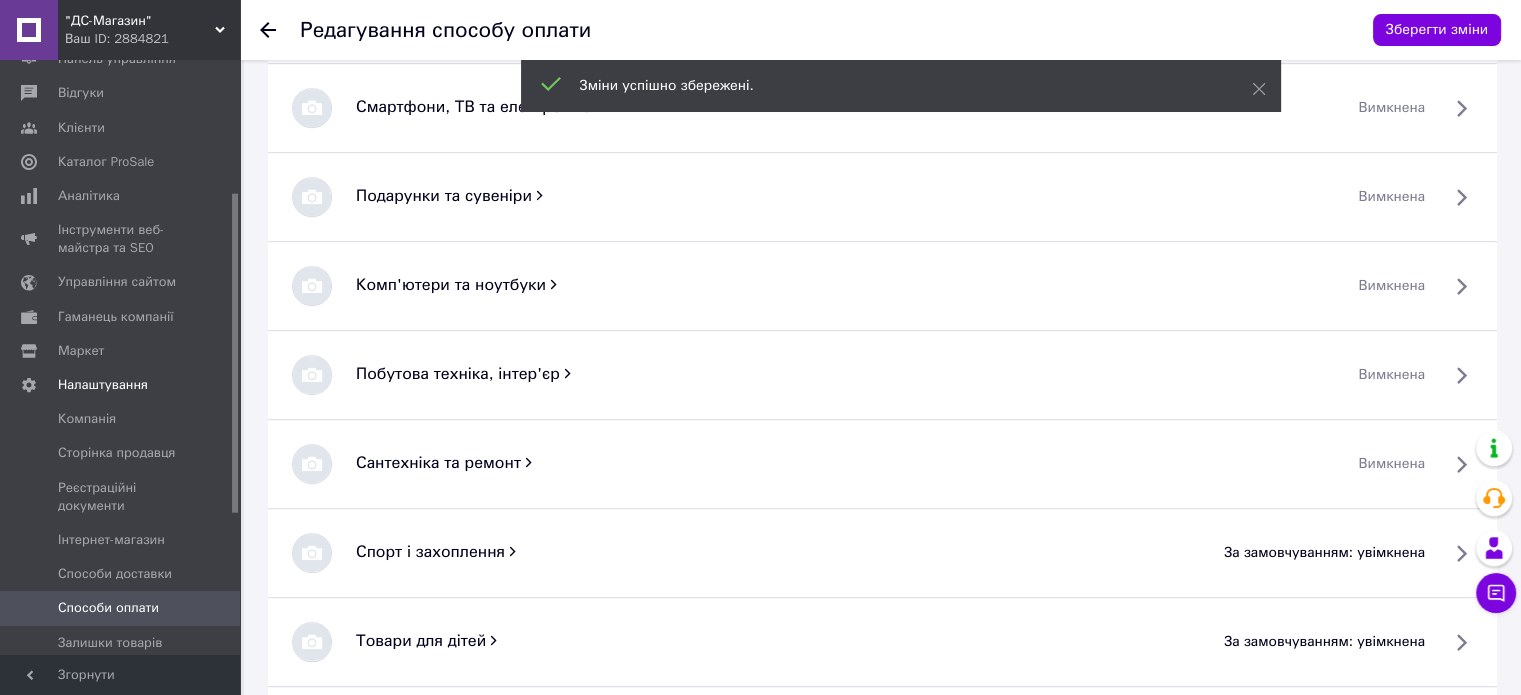 scroll, scrollTop: 1237, scrollLeft: 0, axis: vertical 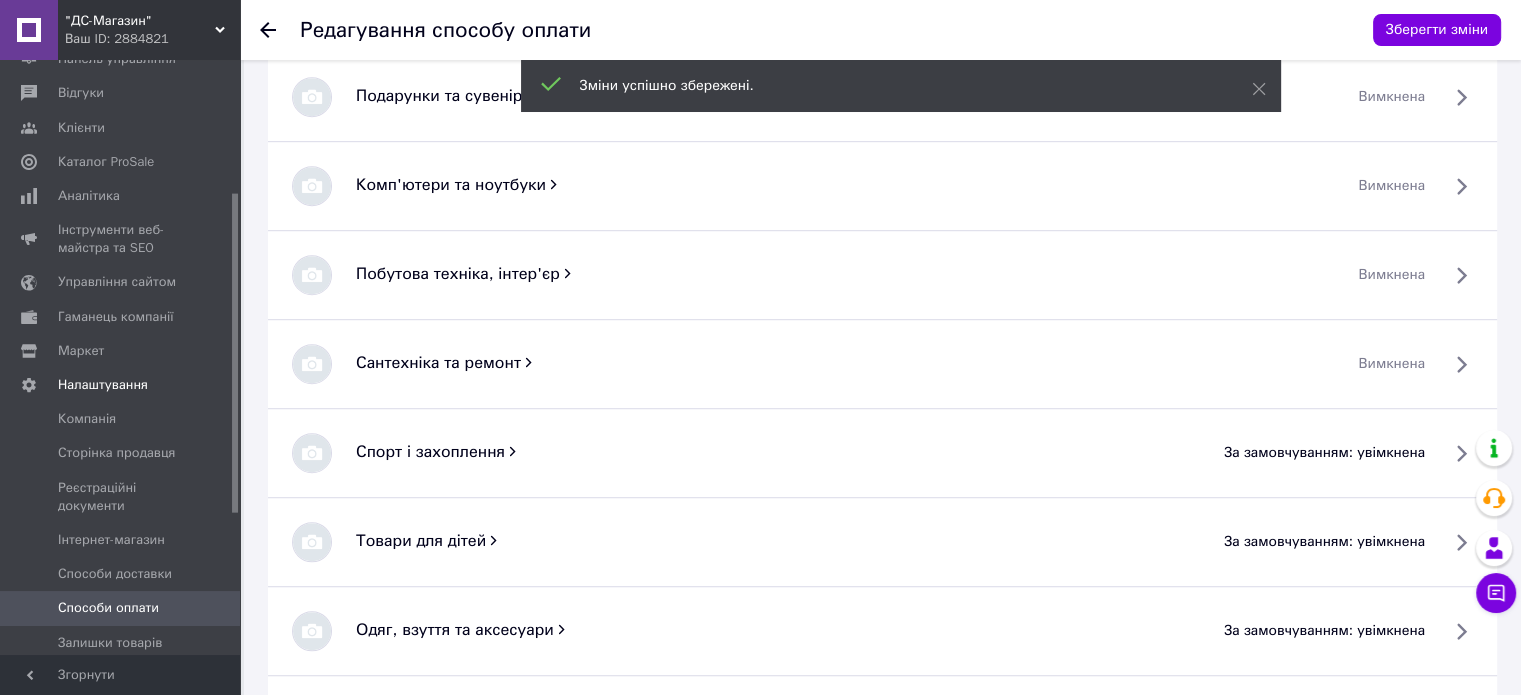 click on "за замовчуванням: увімкнена" at bounding box center (1324, 453) 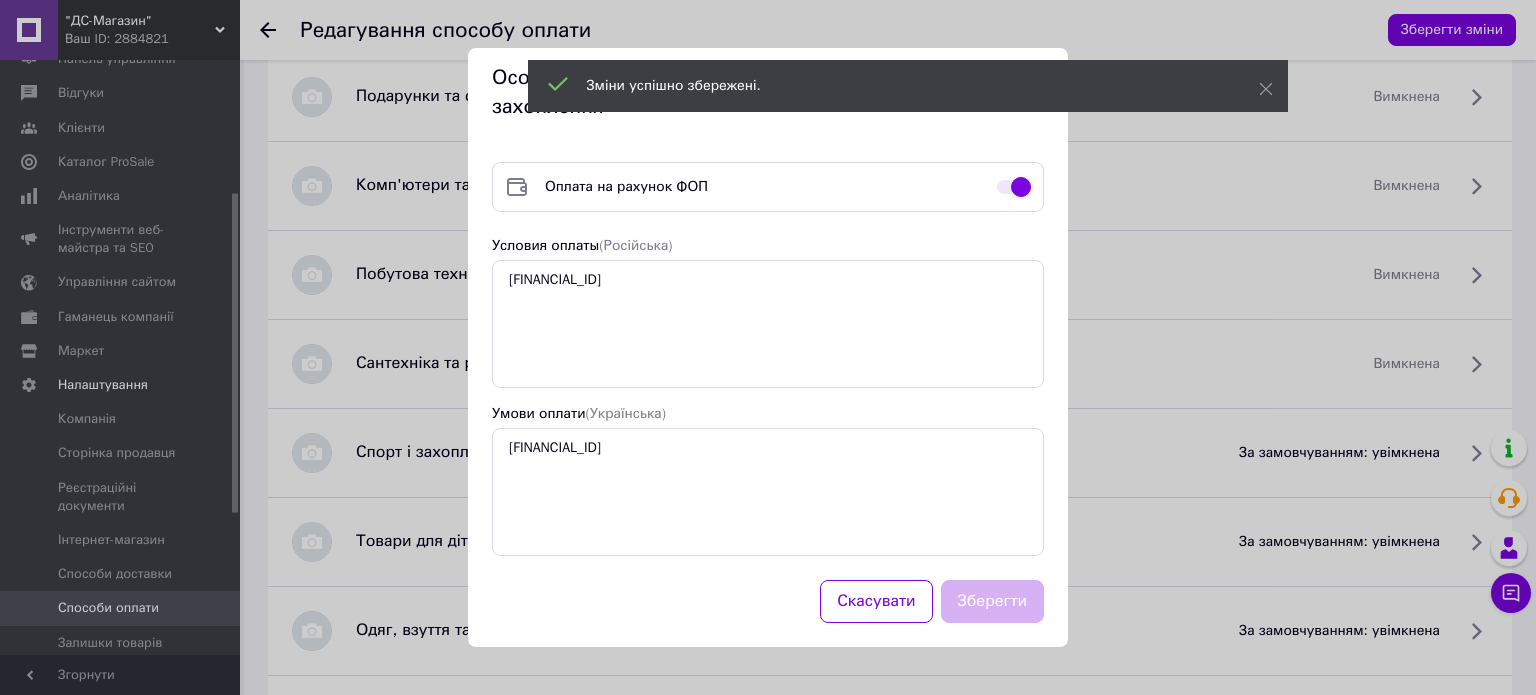 click at bounding box center [1014, 187] 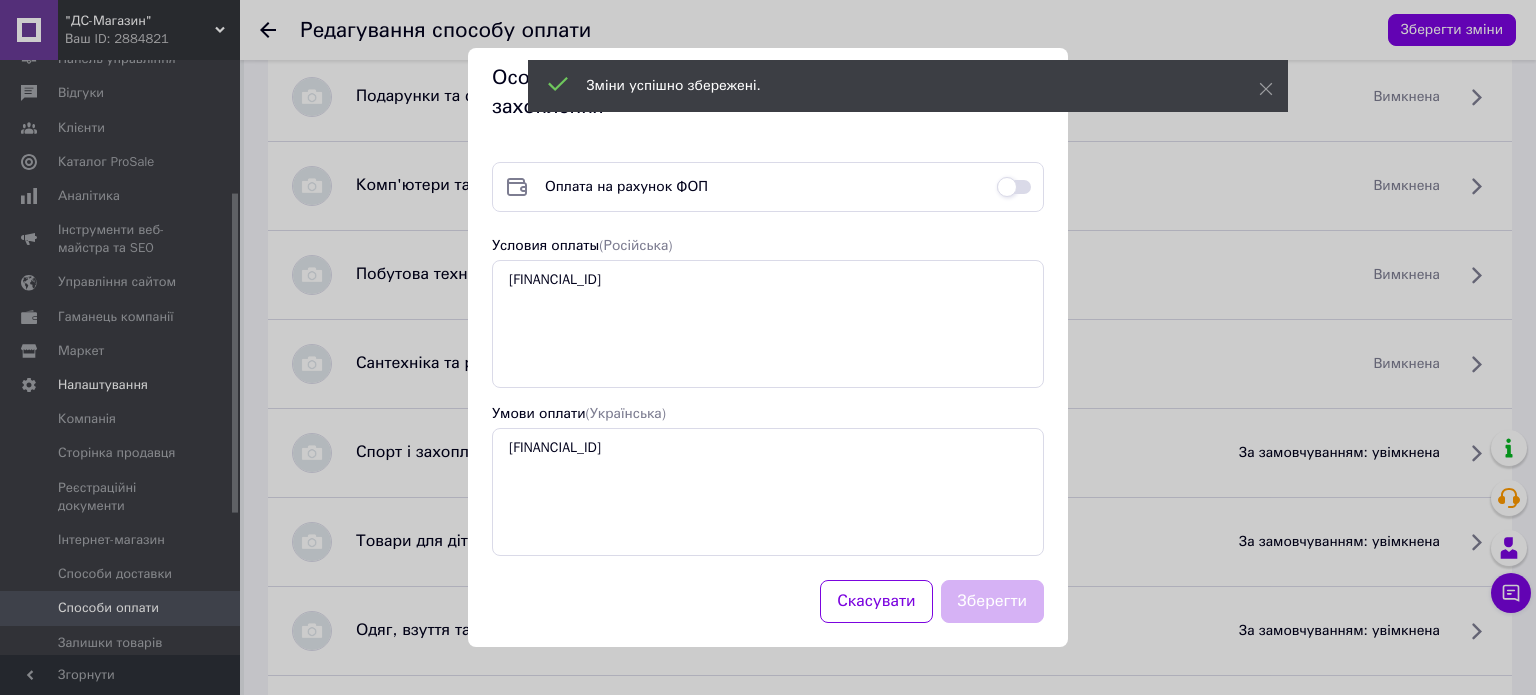checkbox on "false" 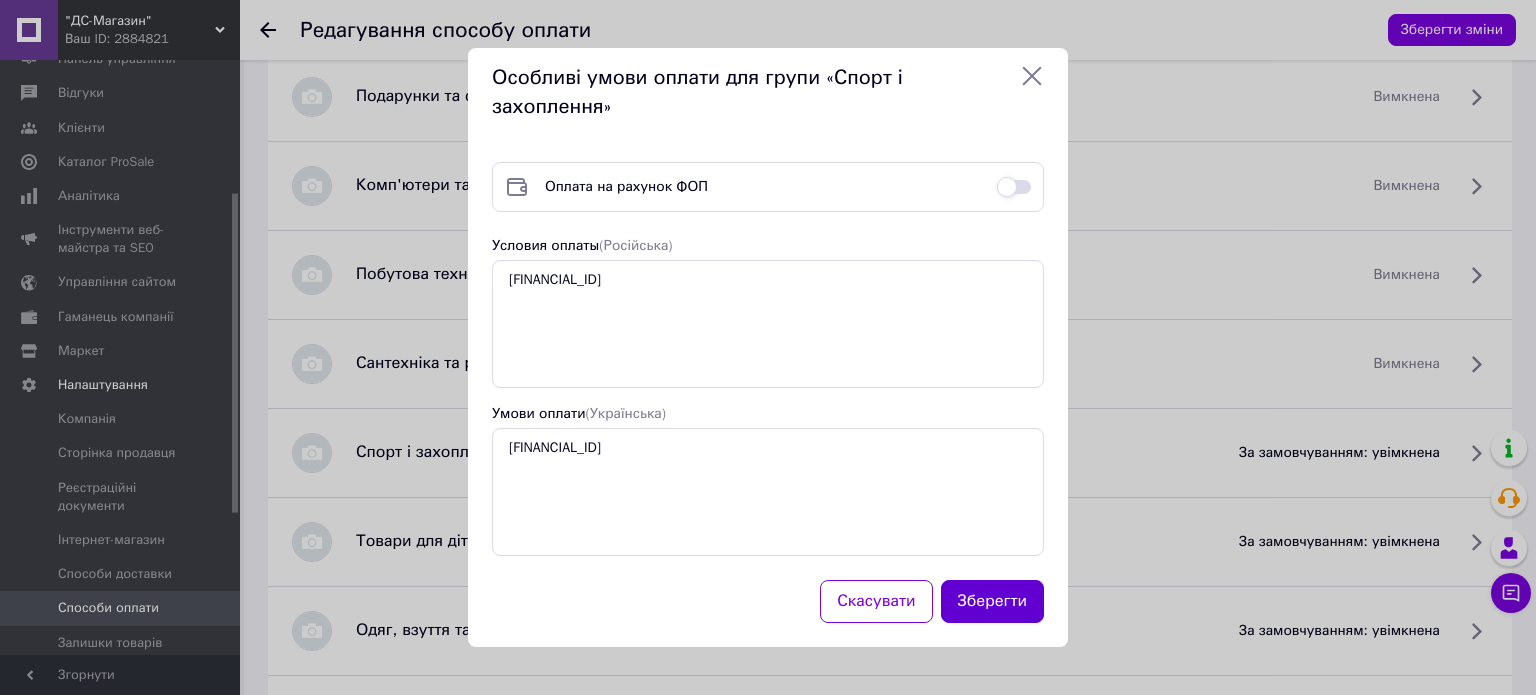 click on "Зберегти" at bounding box center [993, 601] 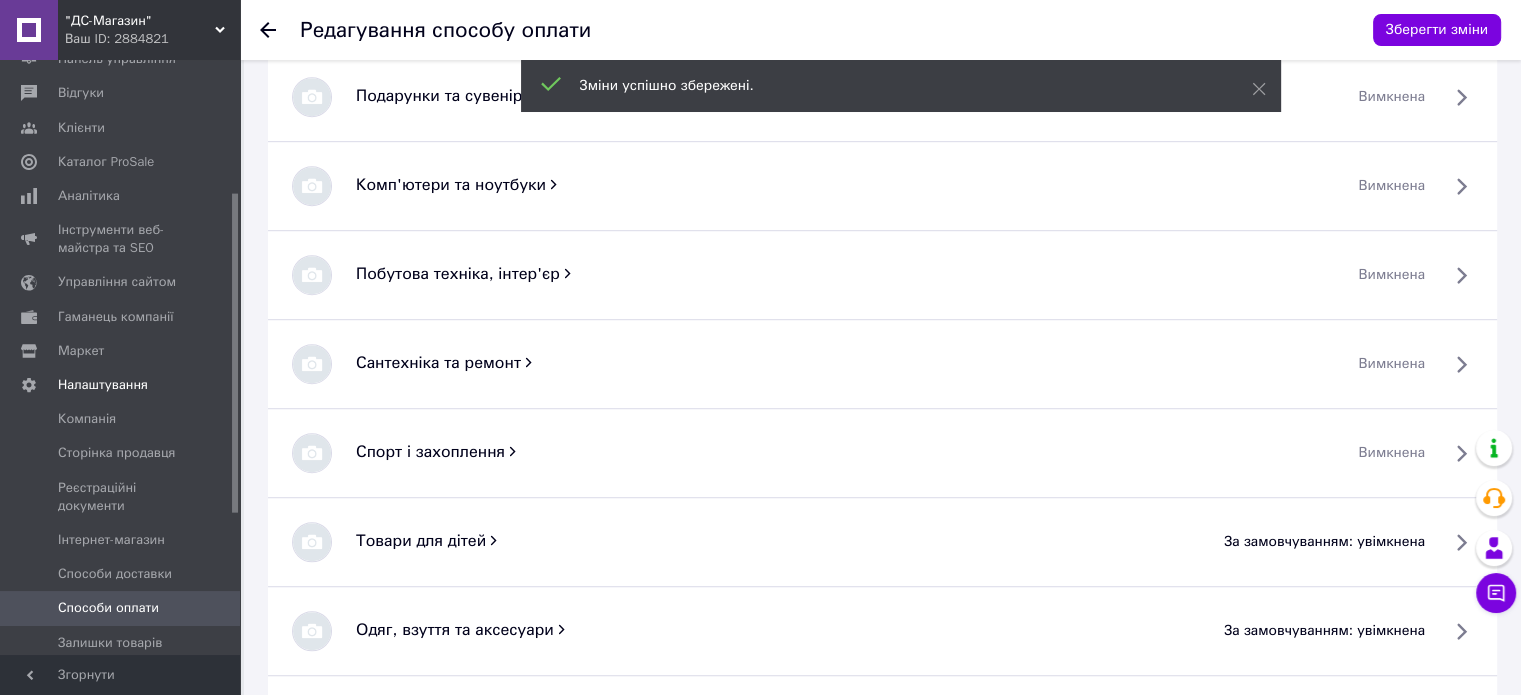 click on "за замовчуванням: увімкнена" at bounding box center (1324, 542) 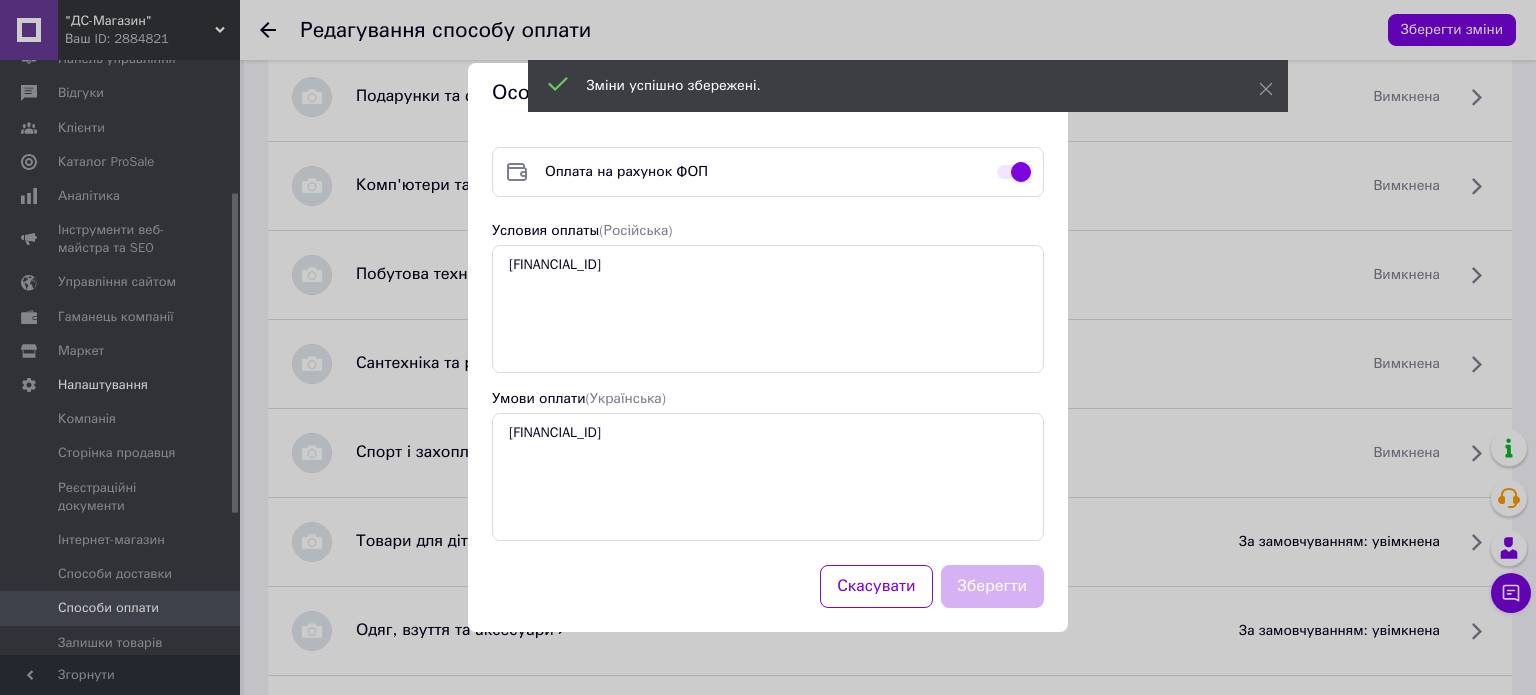 click at bounding box center [1014, 172] 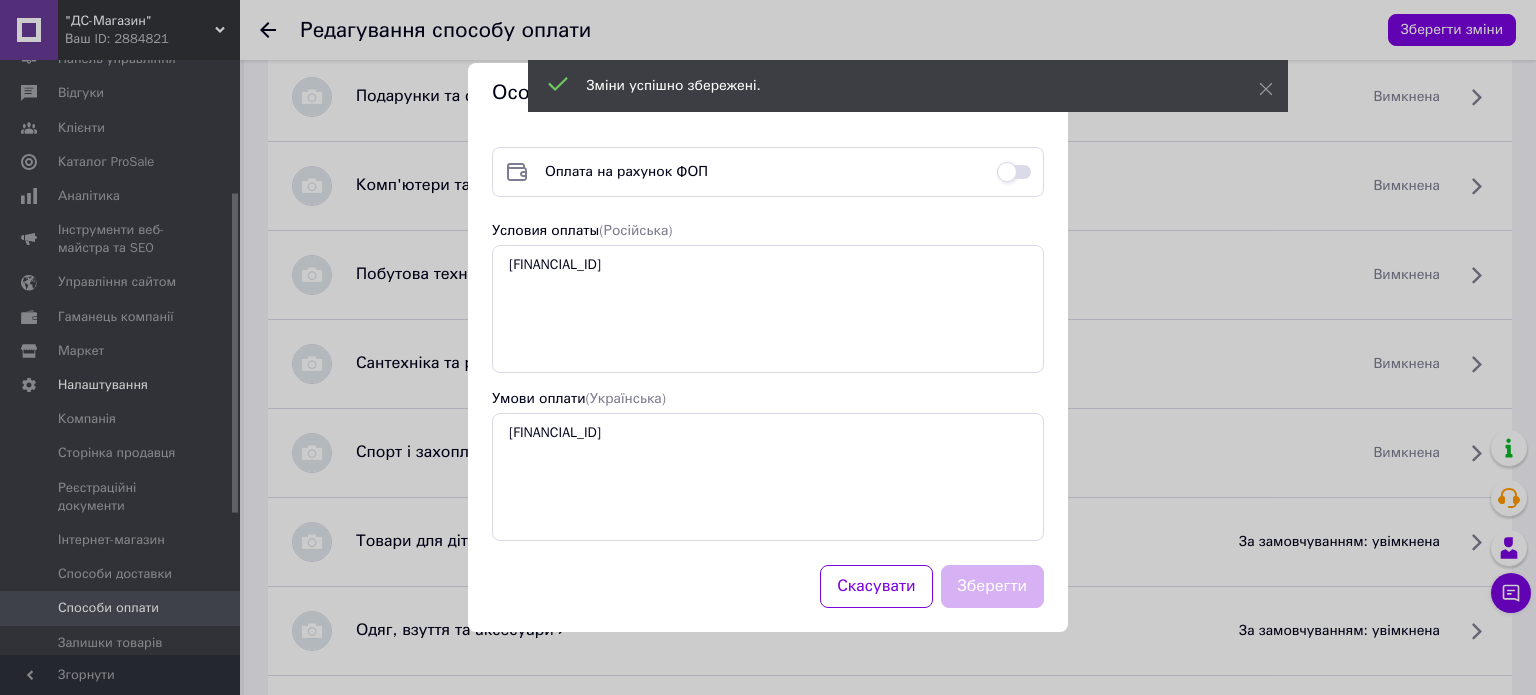 checkbox on "false" 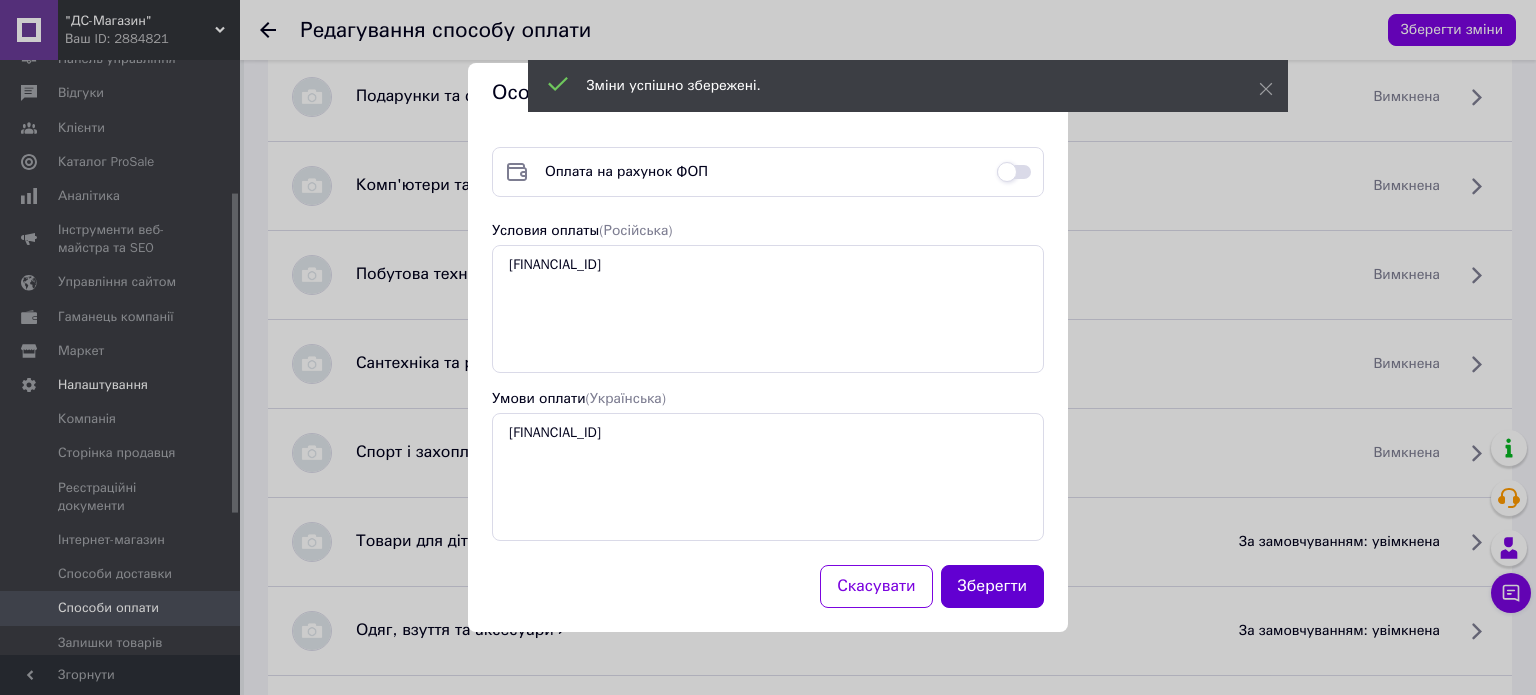 click on "Зберегти" at bounding box center (993, 586) 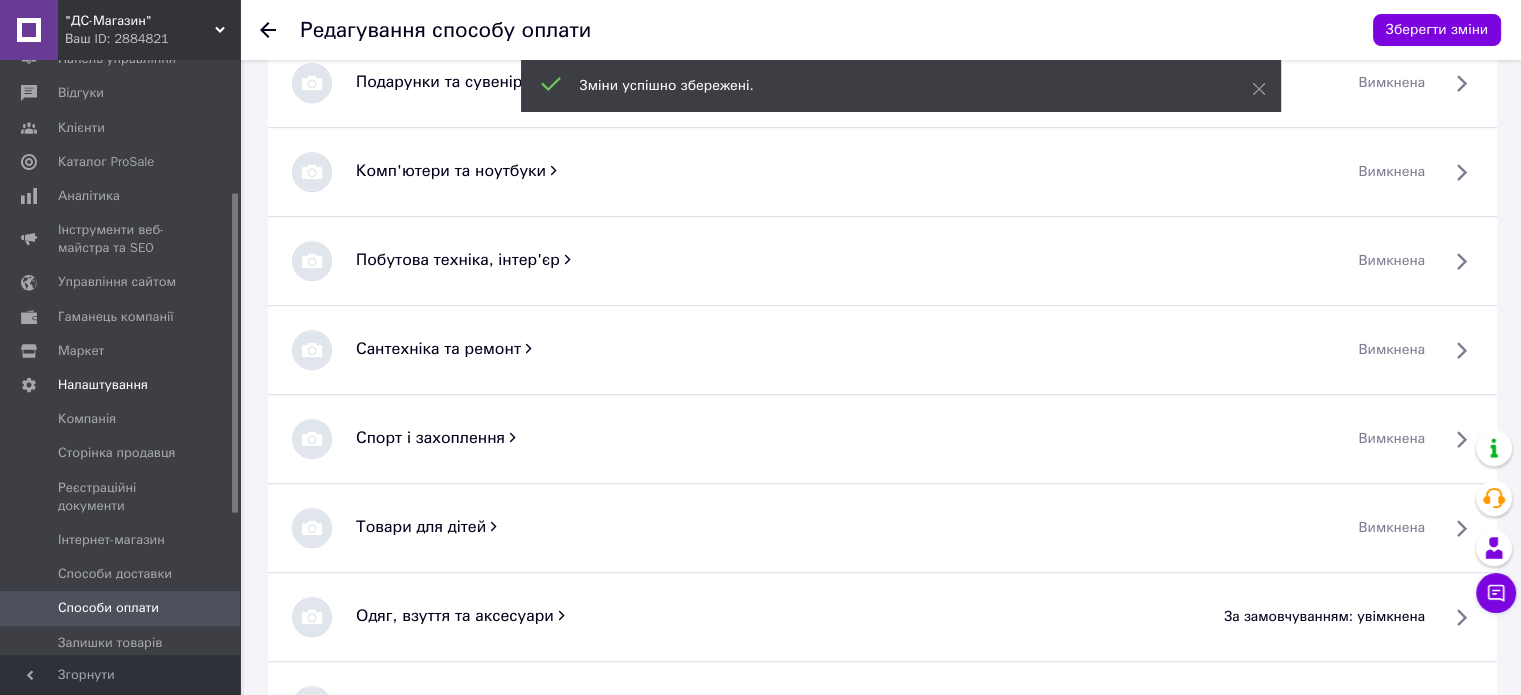 scroll, scrollTop: 1437, scrollLeft: 0, axis: vertical 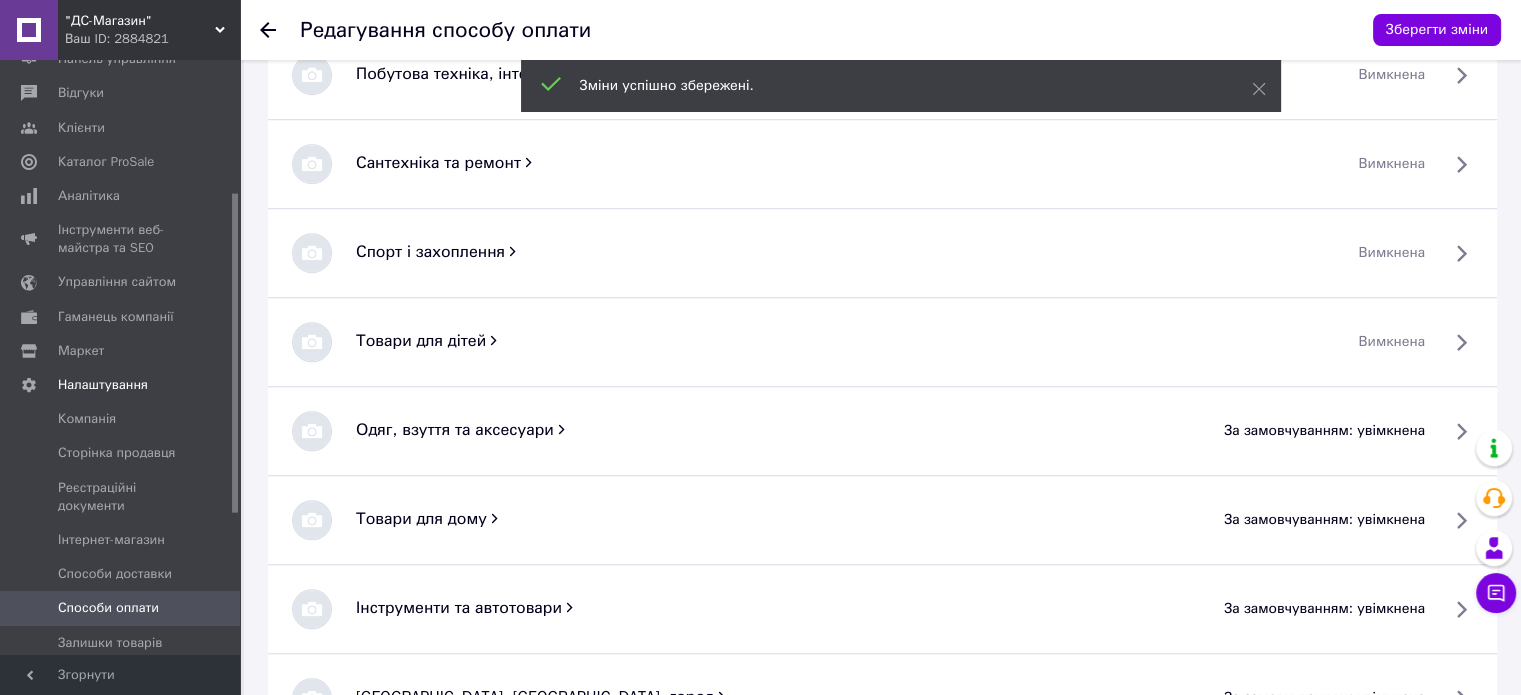 click on "за замовчуванням: увімкнена" at bounding box center [1324, 431] 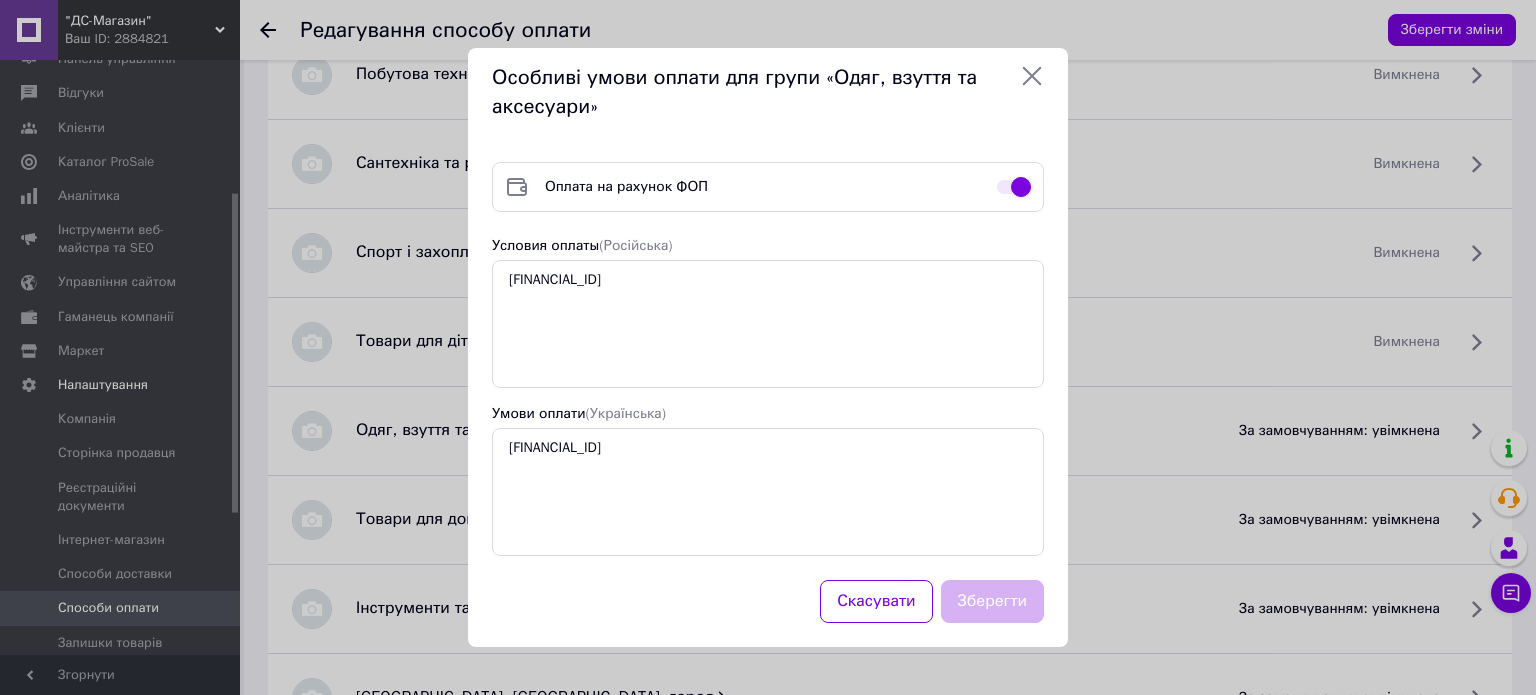 click at bounding box center (1014, 187) 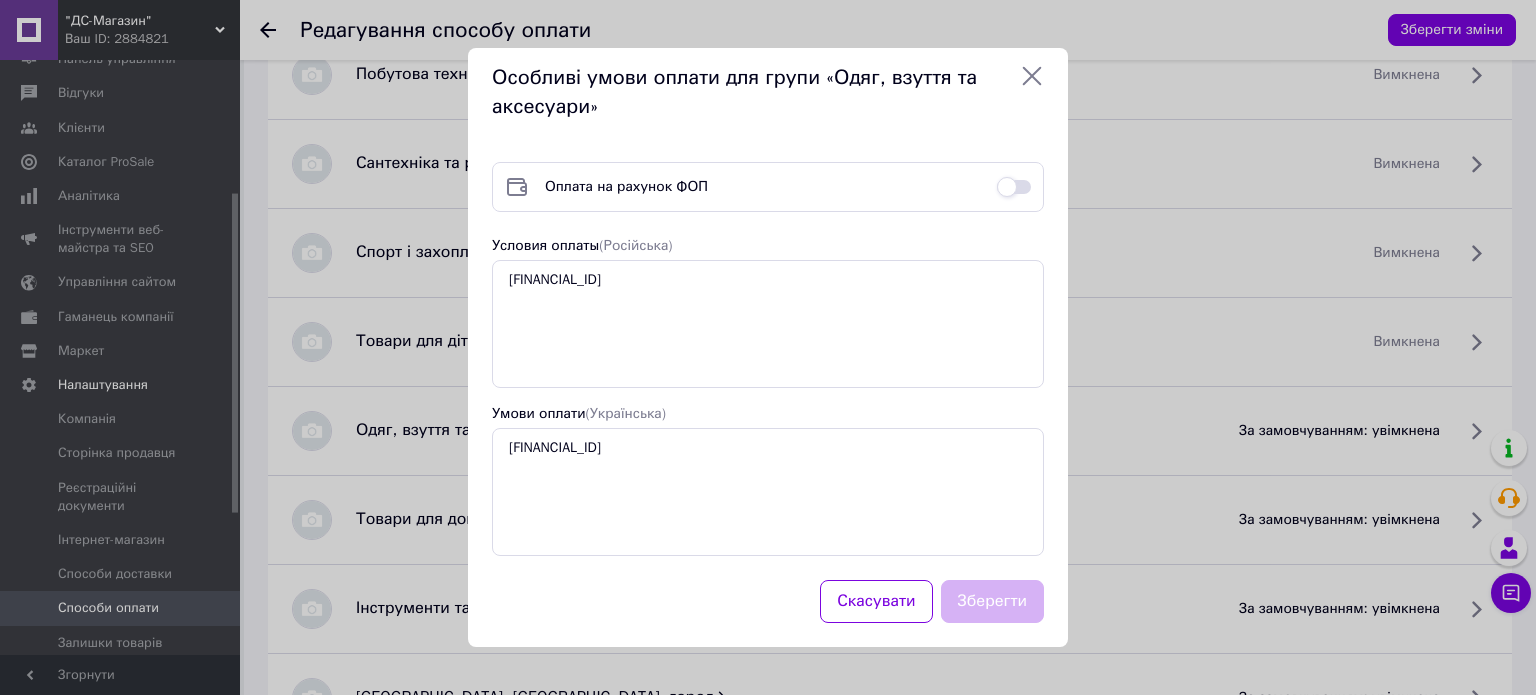 checkbox on "false" 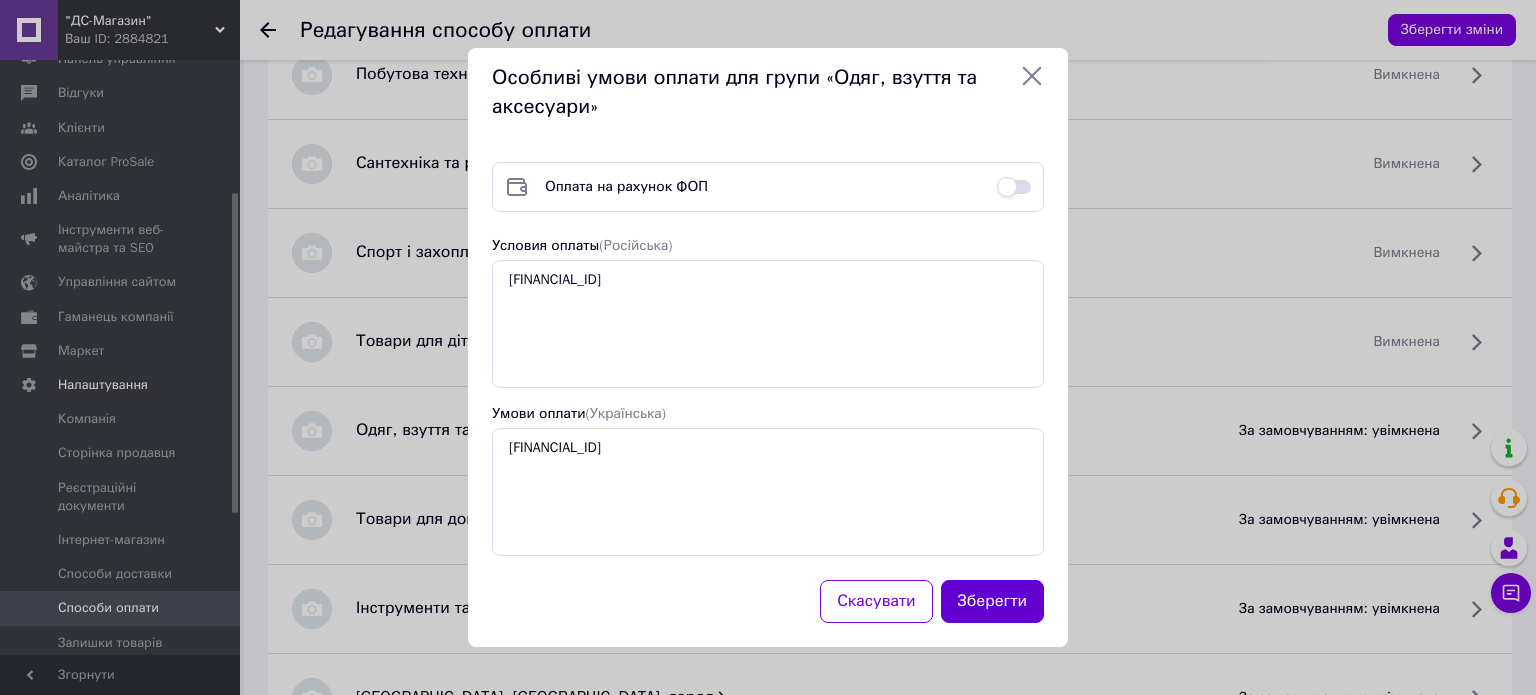 click on "Зберегти" at bounding box center (993, 601) 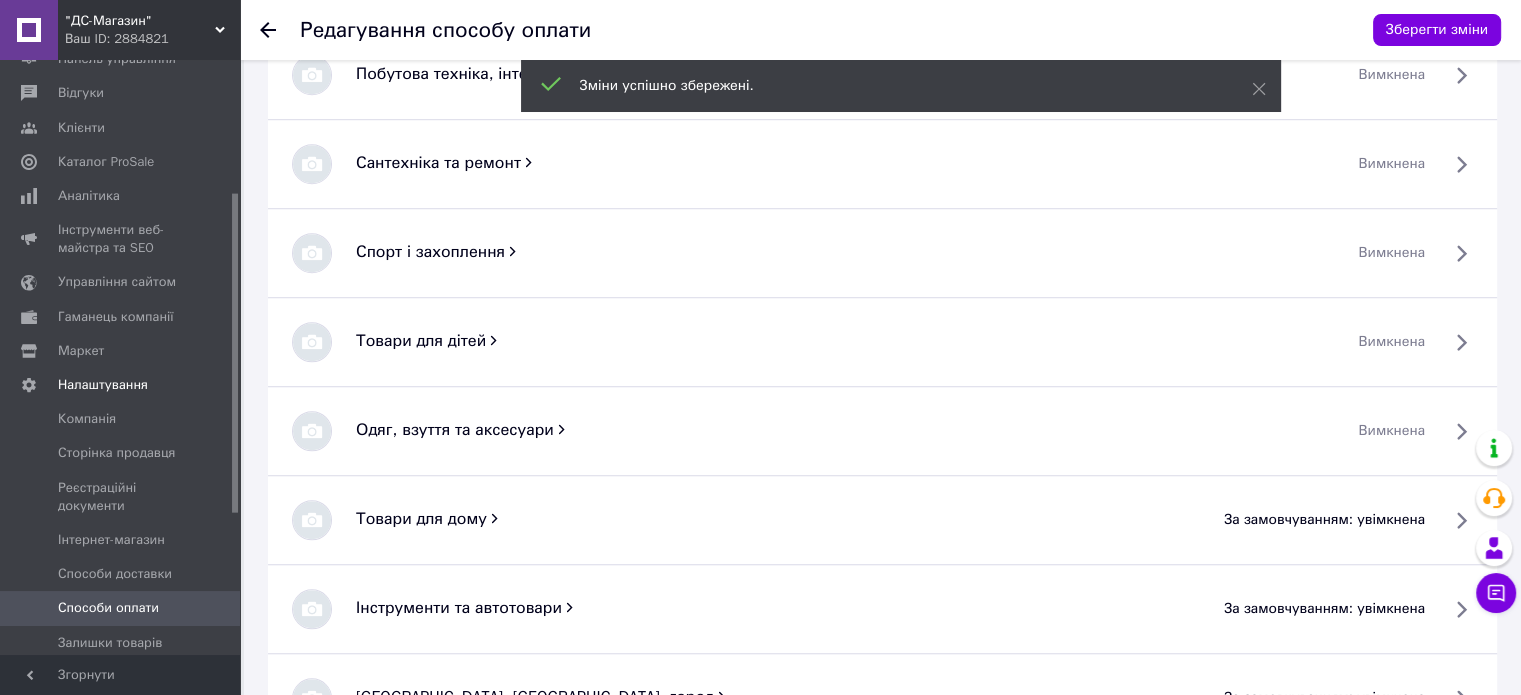 click on "за замовчуванням: увімкнена" at bounding box center [1324, 520] 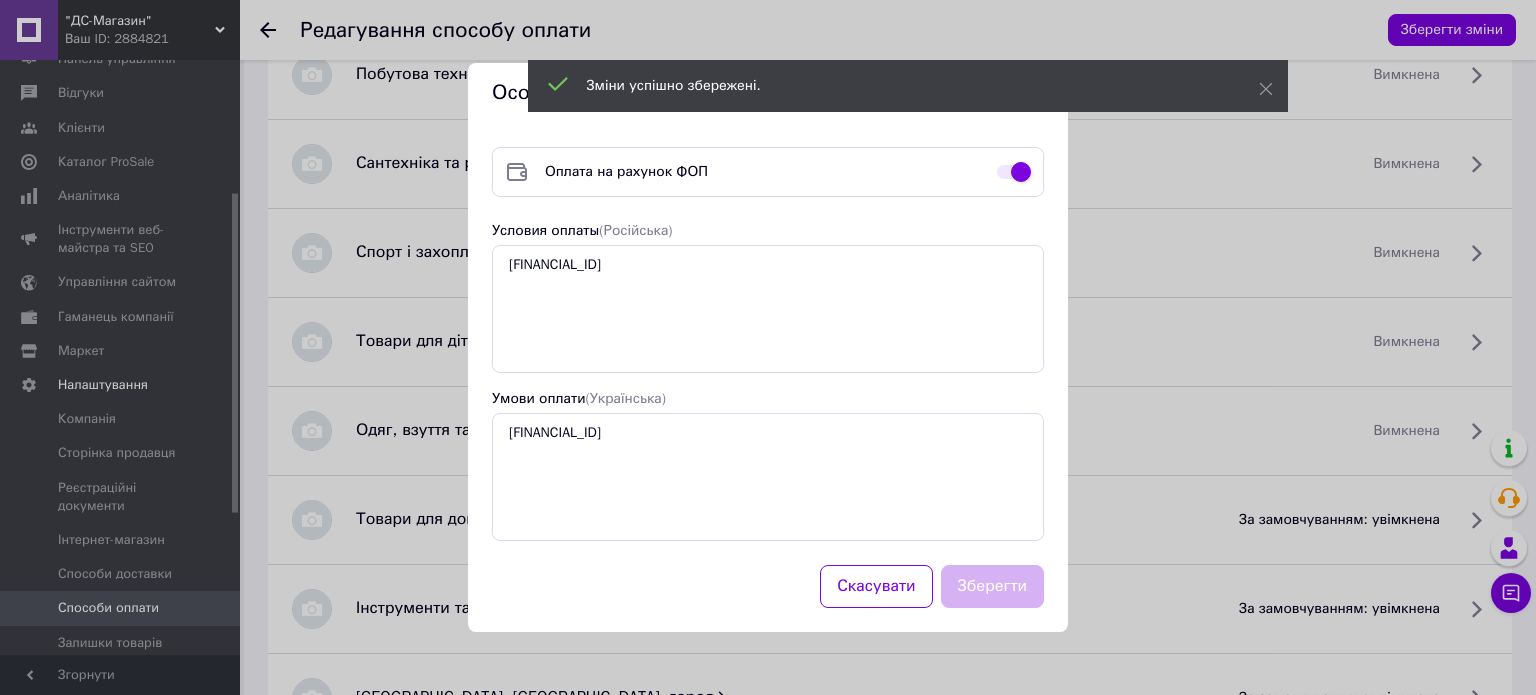 click at bounding box center [1014, 172] 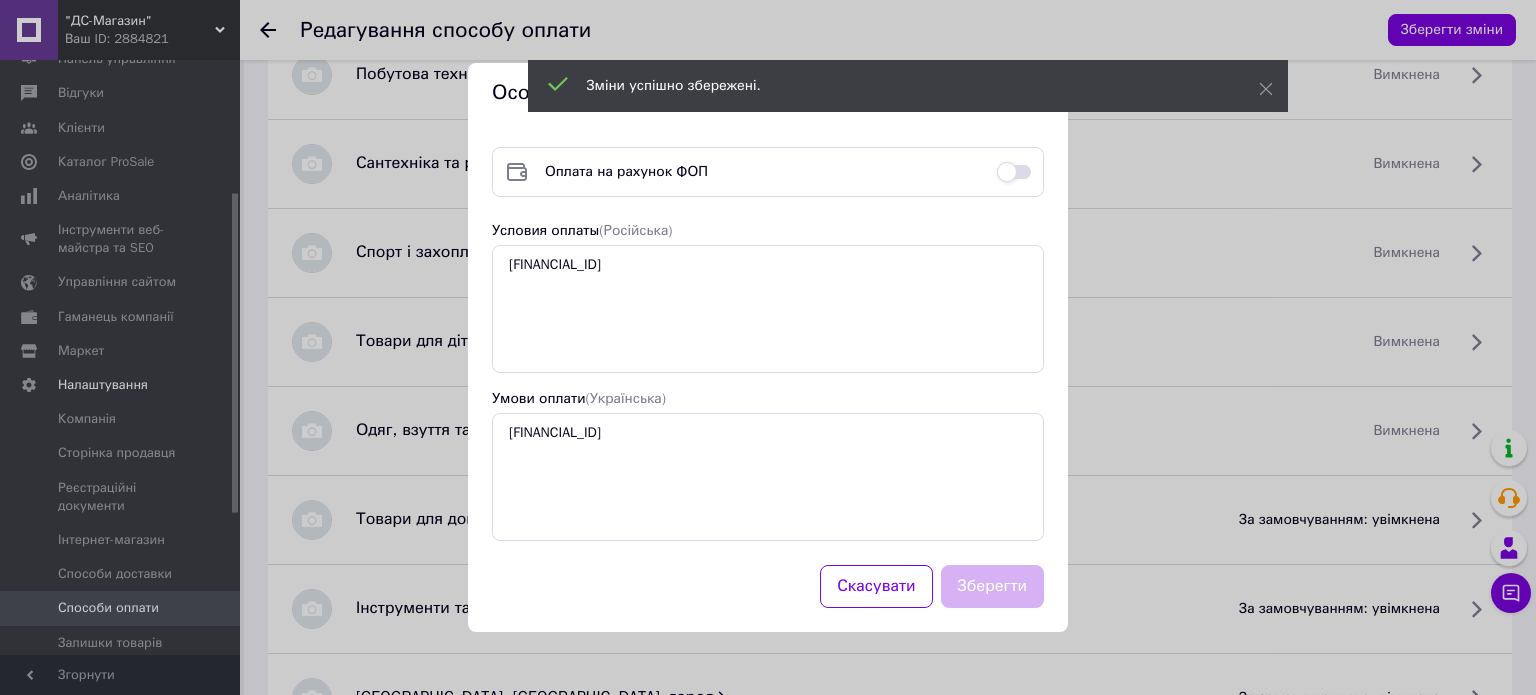checkbox on "false" 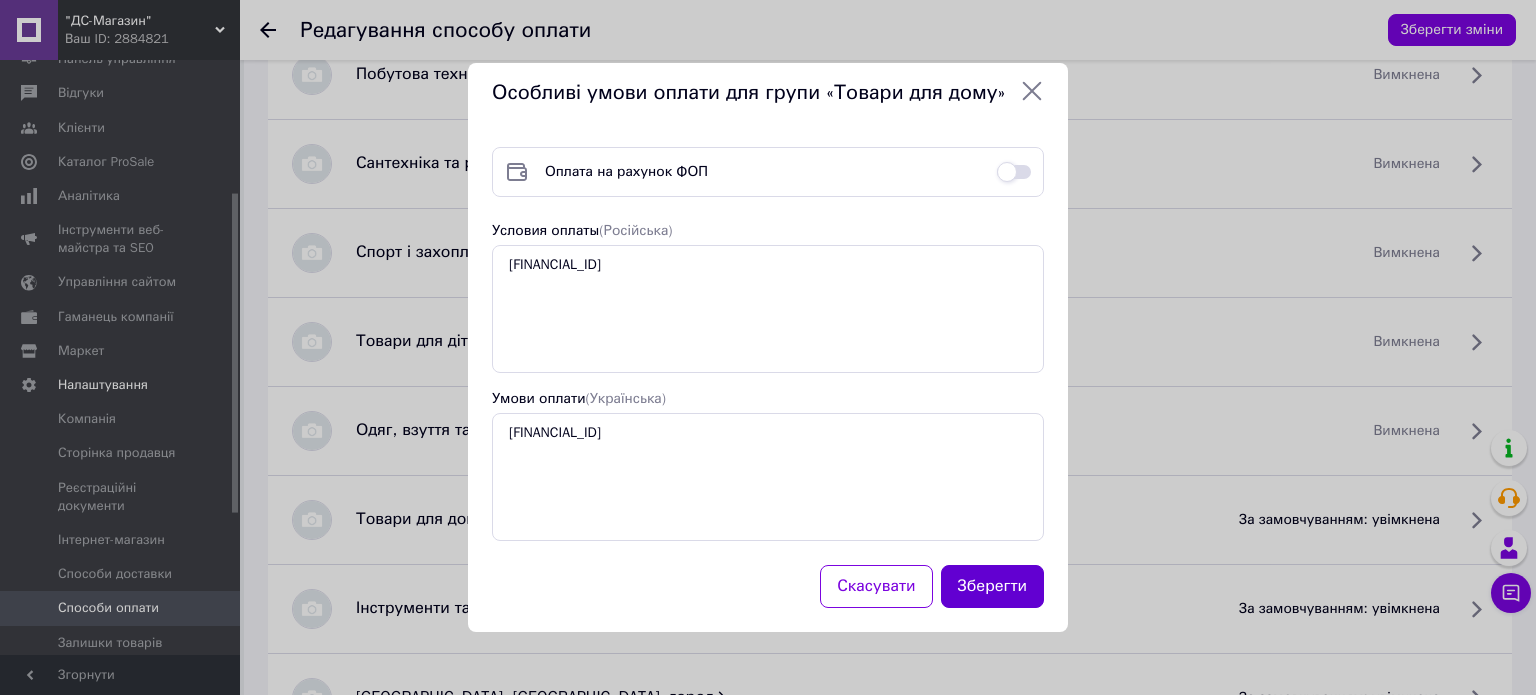 click on "Зберегти" at bounding box center [993, 586] 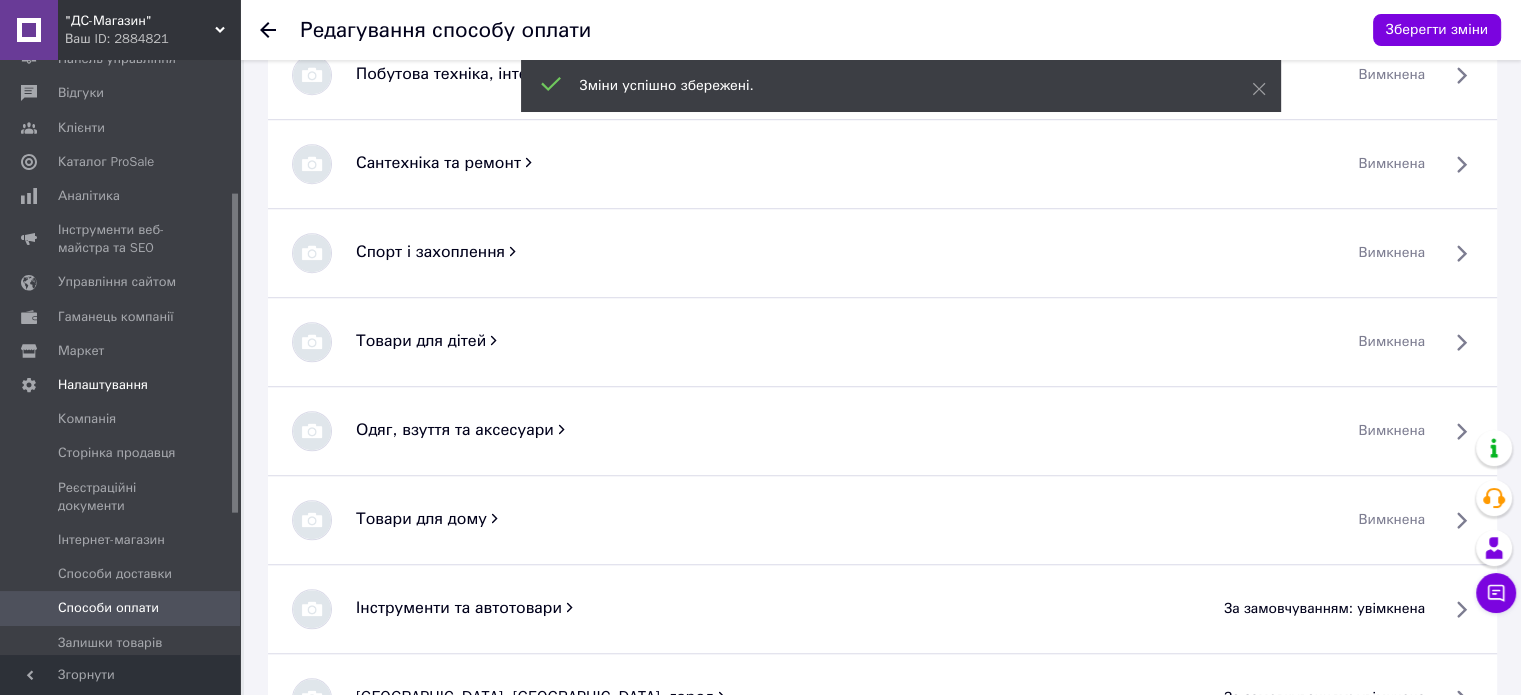scroll, scrollTop: 1637, scrollLeft: 0, axis: vertical 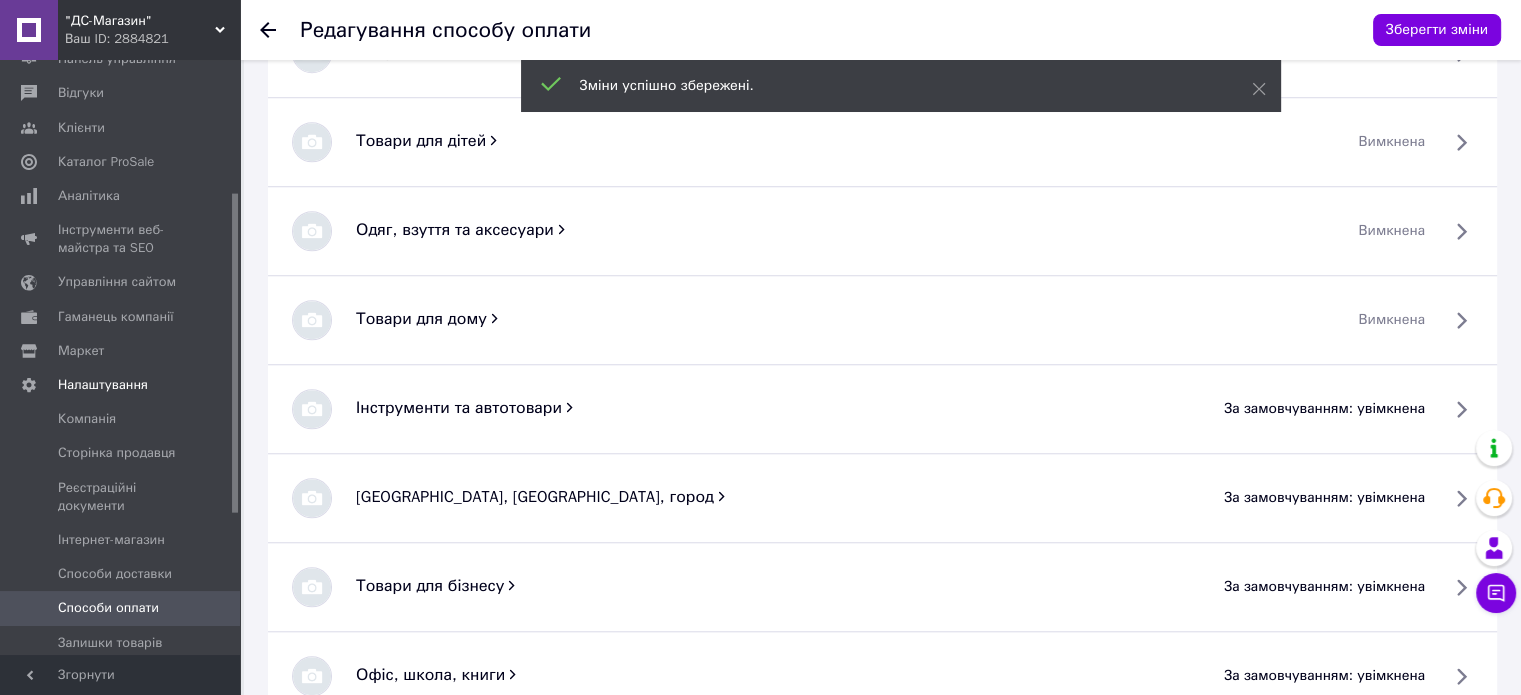 click on "за замовчуванням: увімкнена" at bounding box center (1324, 409) 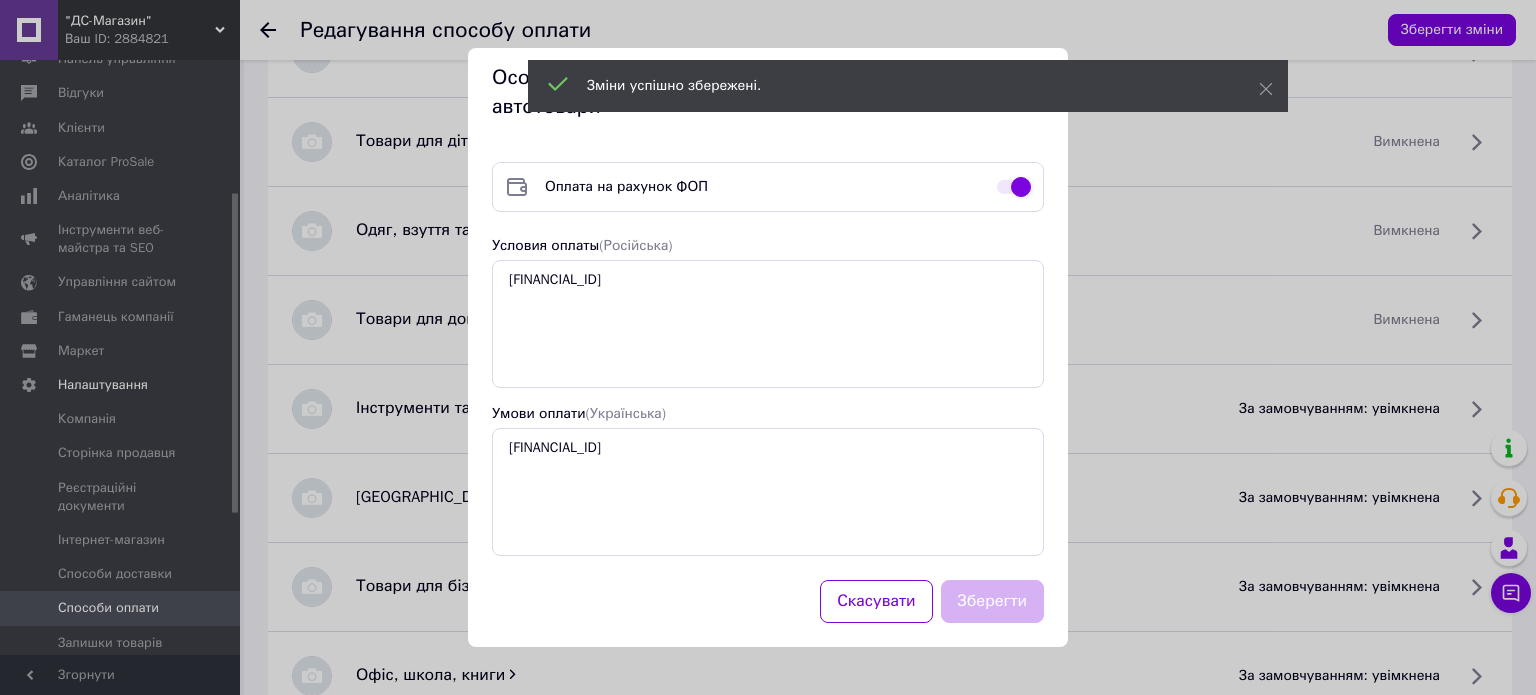 click at bounding box center [1014, 187] 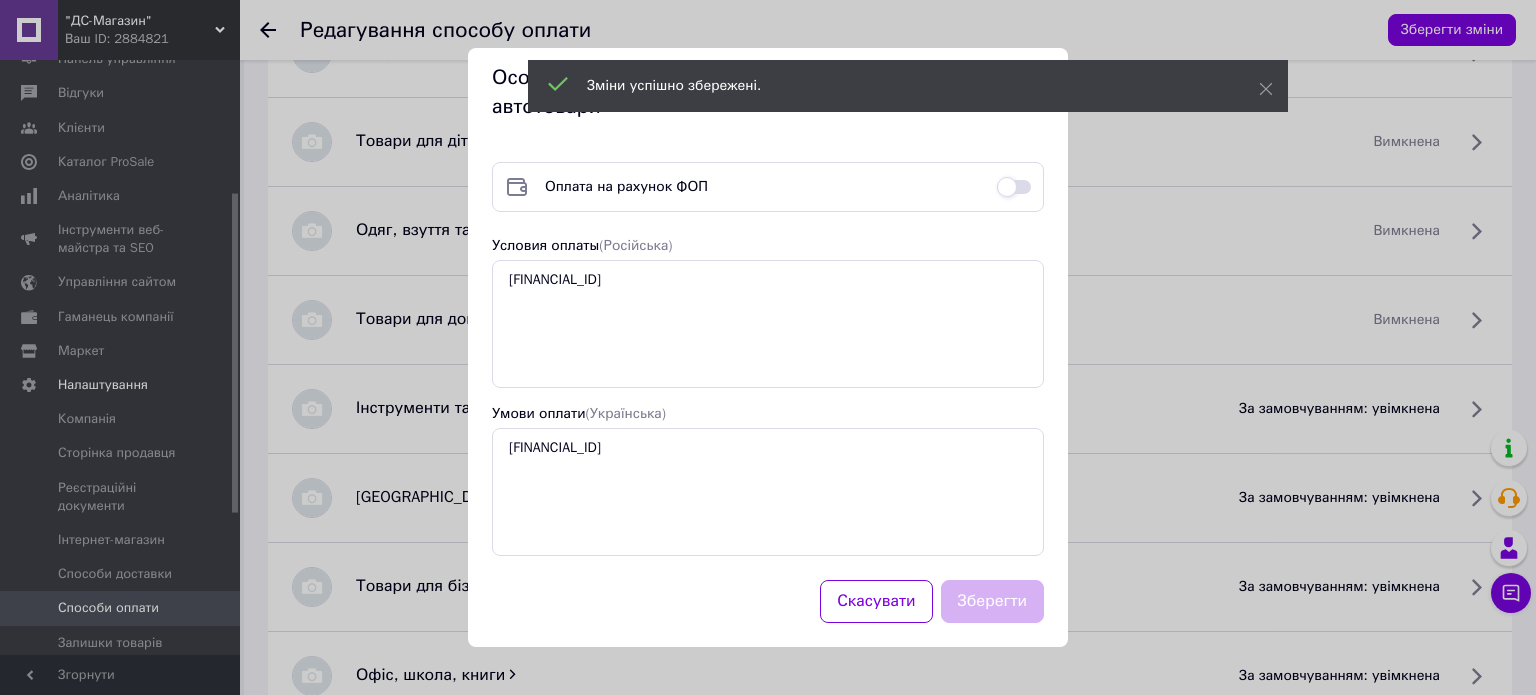 checkbox on "false" 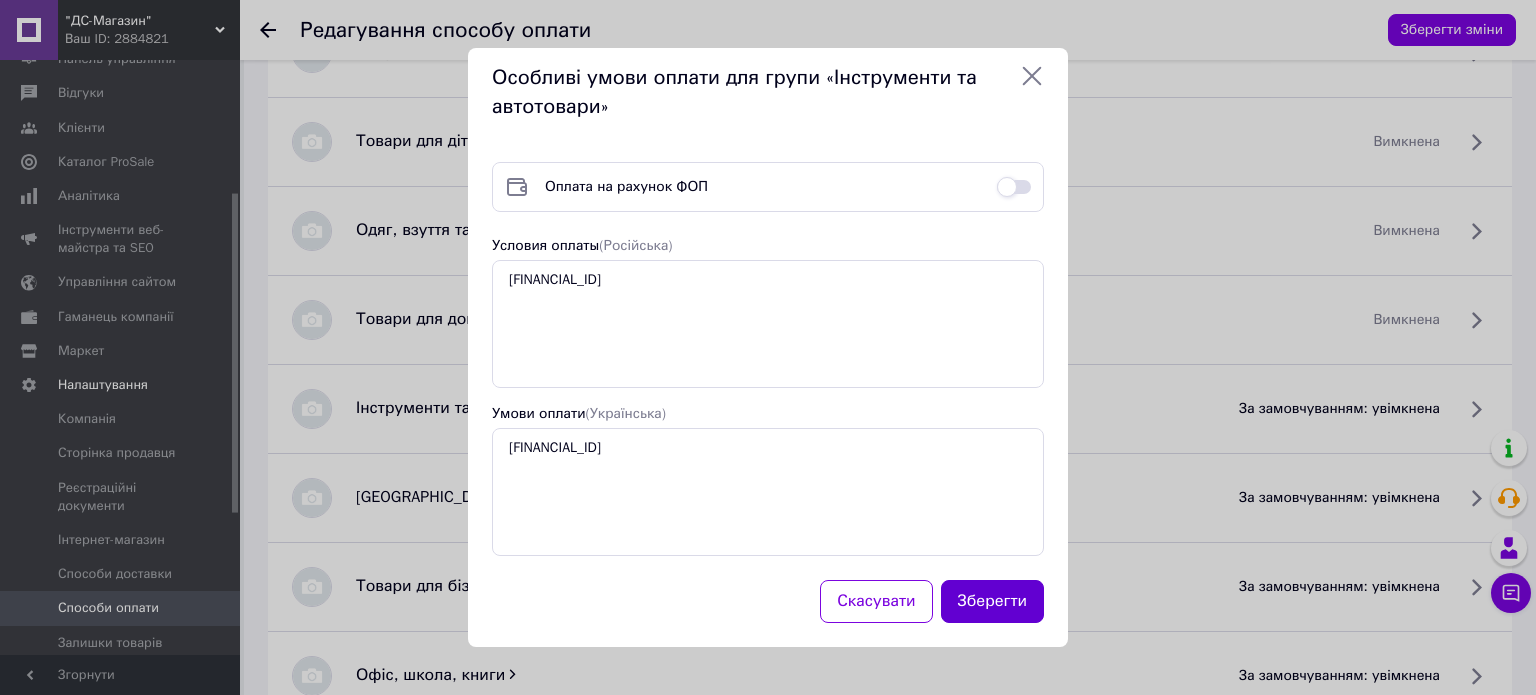 click on "Зберегти" at bounding box center (993, 601) 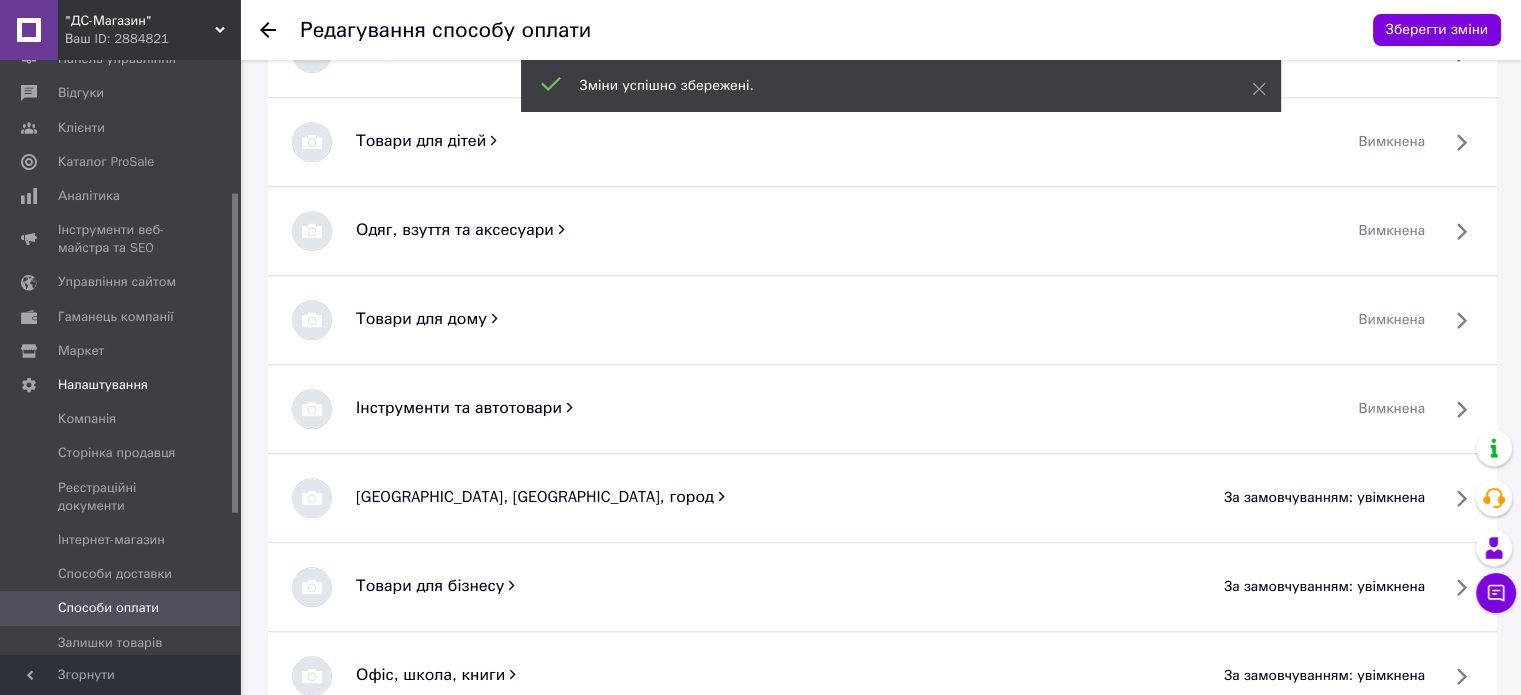 click on "за замовчуванням: увімкнена" at bounding box center (1324, 498) 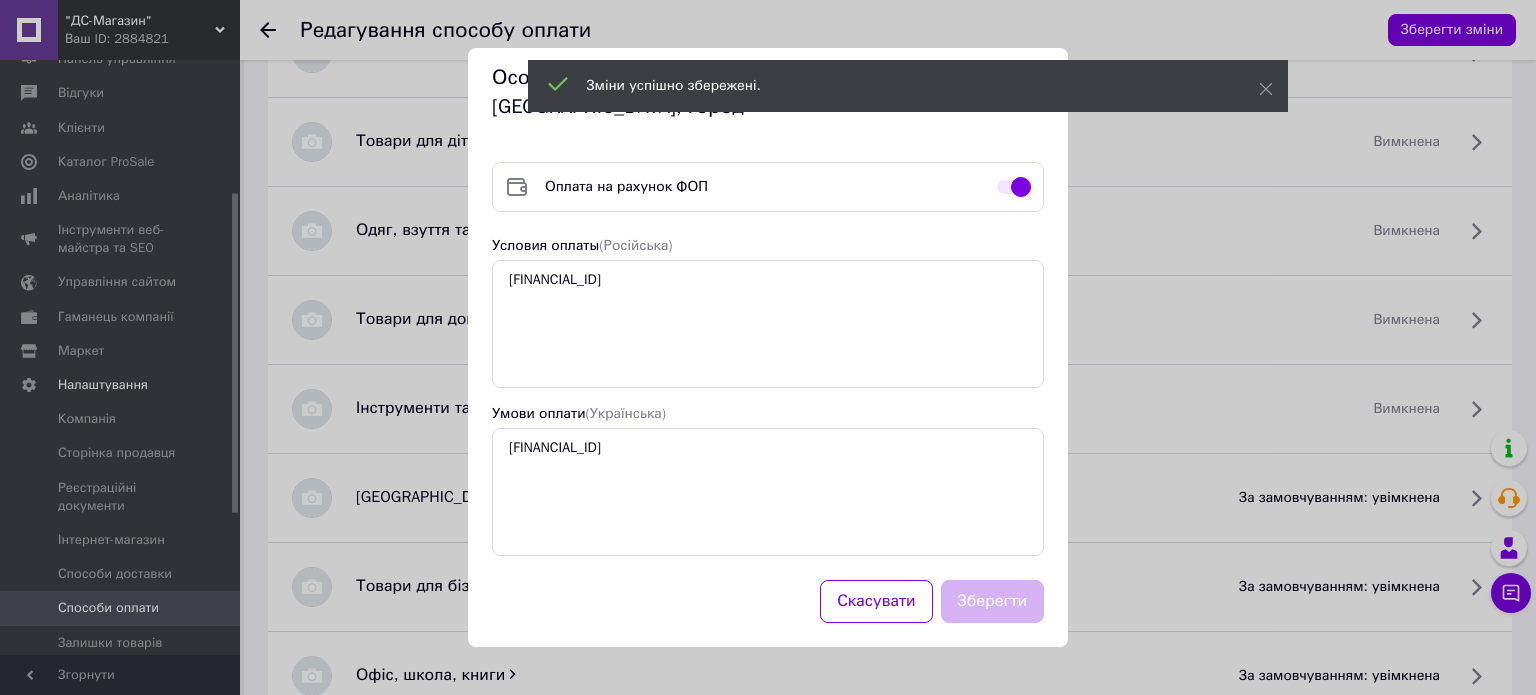 click at bounding box center [1014, 187] 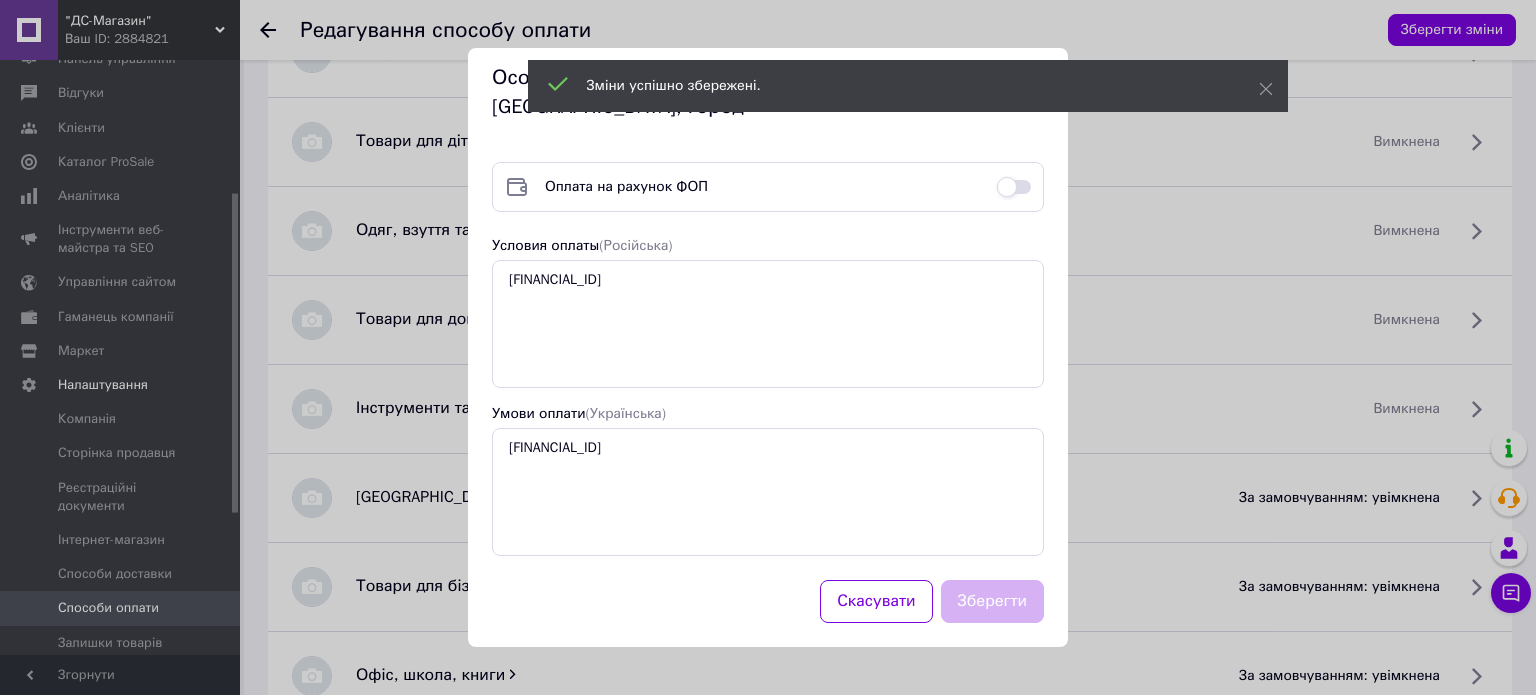 checkbox on "false" 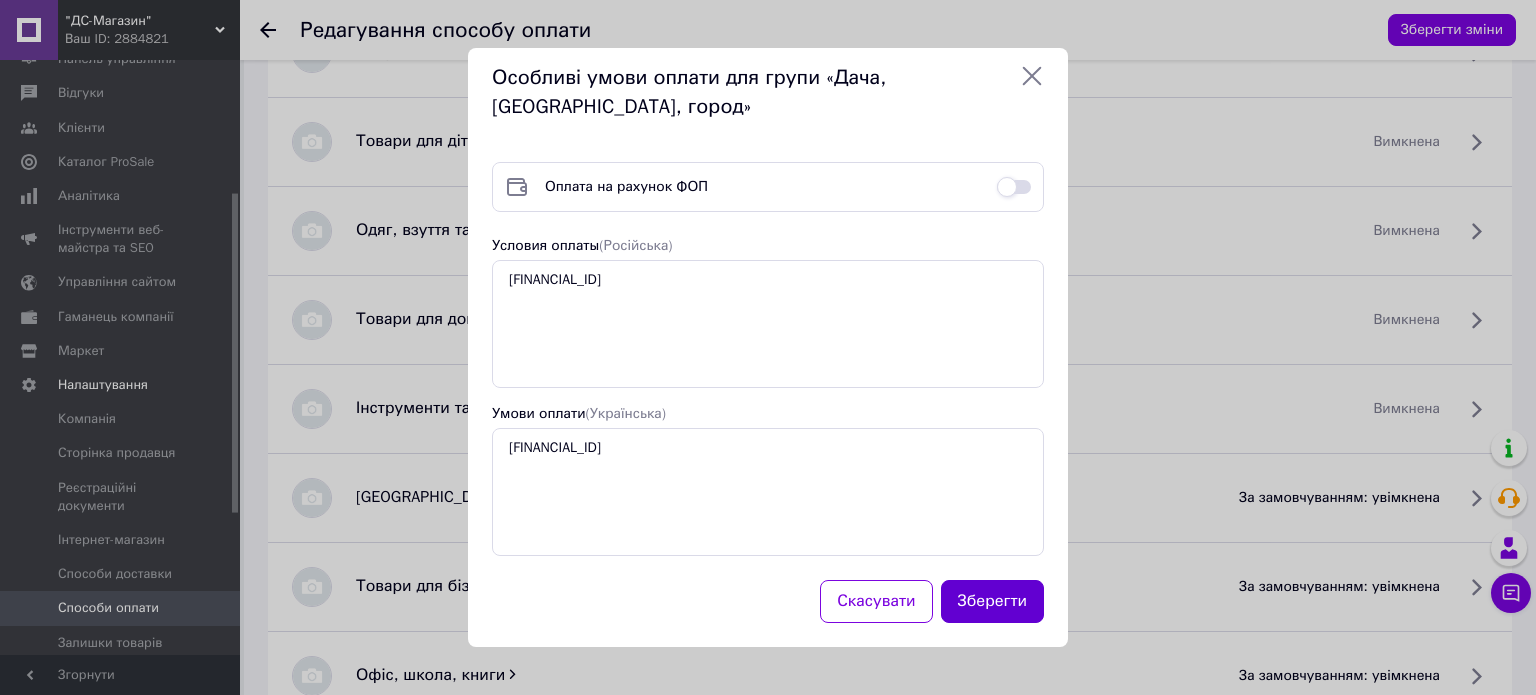 click on "Зберегти" at bounding box center [993, 601] 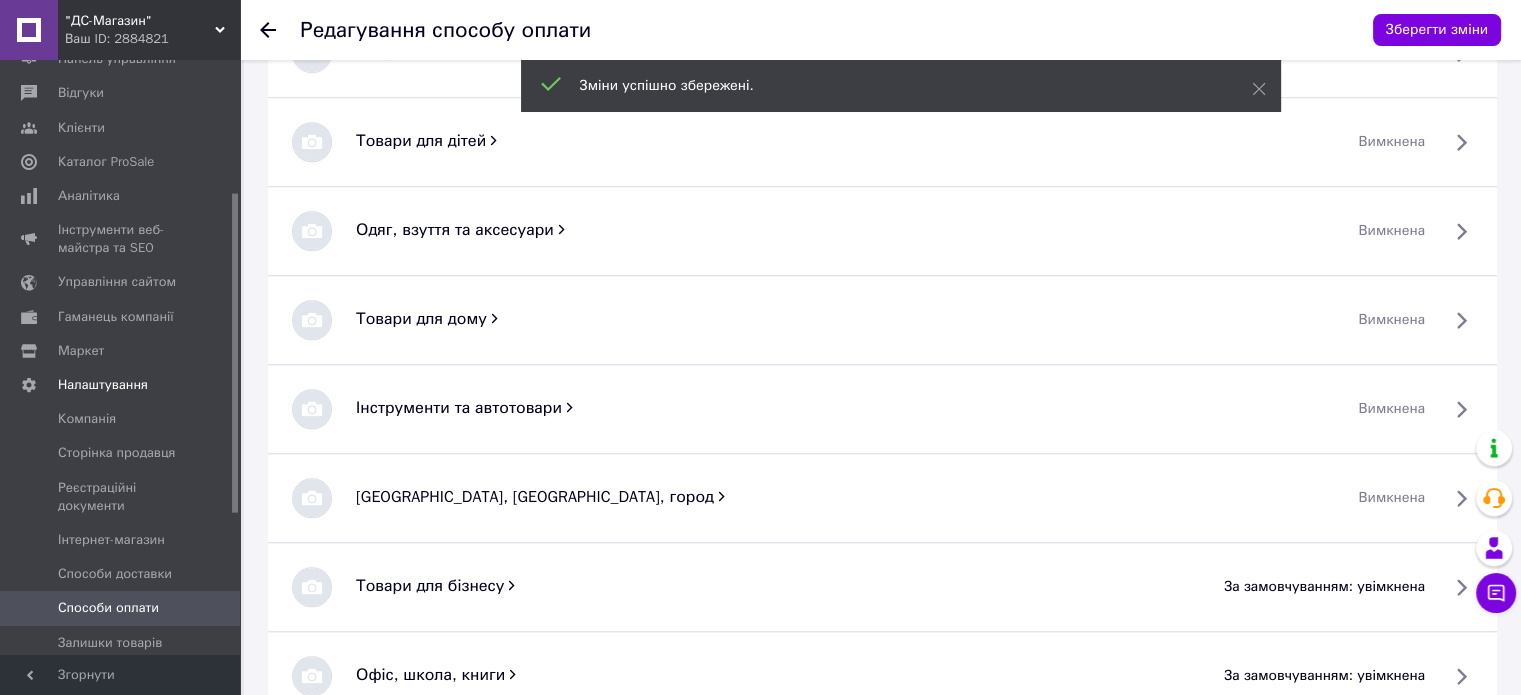 click on "за замовчуванням: увімкнена" at bounding box center [1324, 587] 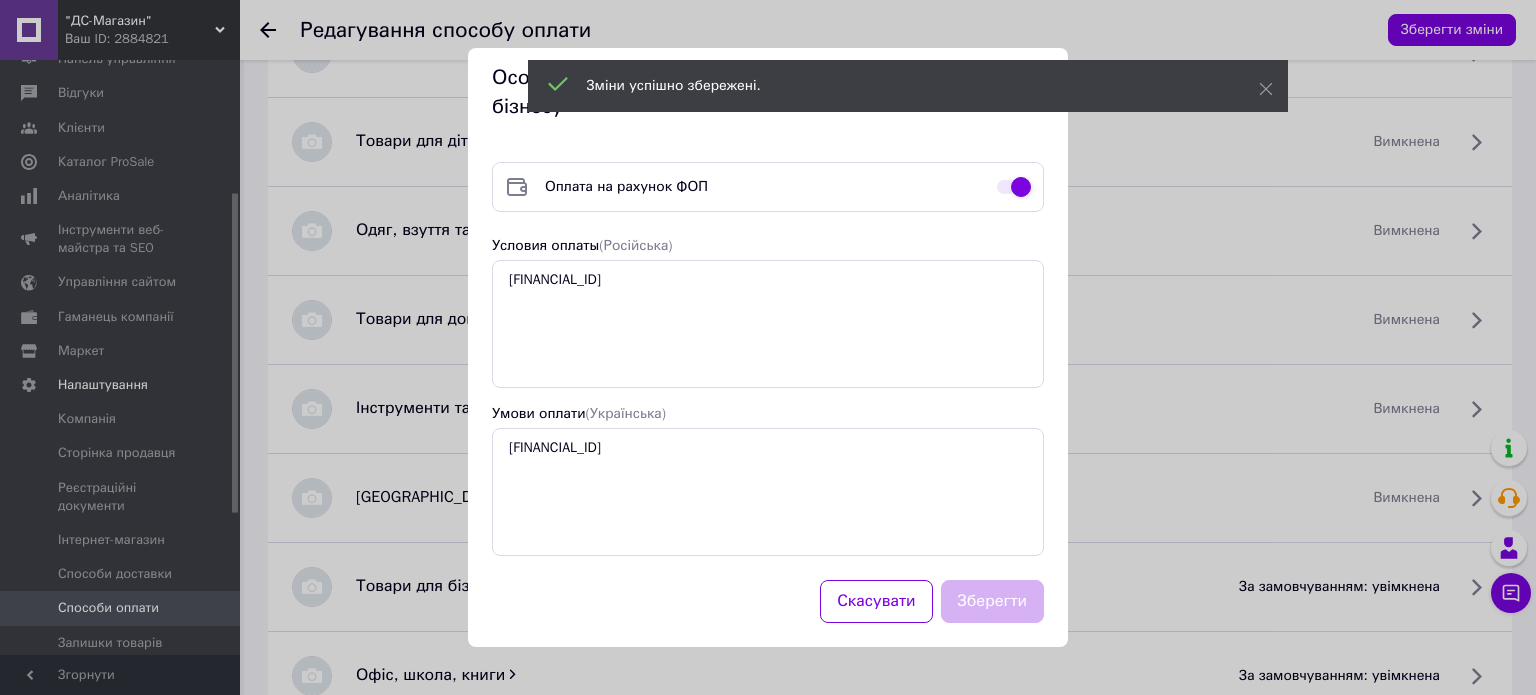 click at bounding box center [1014, 187] 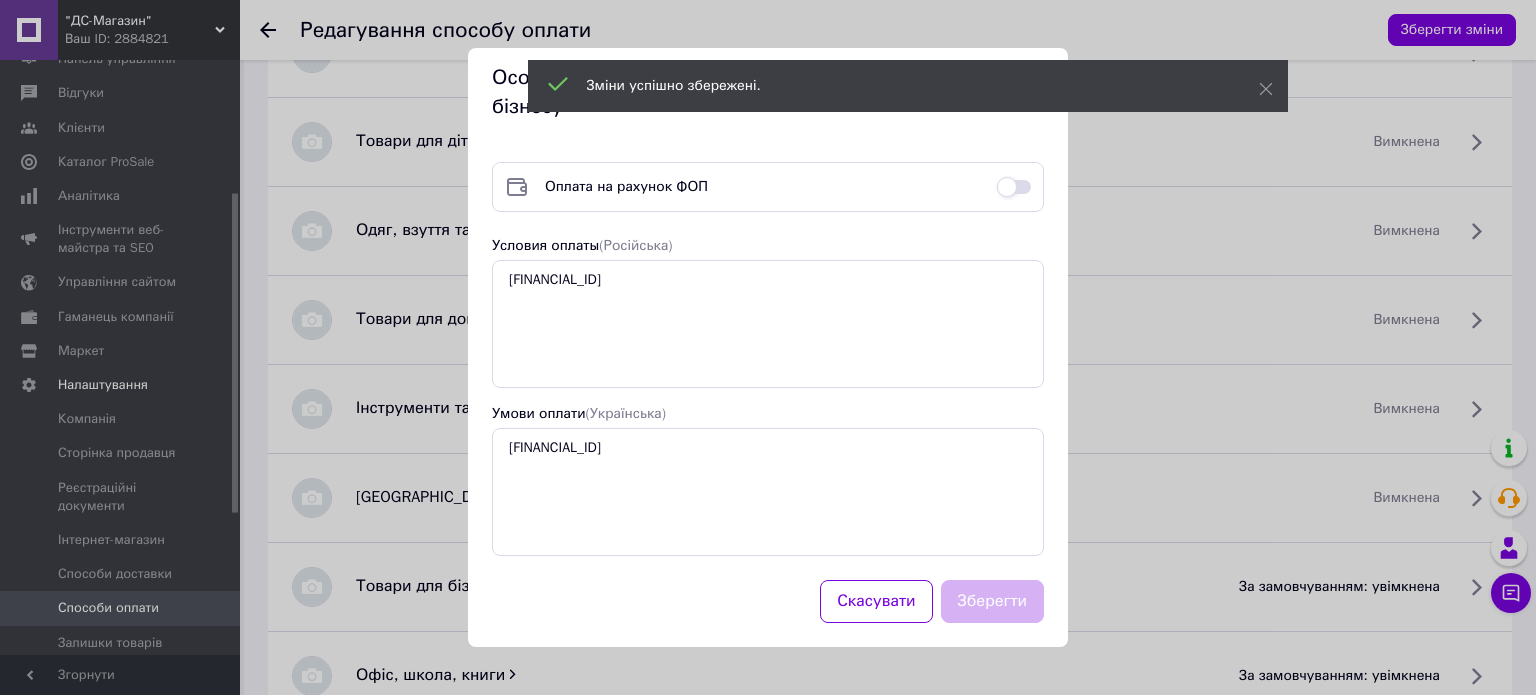 checkbox on "false" 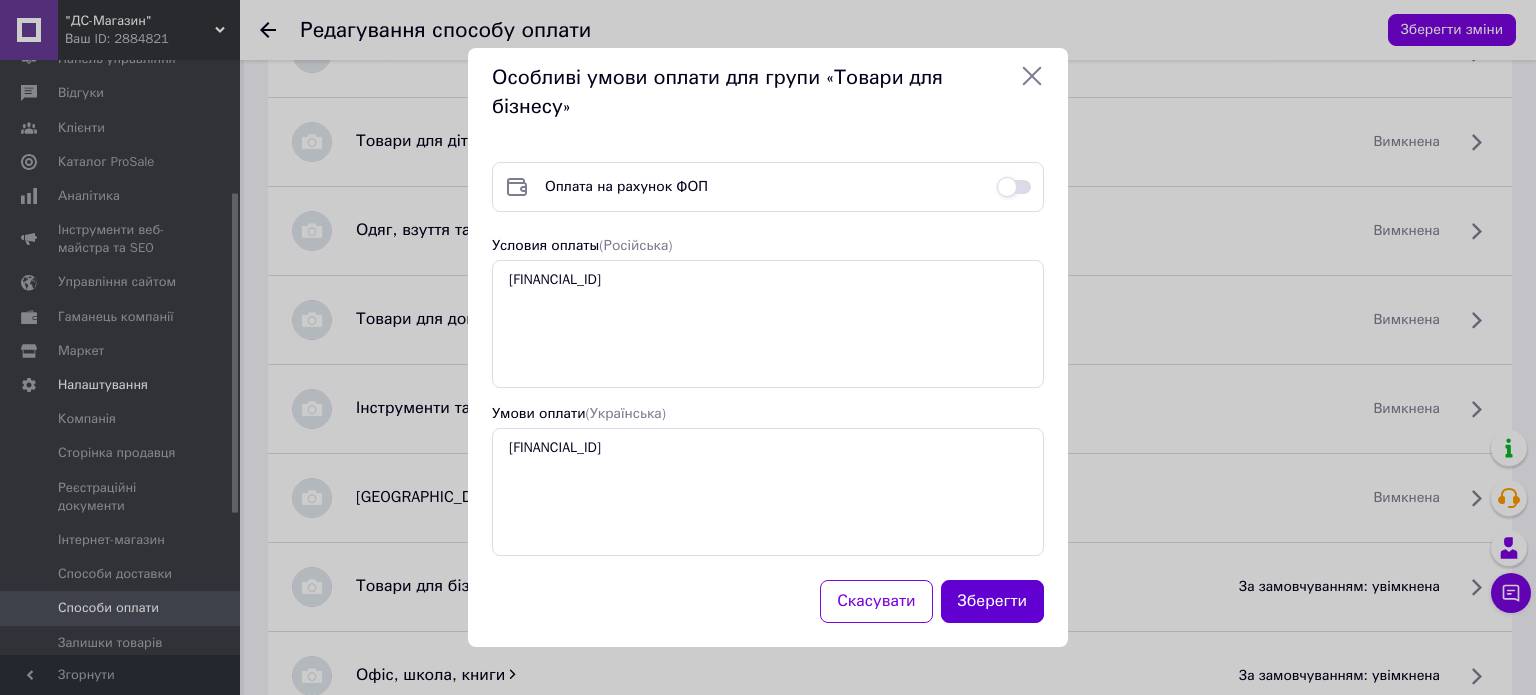 click on "Зберегти" at bounding box center [993, 601] 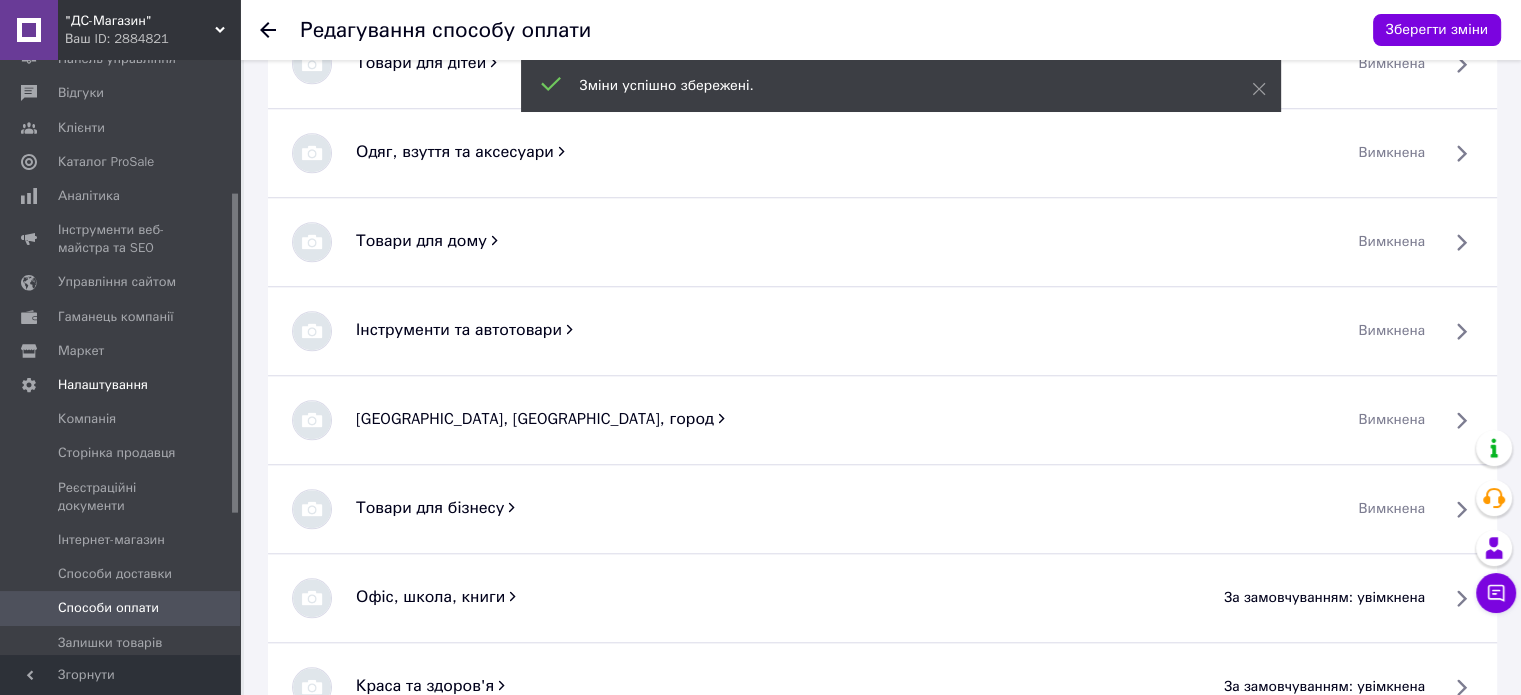 scroll, scrollTop: 1837, scrollLeft: 0, axis: vertical 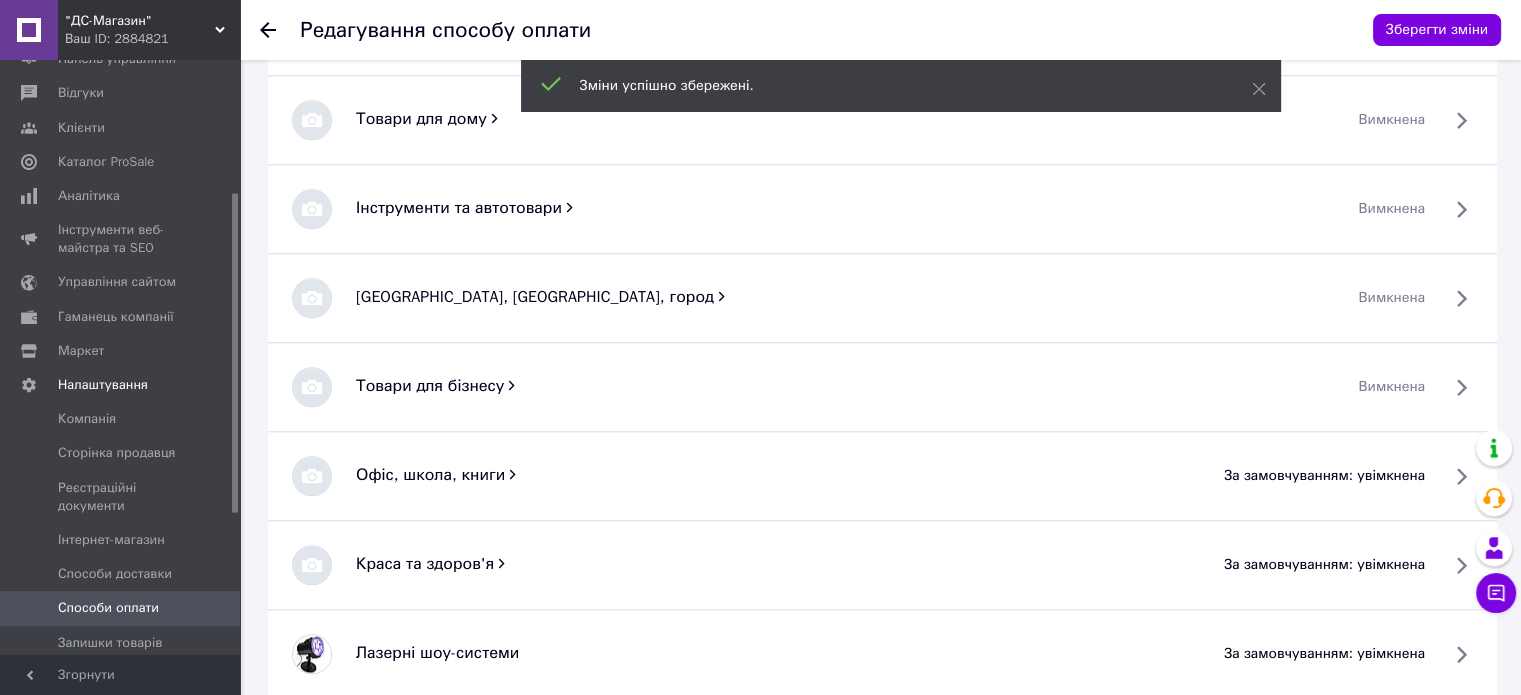 click on "за замовчуванням: увімкнена" at bounding box center [1324, 476] 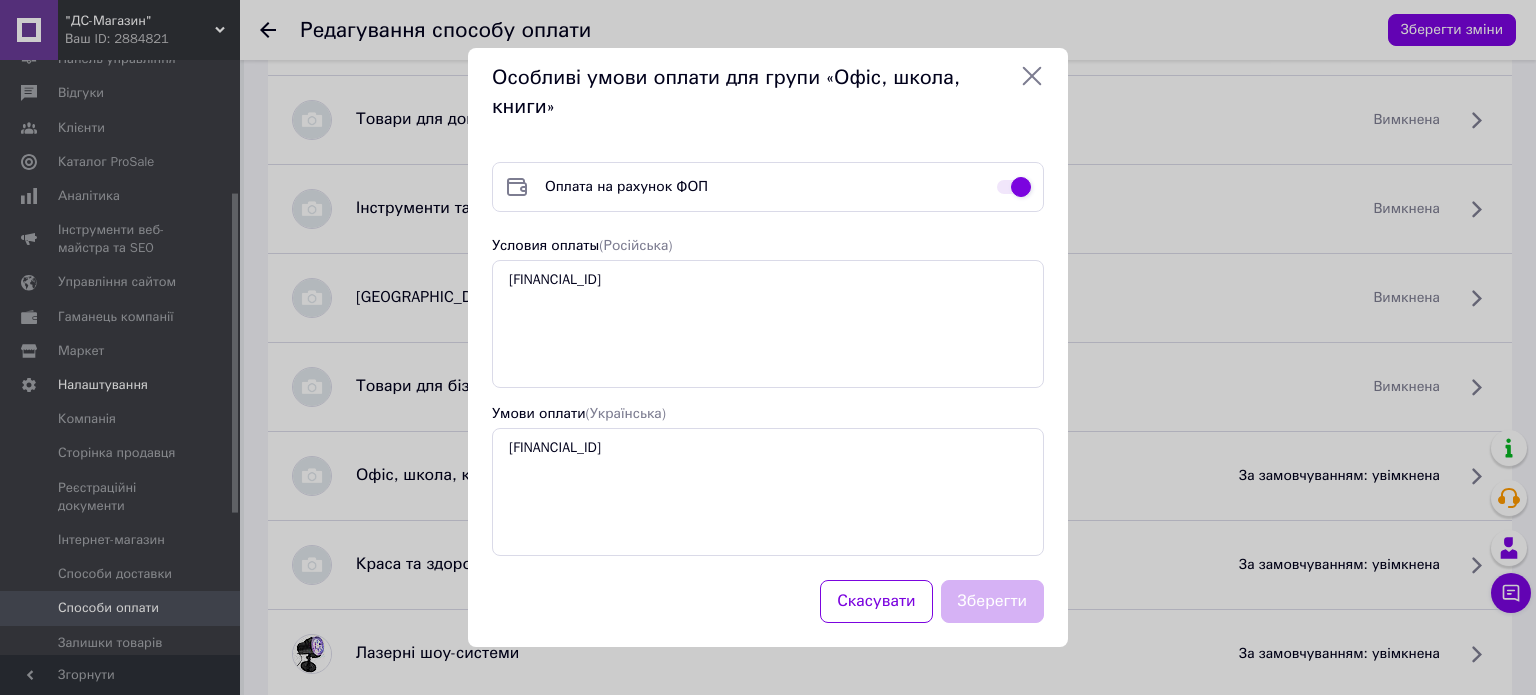 click on "Оплата на рахунок ФОП" at bounding box center (768, 187) 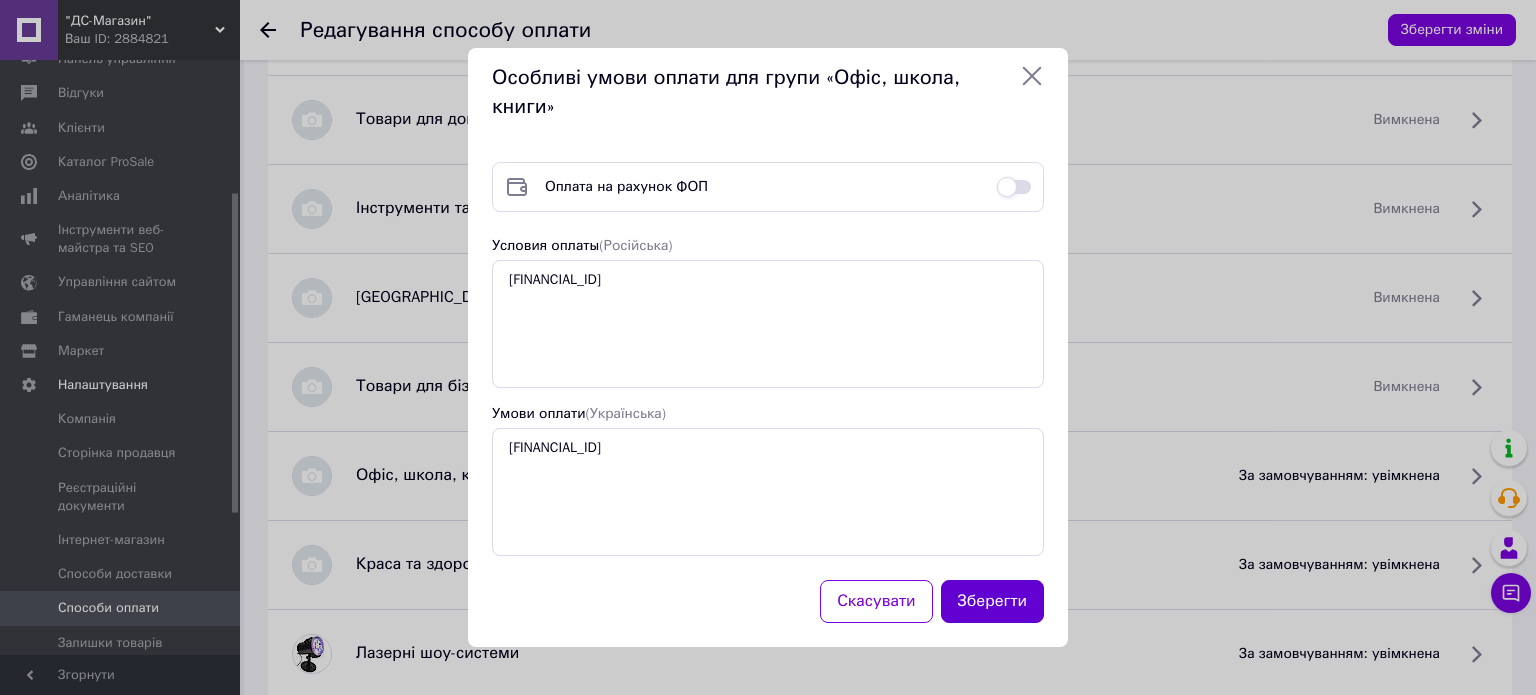 click on "Зберегти" at bounding box center [993, 601] 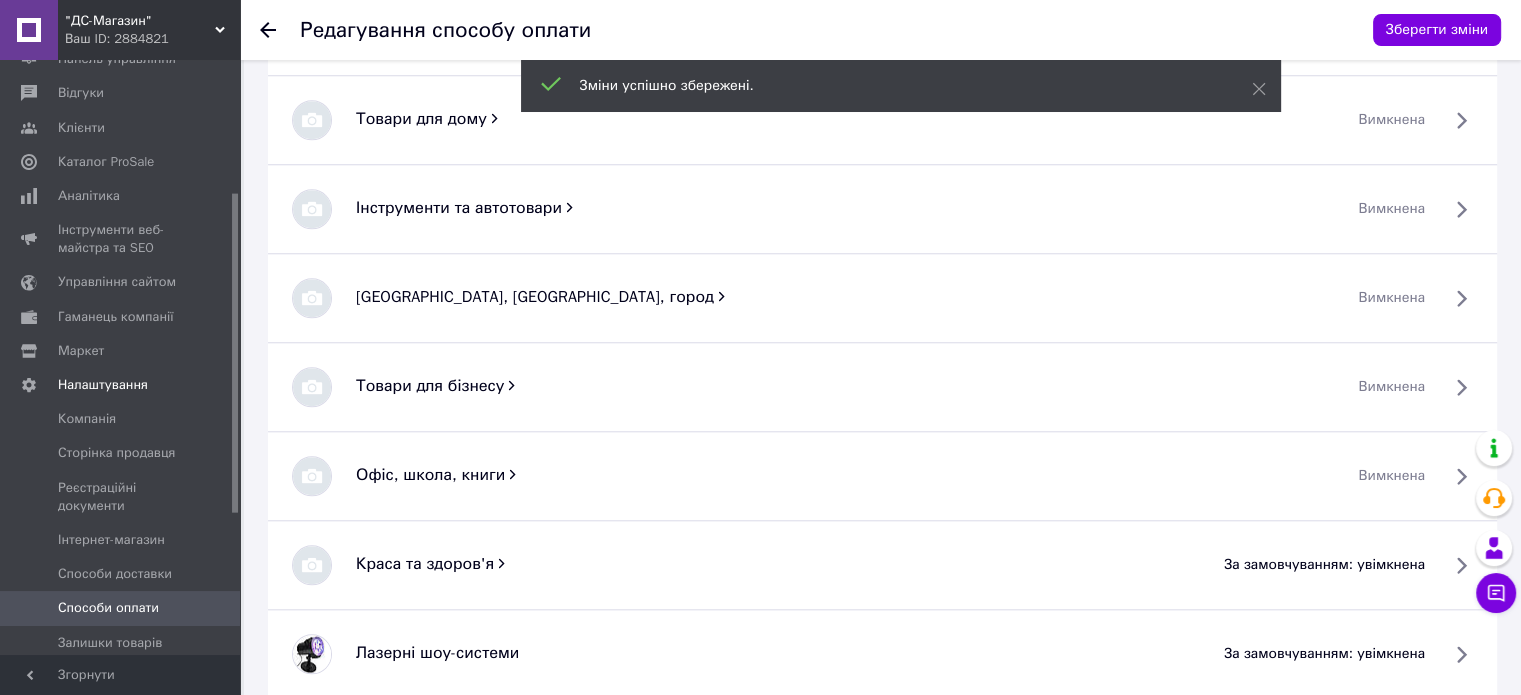click on "за замовчуванням: увімкнена" at bounding box center [1324, 565] 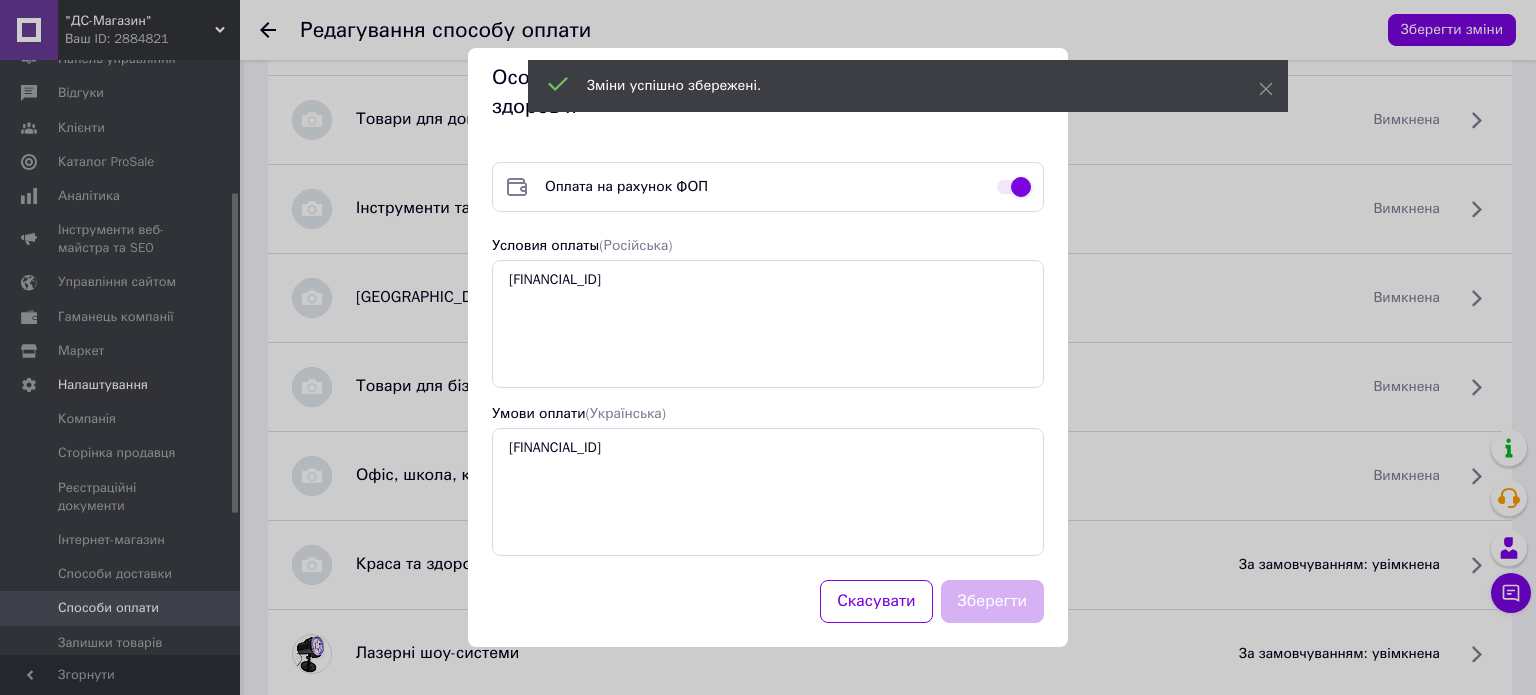 click at bounding box center [1014, 187] 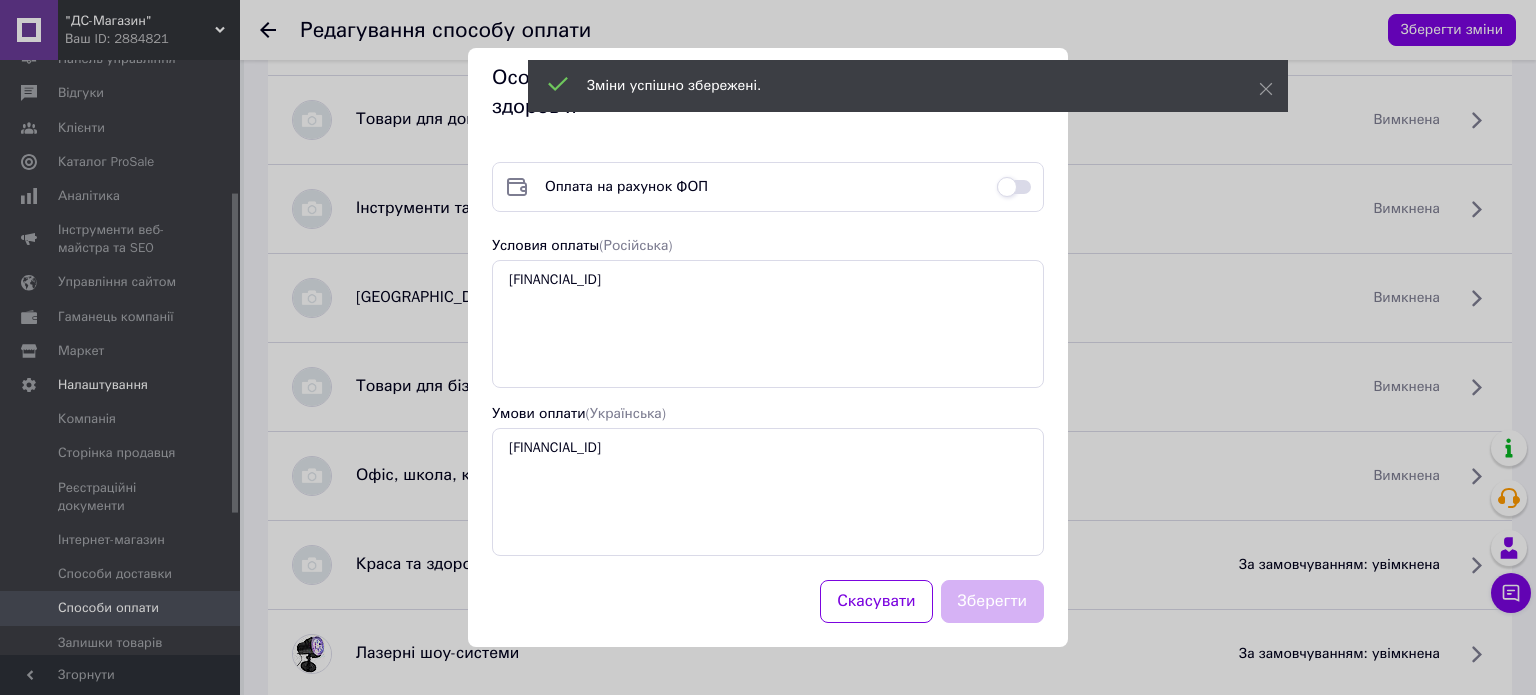 checkbox on "false" 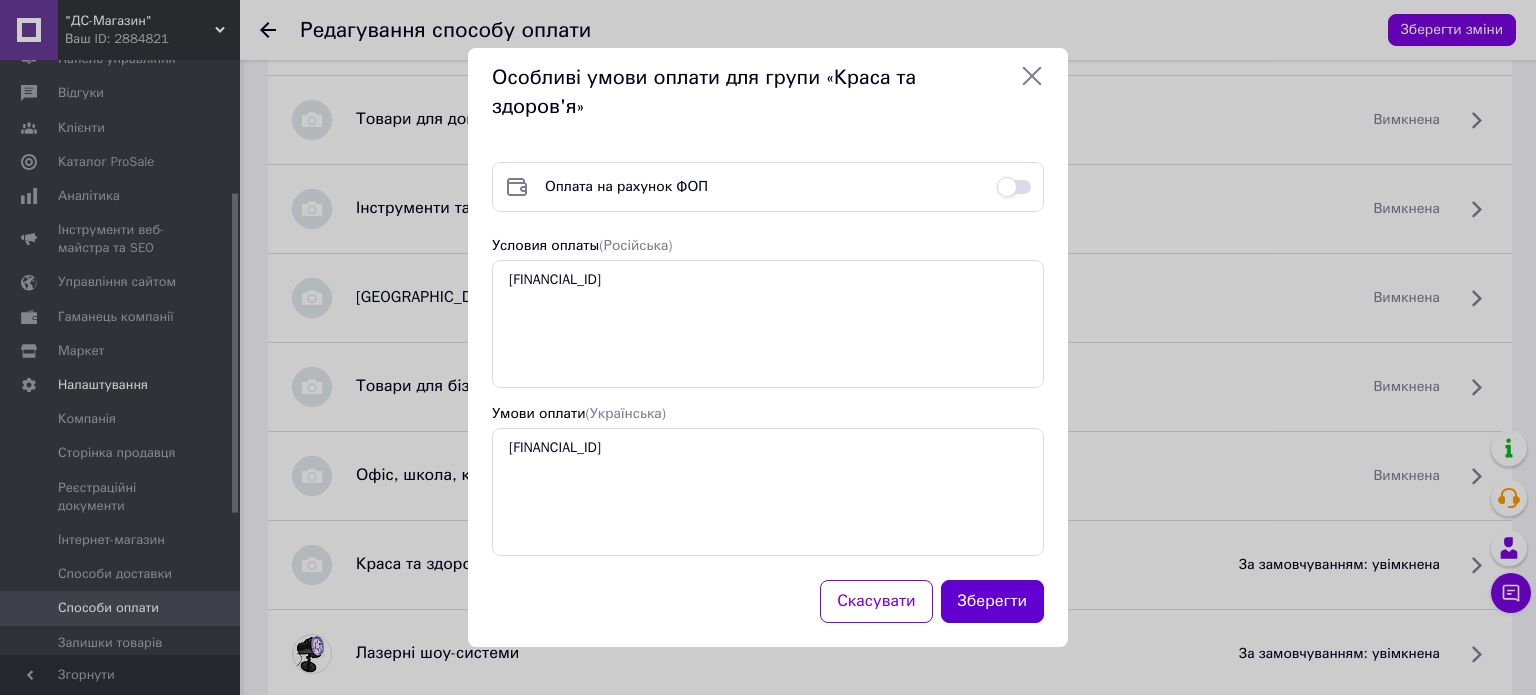 click on "Зберегти" at bounding box center [993, 601] 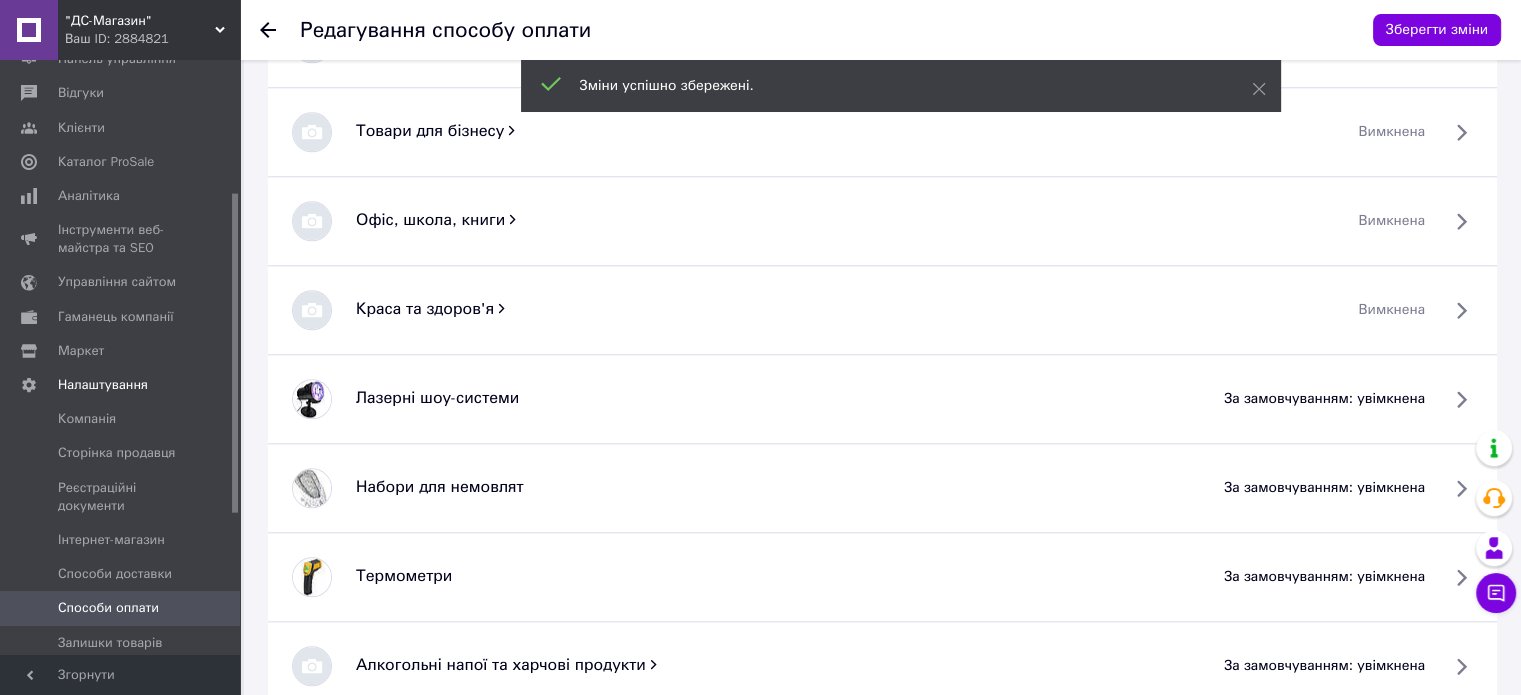 scroll, scrollTop: 2137, scrollLeft: 0, axis: vertical 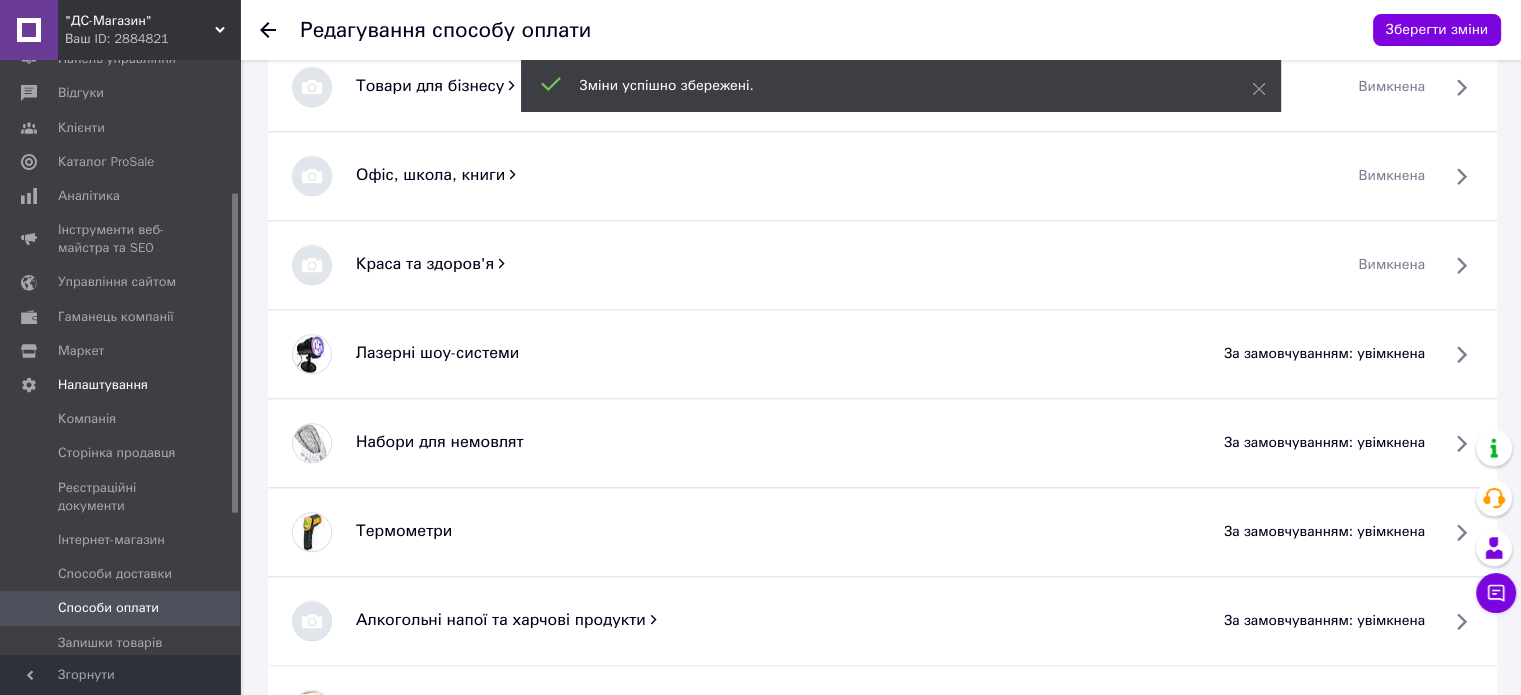 click on "за замовчуванням: увімкнена" at bounding box center (1324, 354) 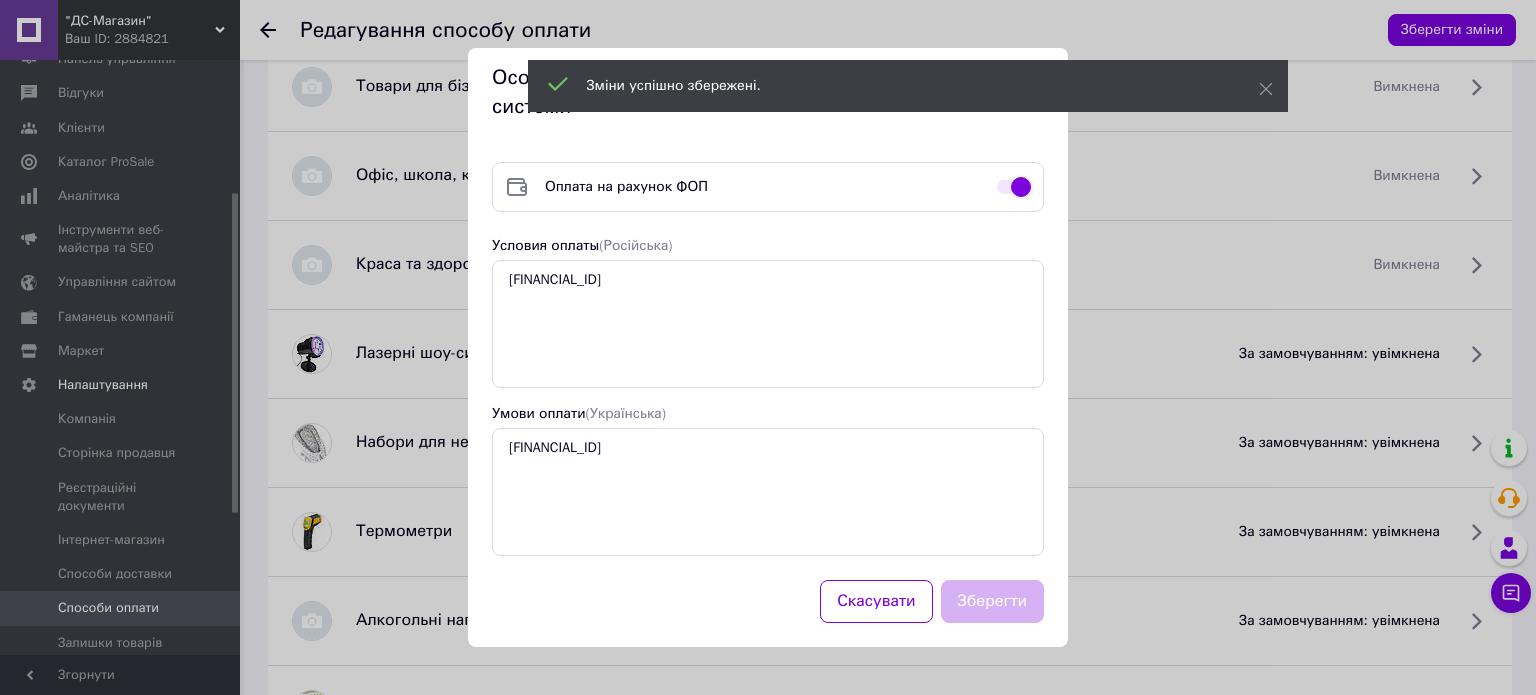 click at bounding box center [1014, 187] 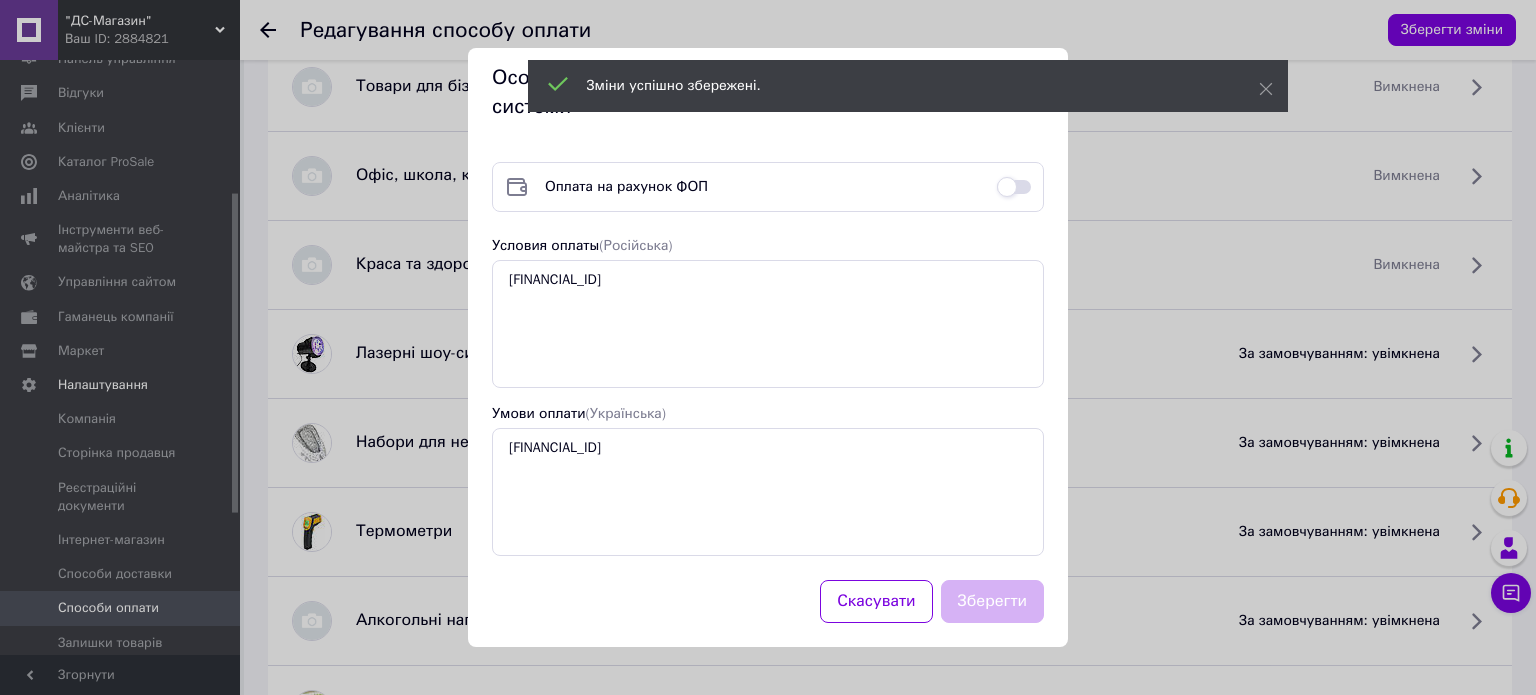 checkbox on "false" 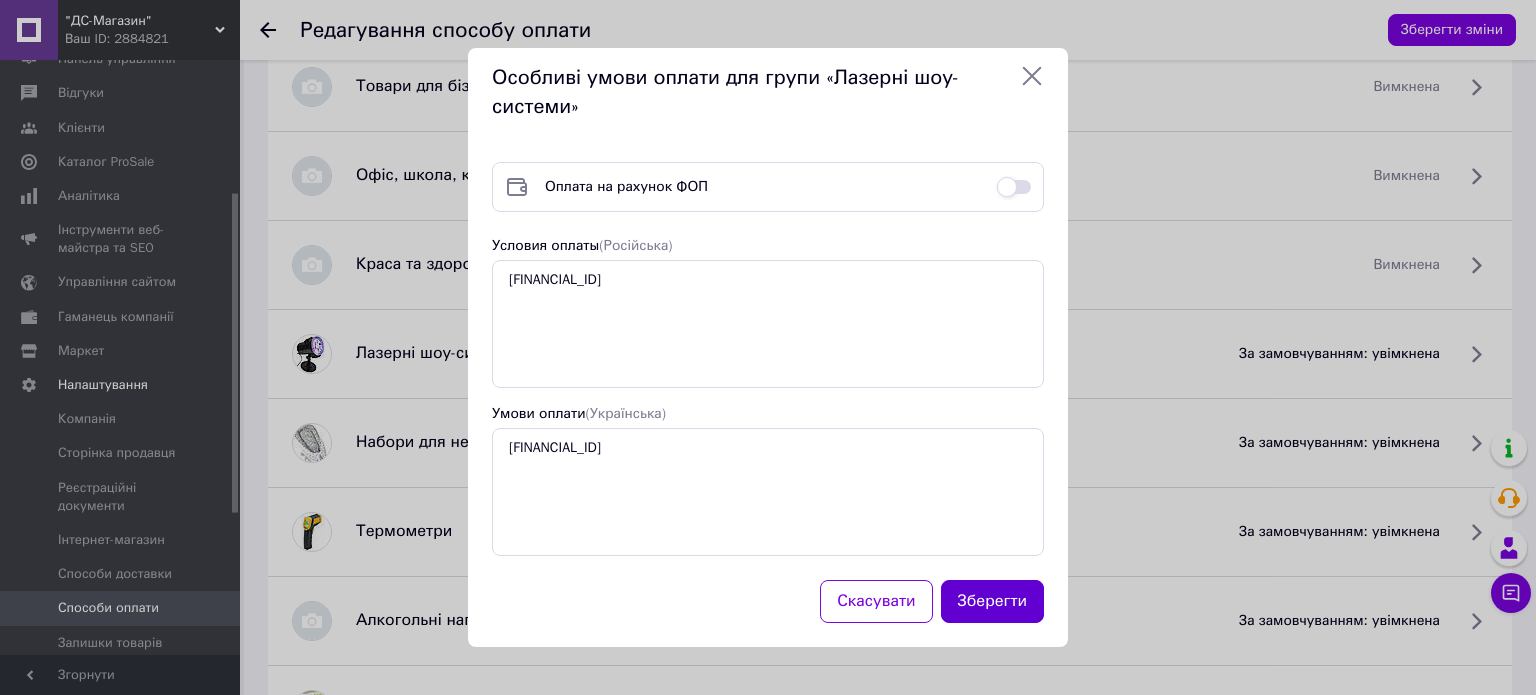 click on "Зберегти" at bounding box center [993, 601] 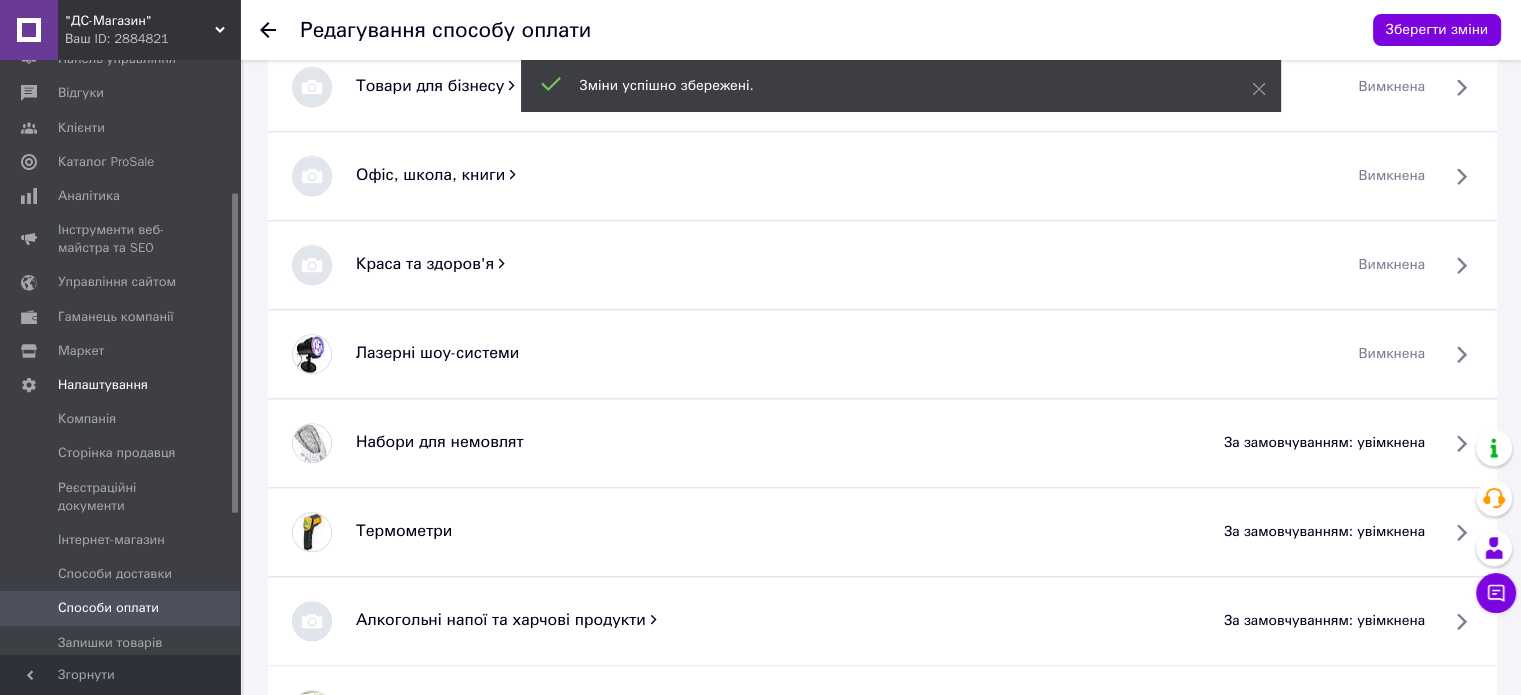 click on "за замовчуванням: увімкнена" at bounding box center (1324, 443) 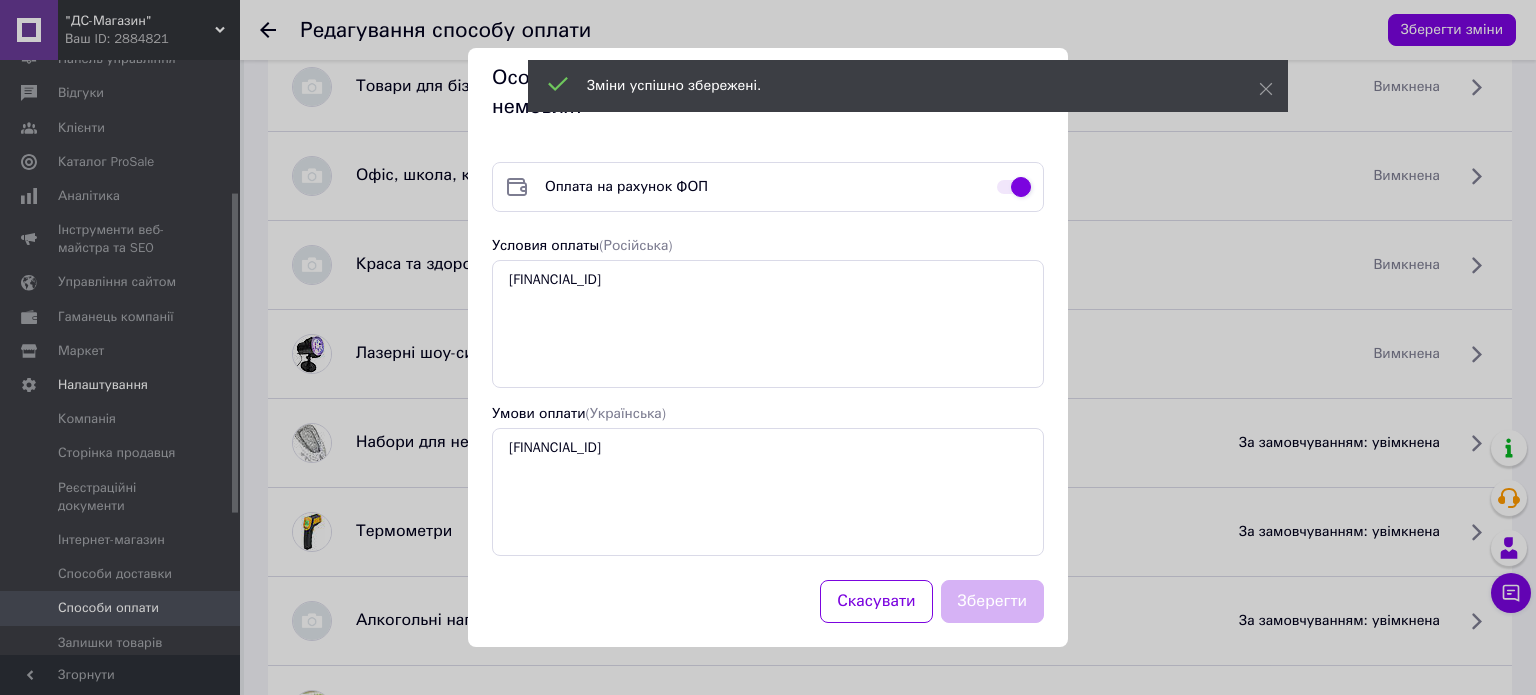 click at bounding box center (1014, 187) 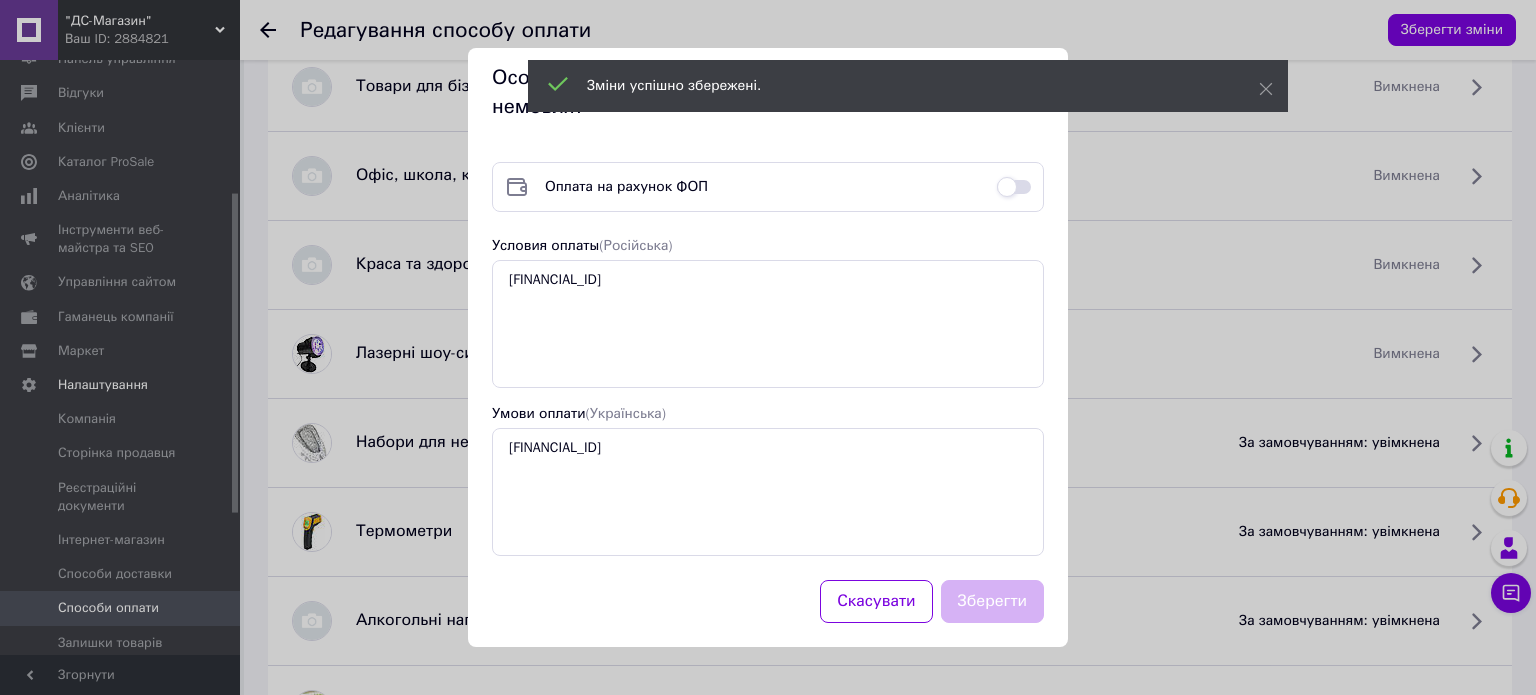 checkbox on "false" 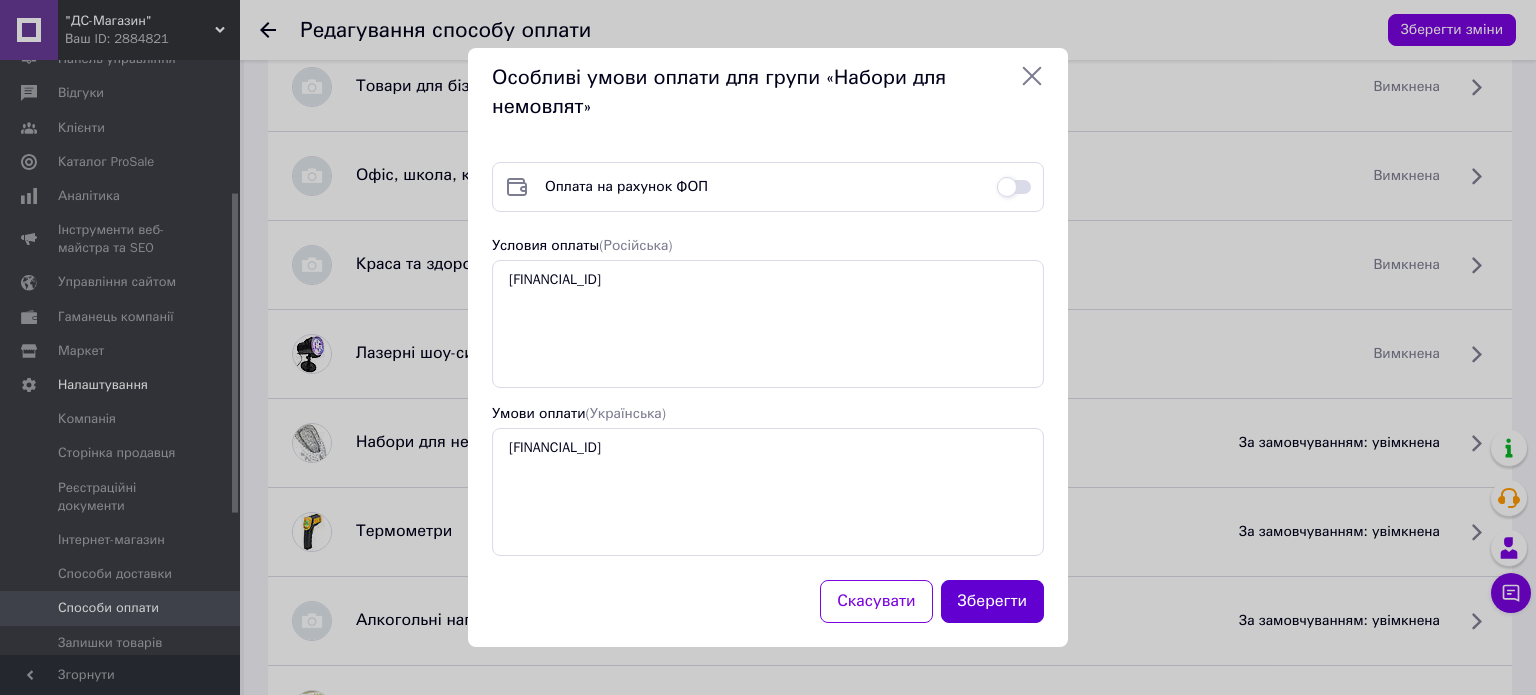 click on "Зберегти" at bounding box center (993, 601) 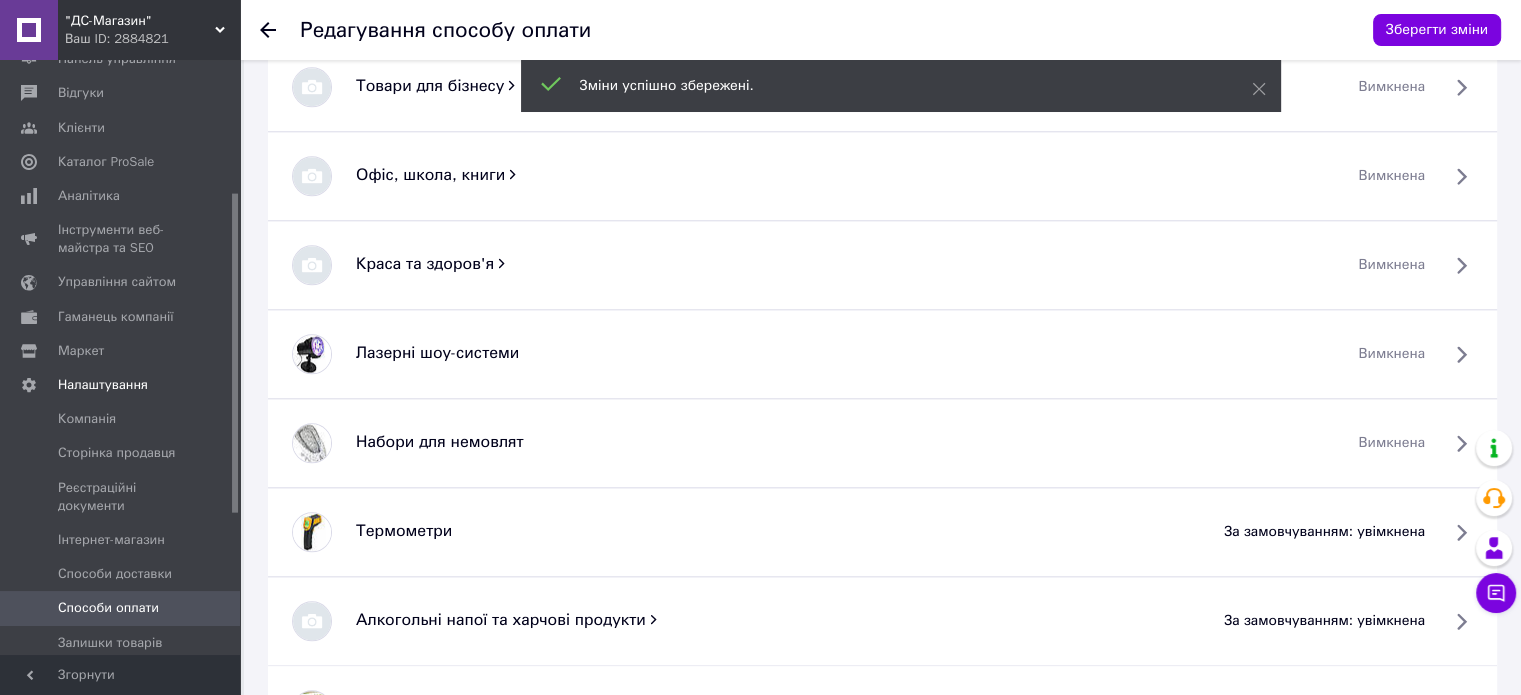 click on "за замовчуванням: увімкнена" at bounding box center (1324, 532) 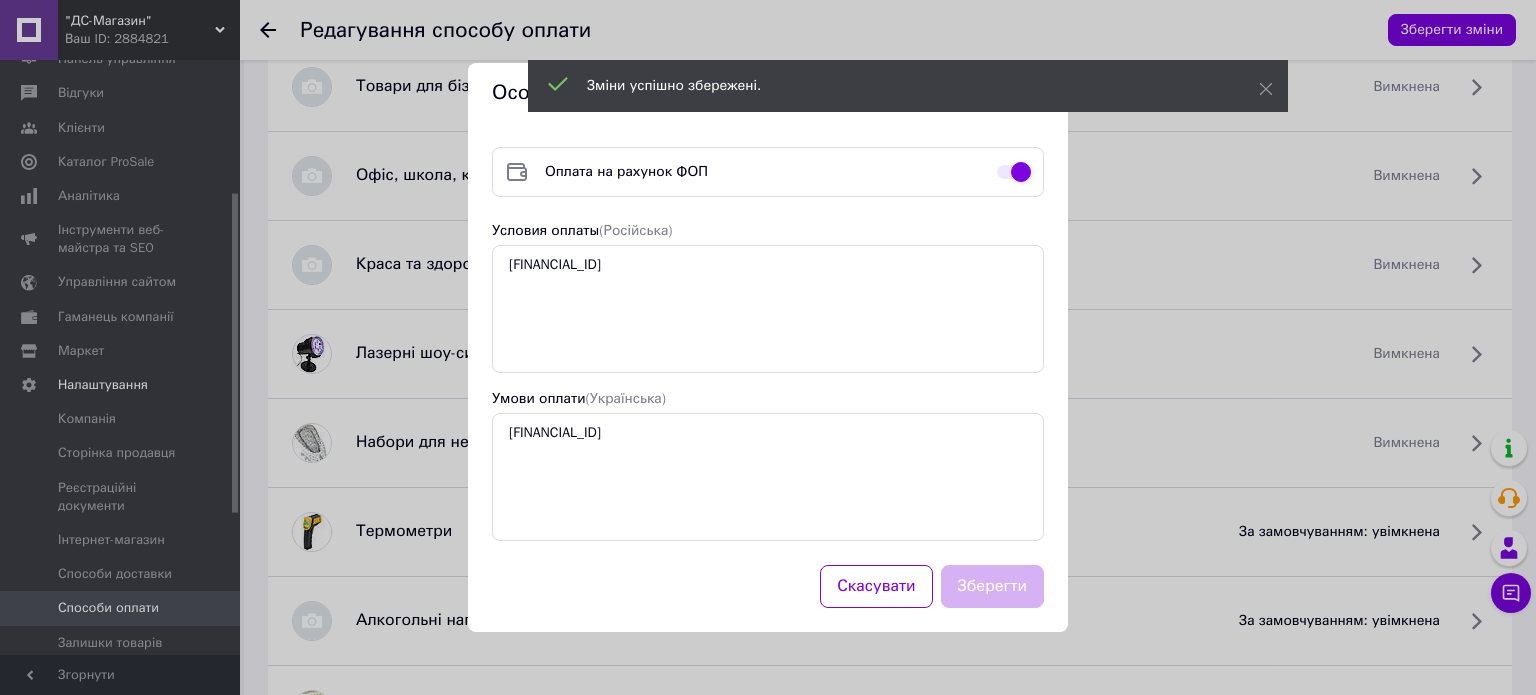 click at bounding box center (1014, 172) 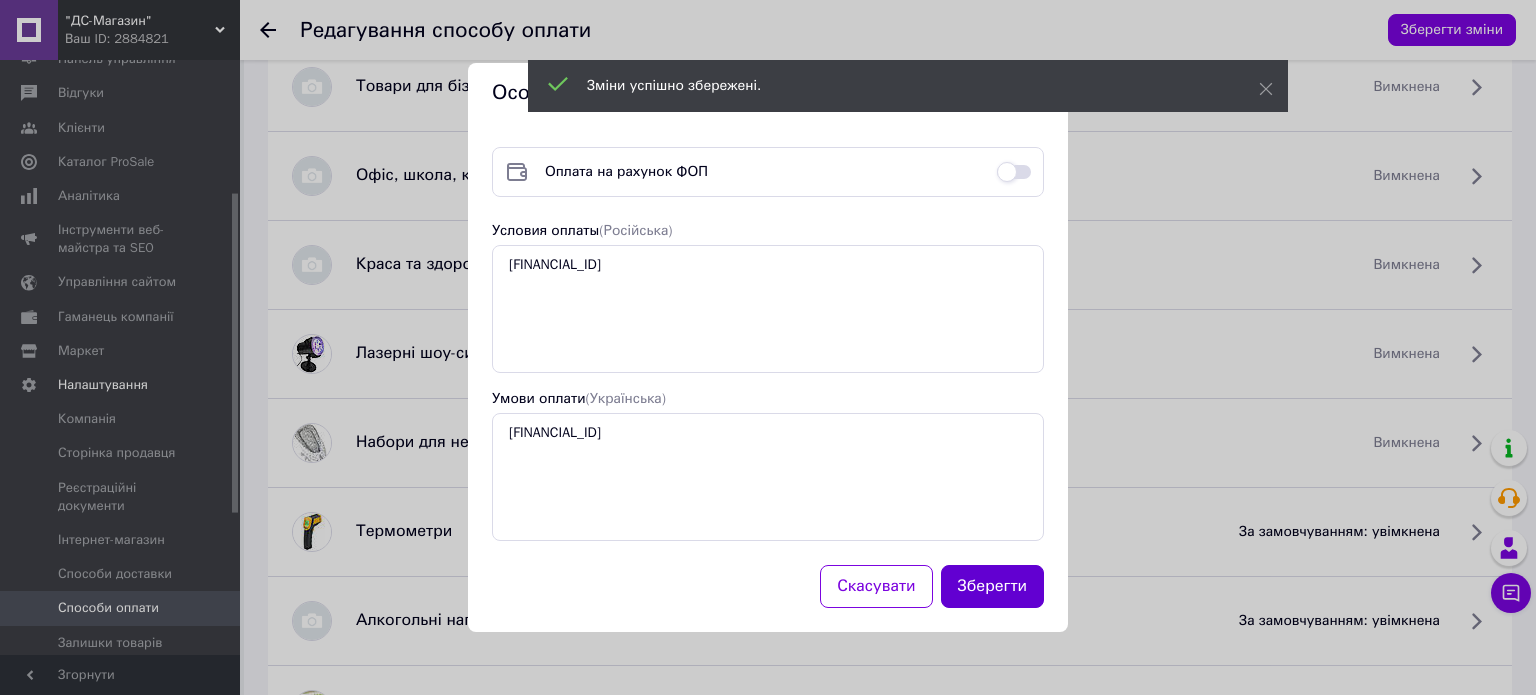 click on "Зберегти" at bounding box center (993, 586) 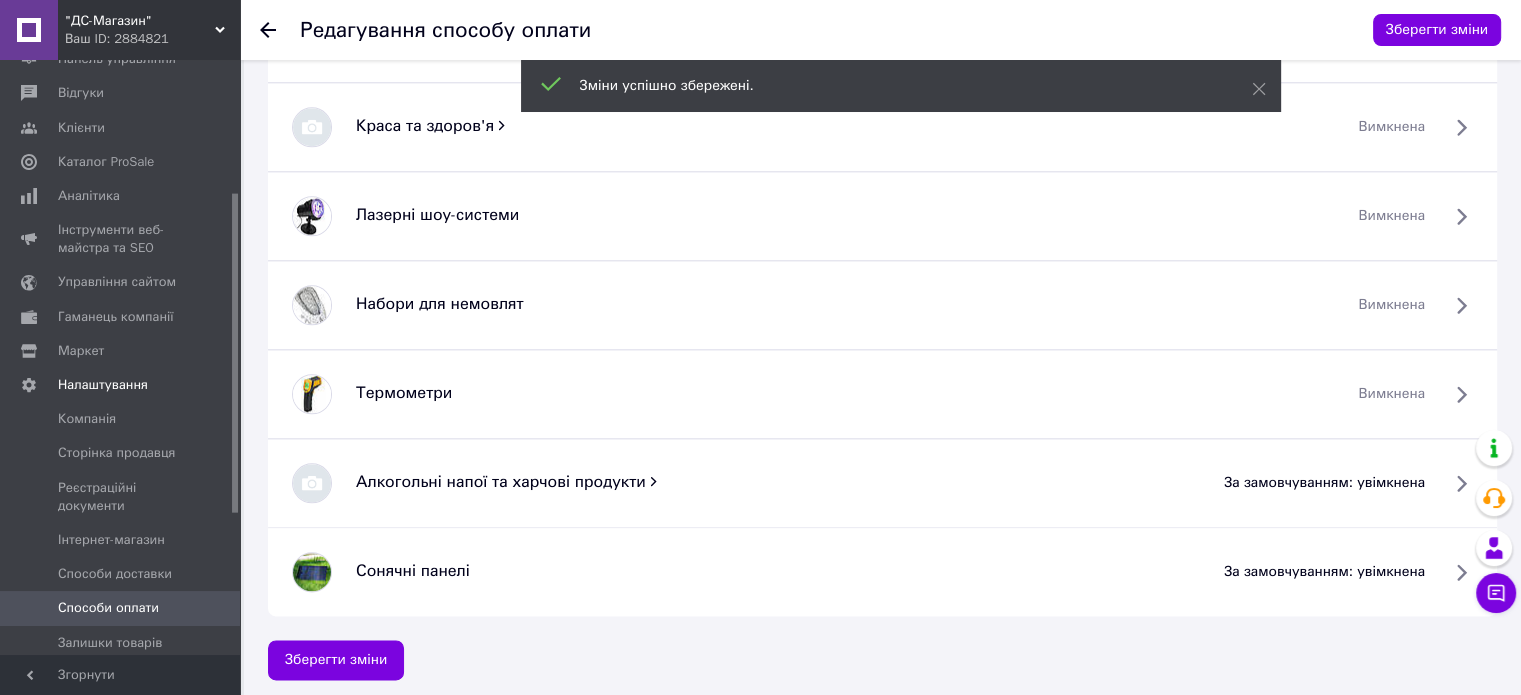 scroll, scrollTop: 2276, scrollLeft: 0, axis: vertical 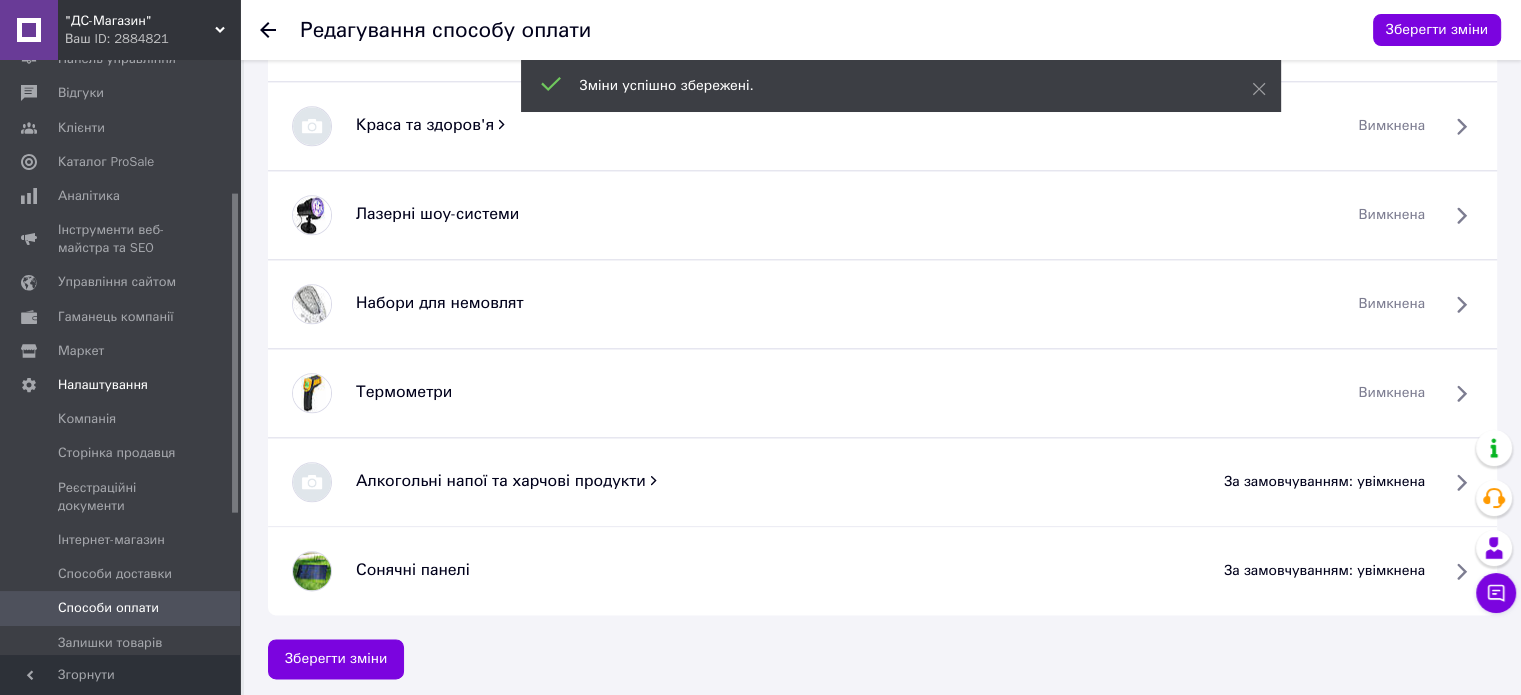 click on "за замовчуванням: увімкнена" at bounding box center (1324, 482) 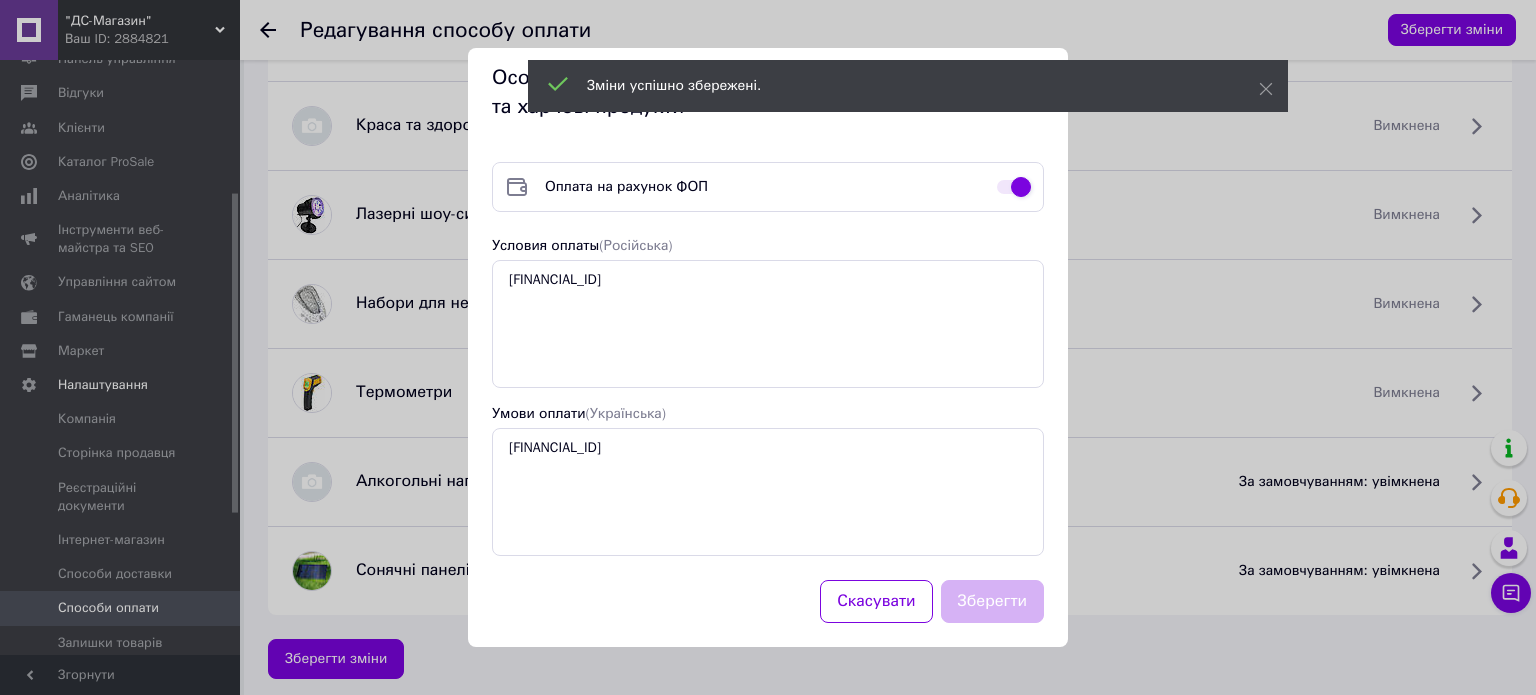 click at bounding box center [1014, 187] 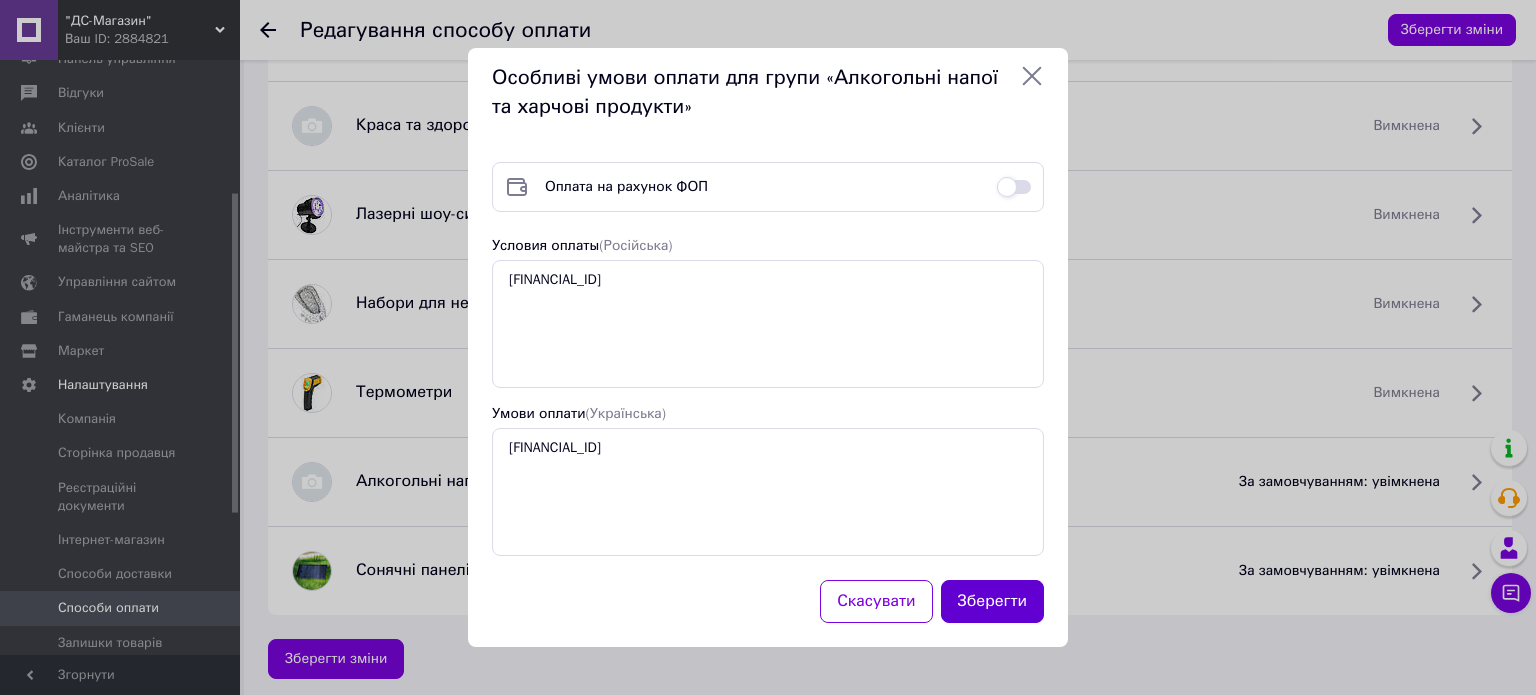 click on "Зберегти" at bounding box center [993, 601] 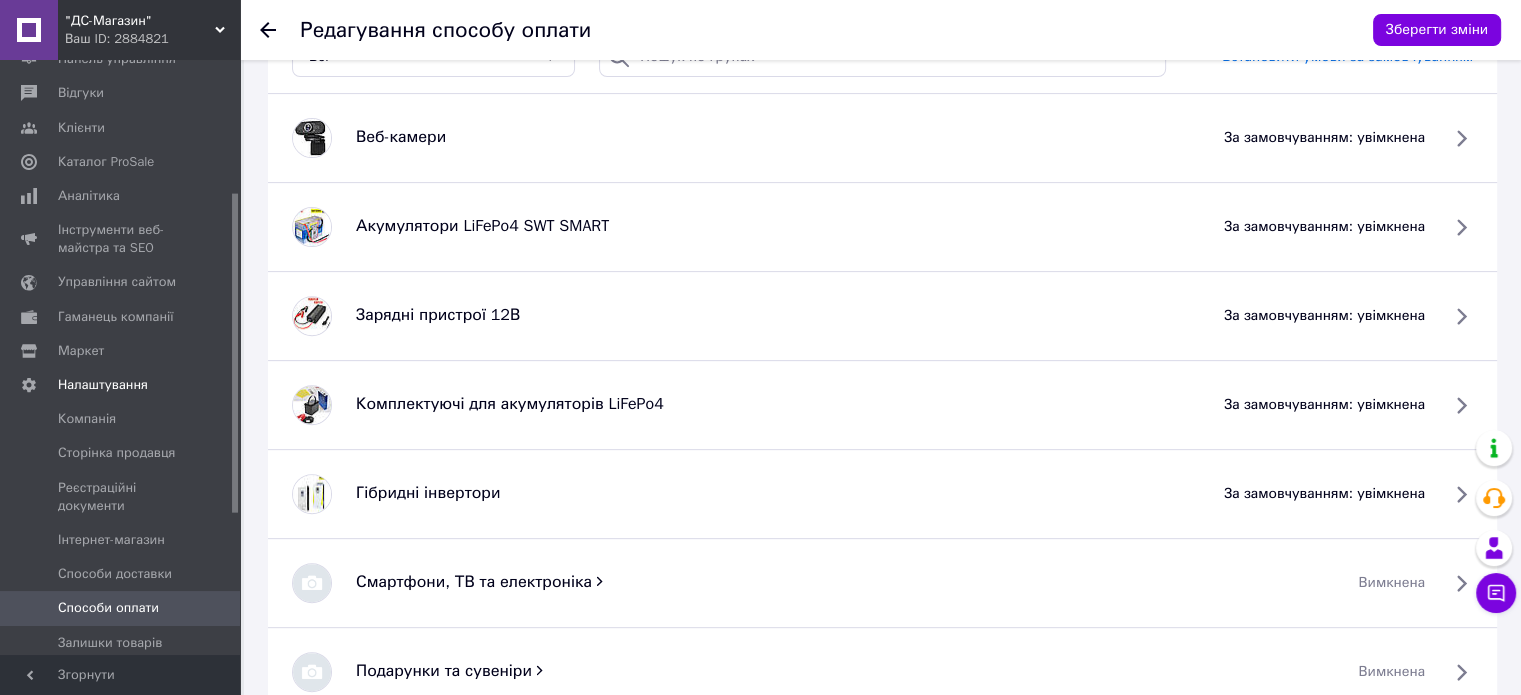 scroll, scrollTop: 576, scrollLeft: 0, axis: vertical 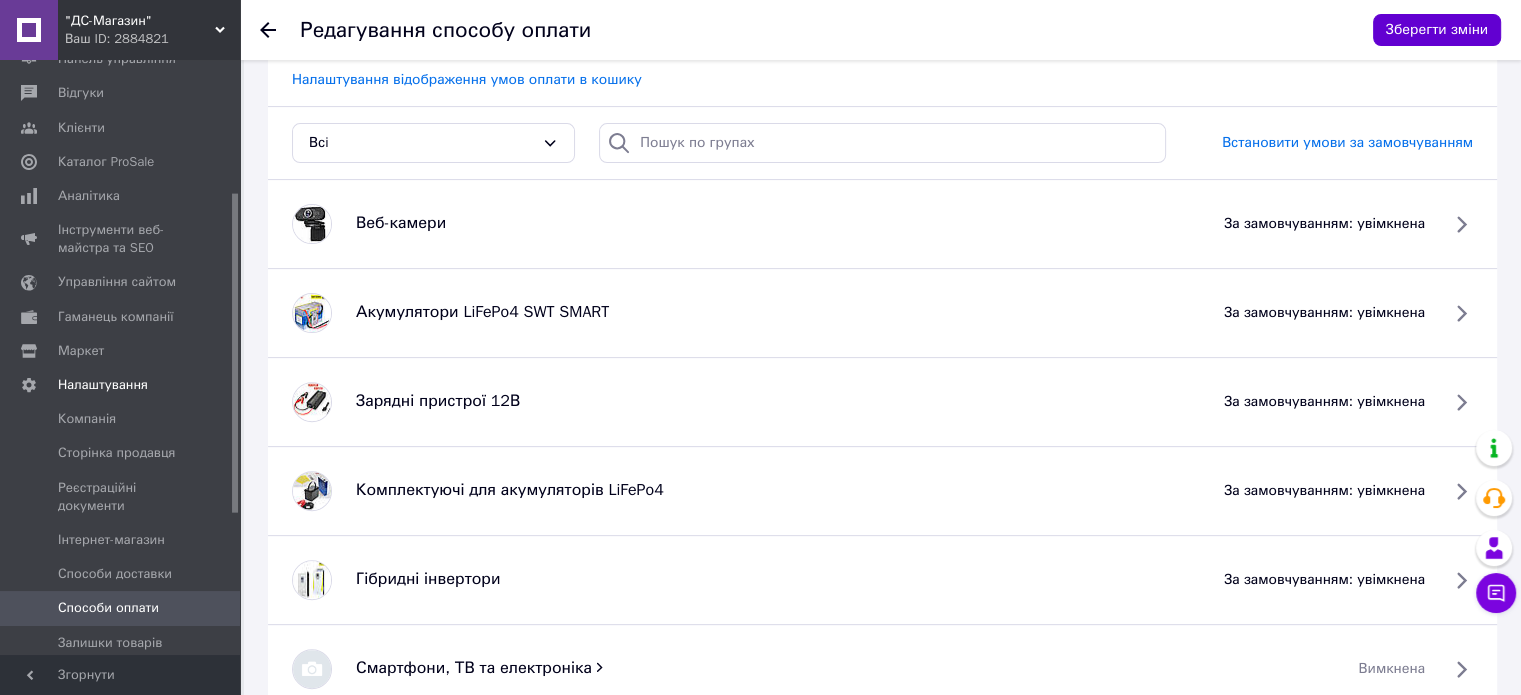 click on "Зберегти зміни" at bounding box center (1437, 30) 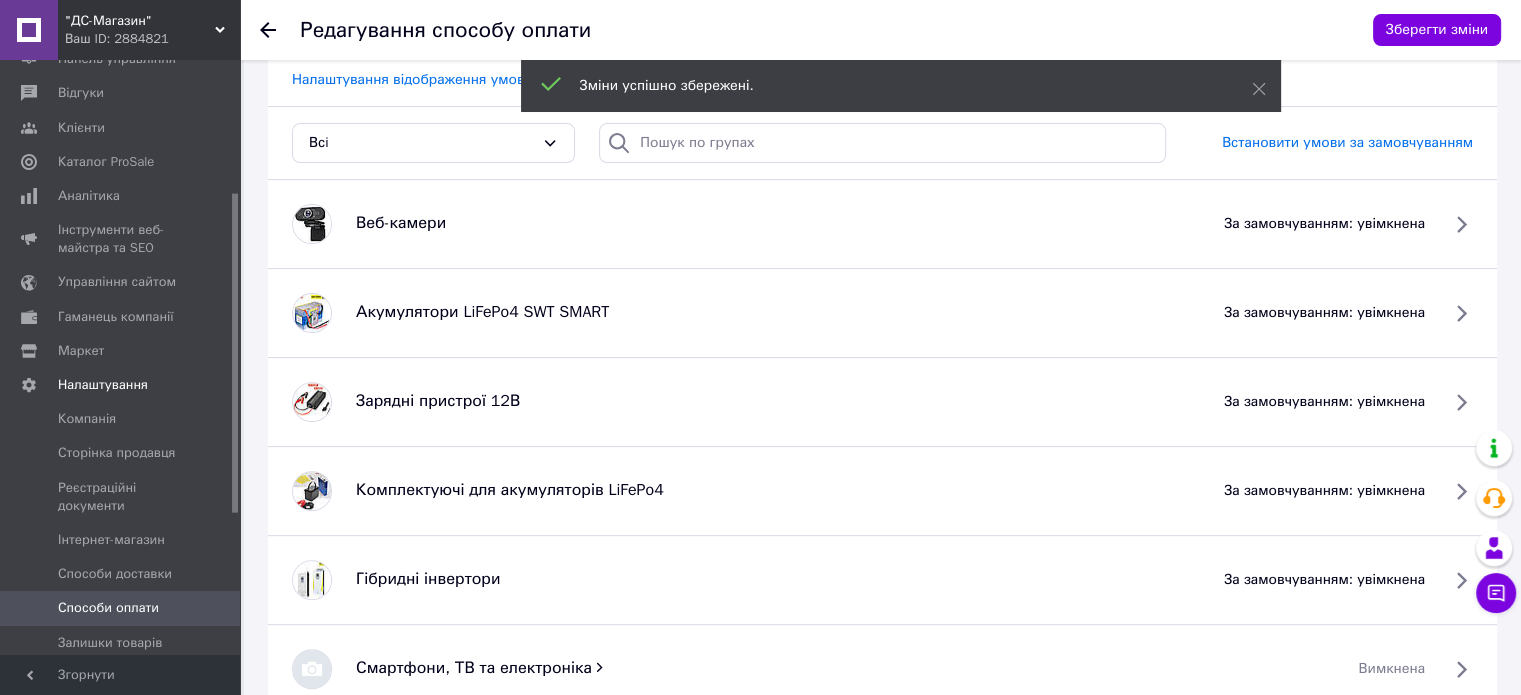 click on "Способи оплати" at bounding box center (108, 608) 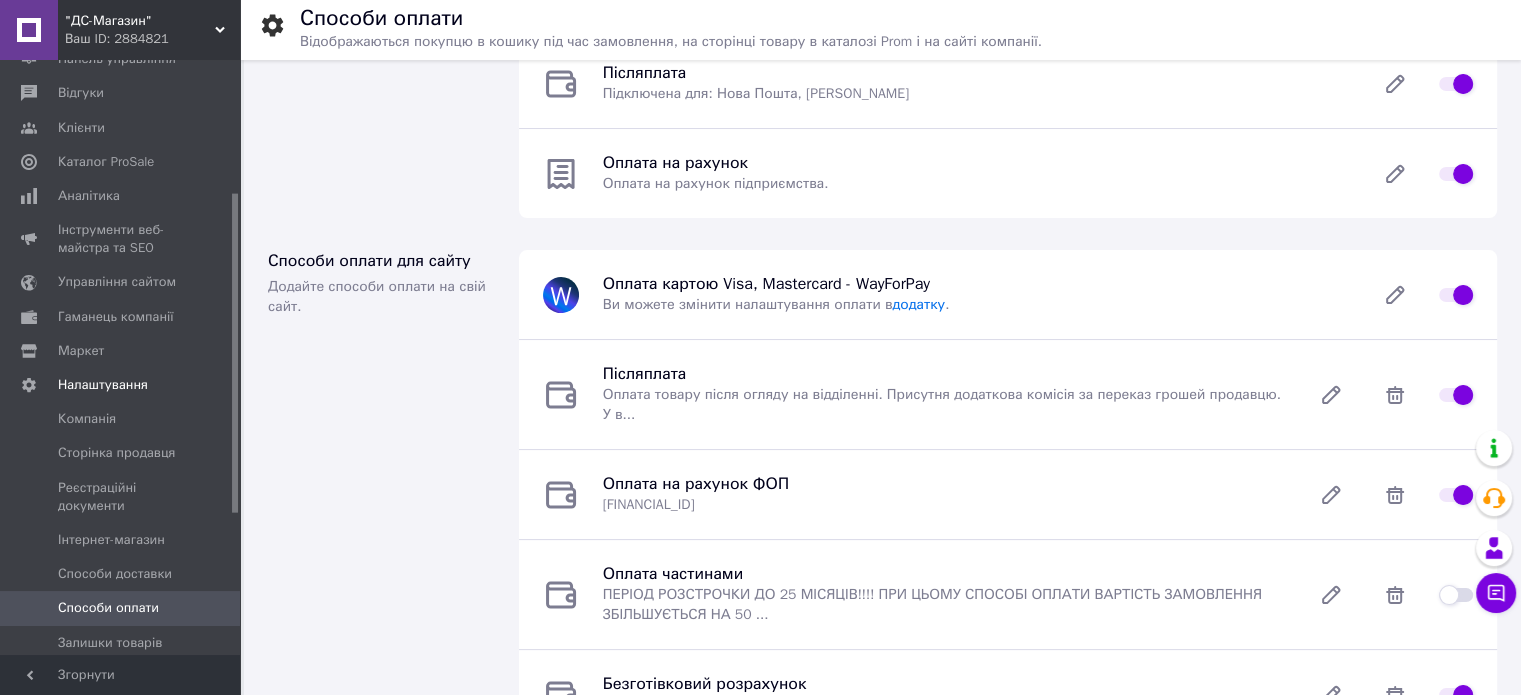 scroll, scrollTop: 100, scrollLeft: 0, axis: vertical 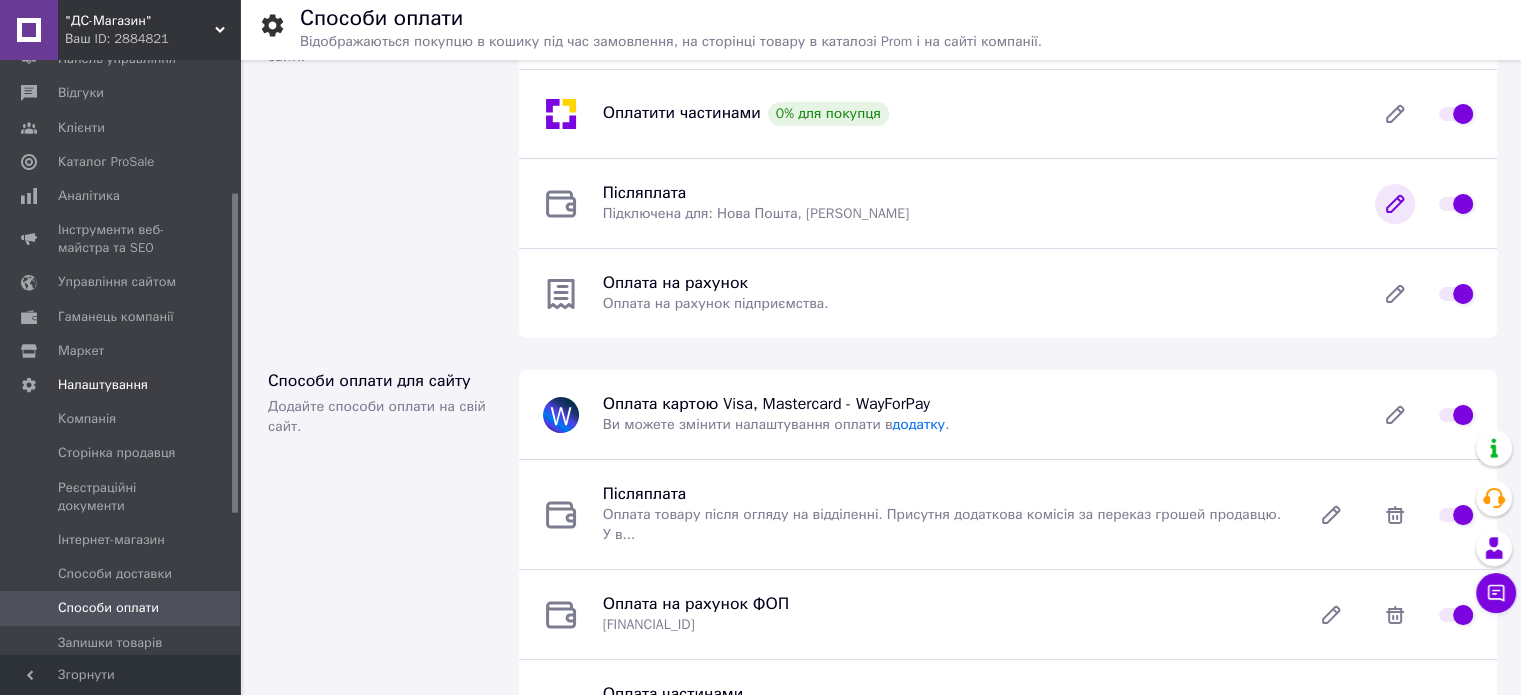 click 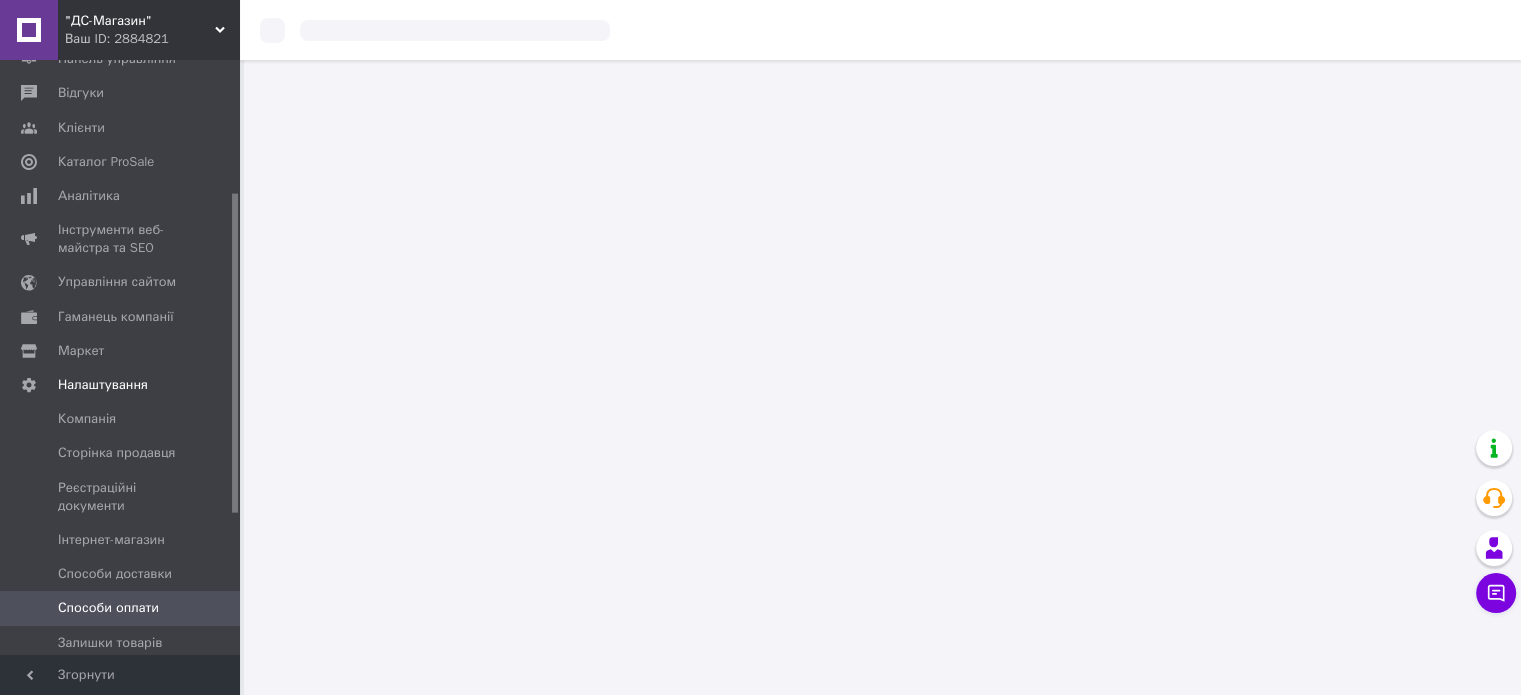 scroll, scrollTop: 0, scrollLeft: 0, axis: both 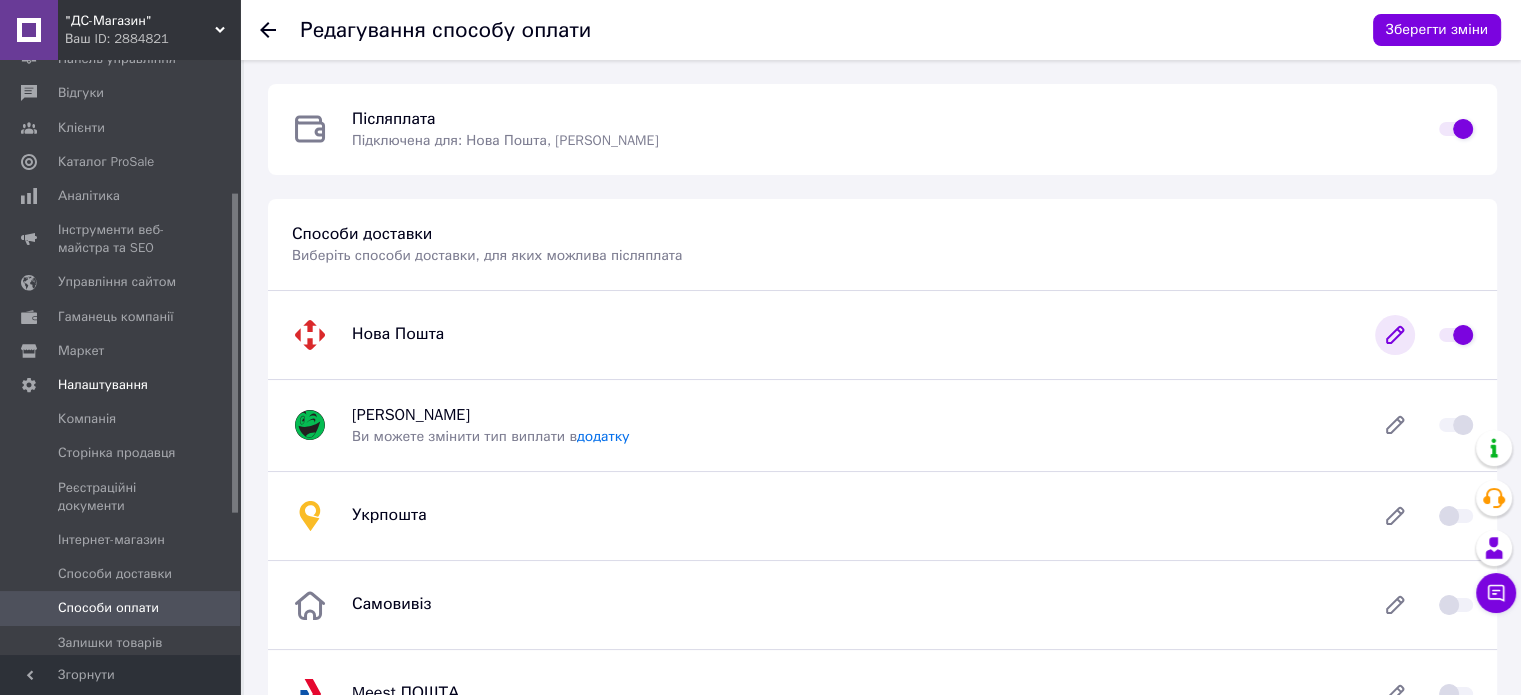click 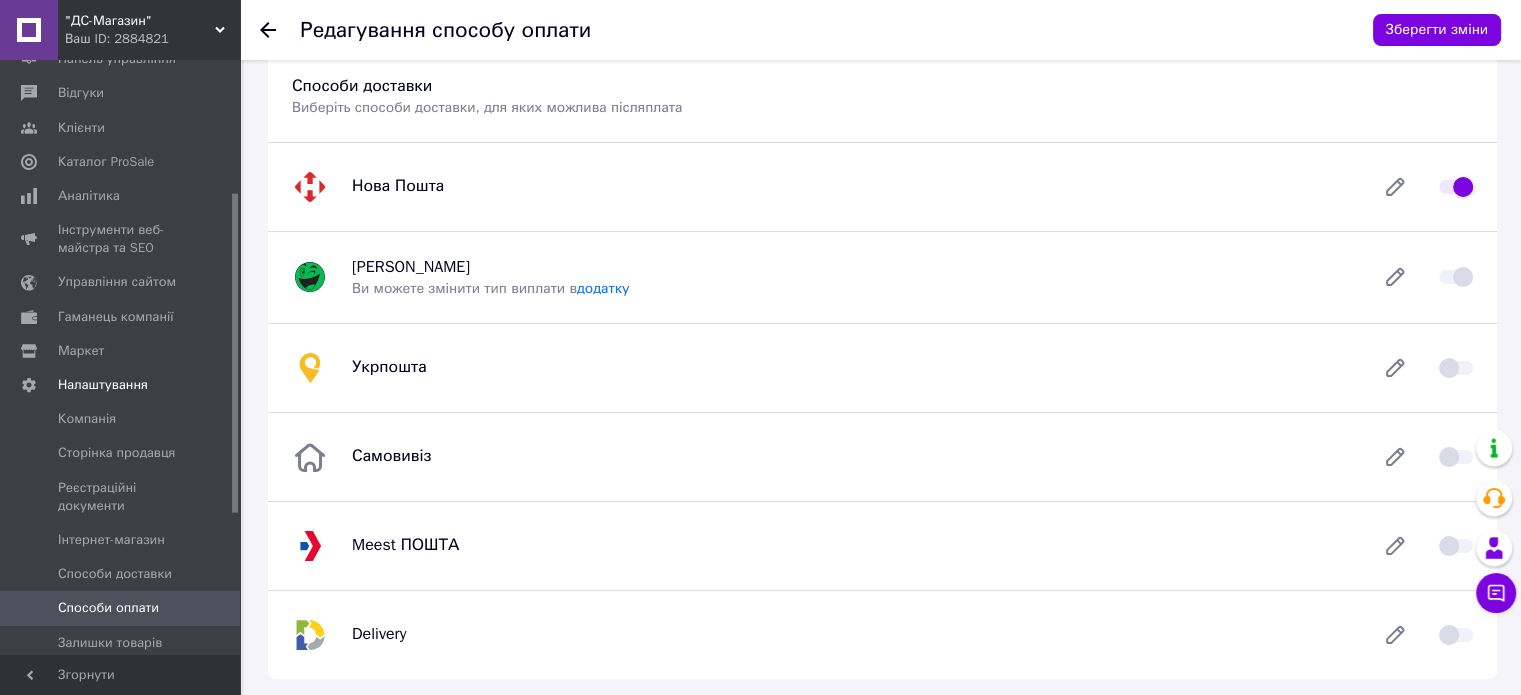 scroll, scrollTop: 100, scrollLeft: 0, axis: vertical 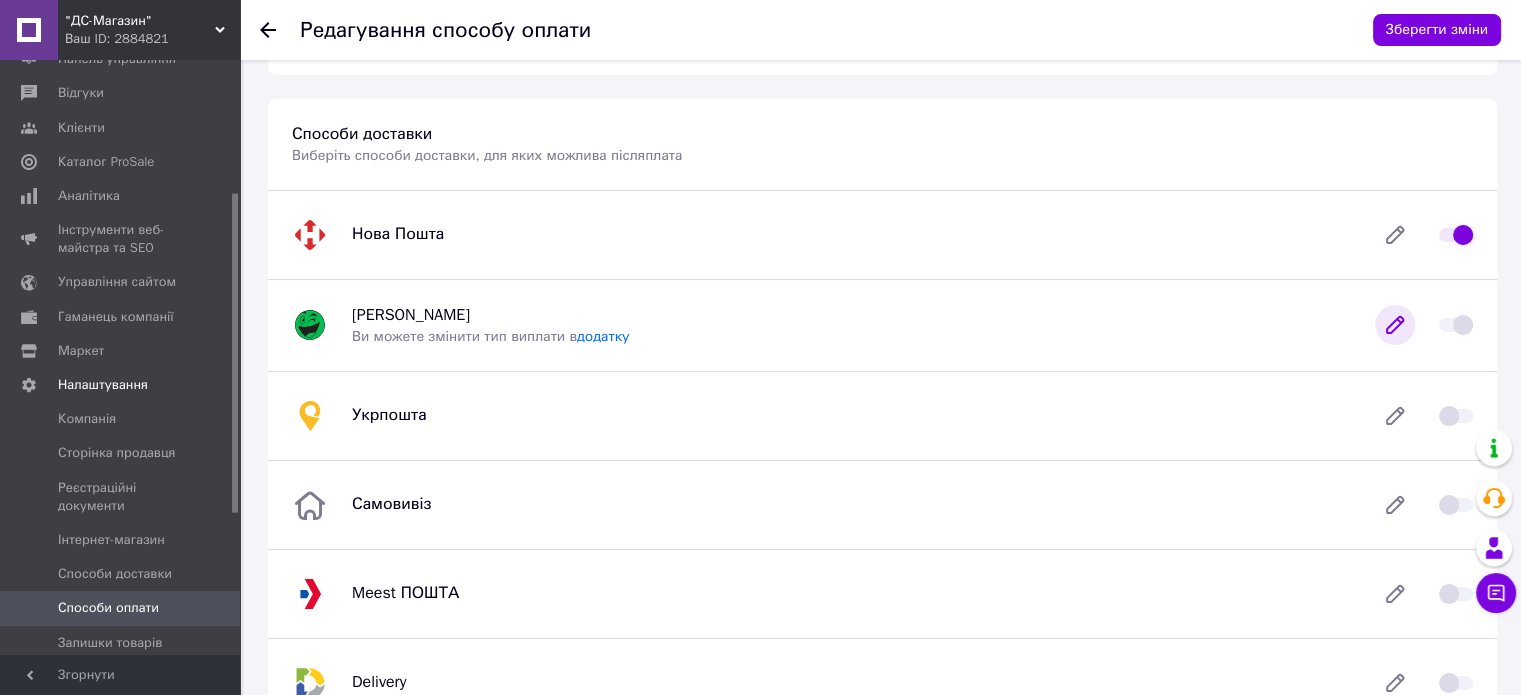 click 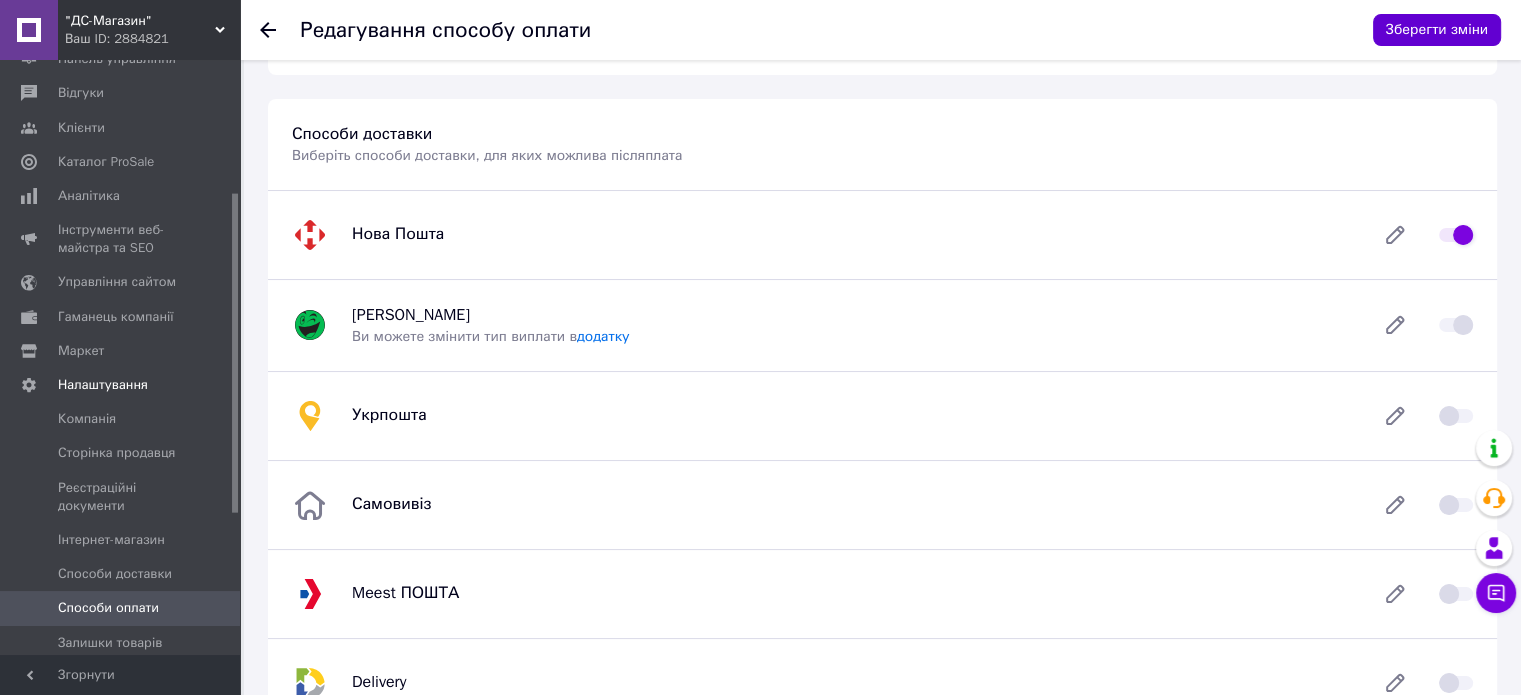 click on "Зберегти зміни" at bounding box center (1437, 30) 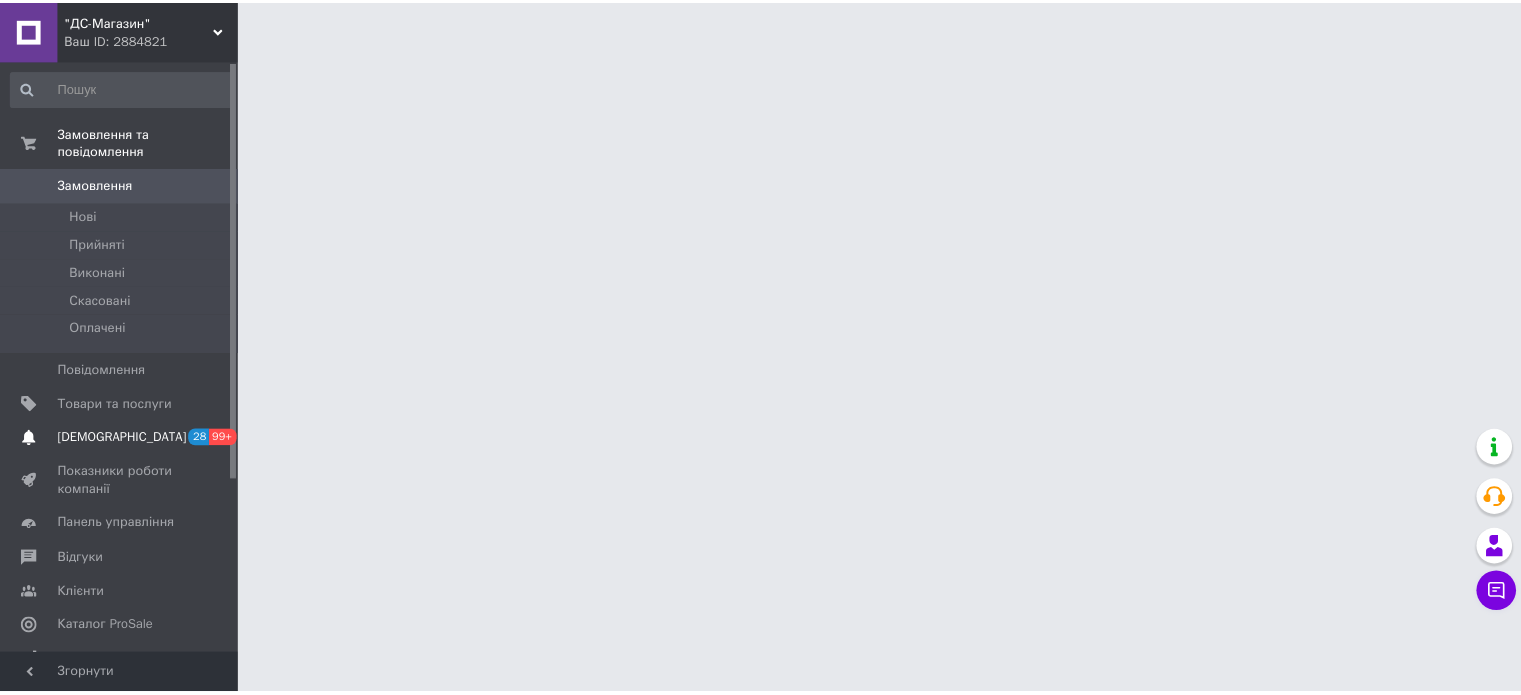 scroll, scrollTop: 0, scrollLeft: 0, axis: both 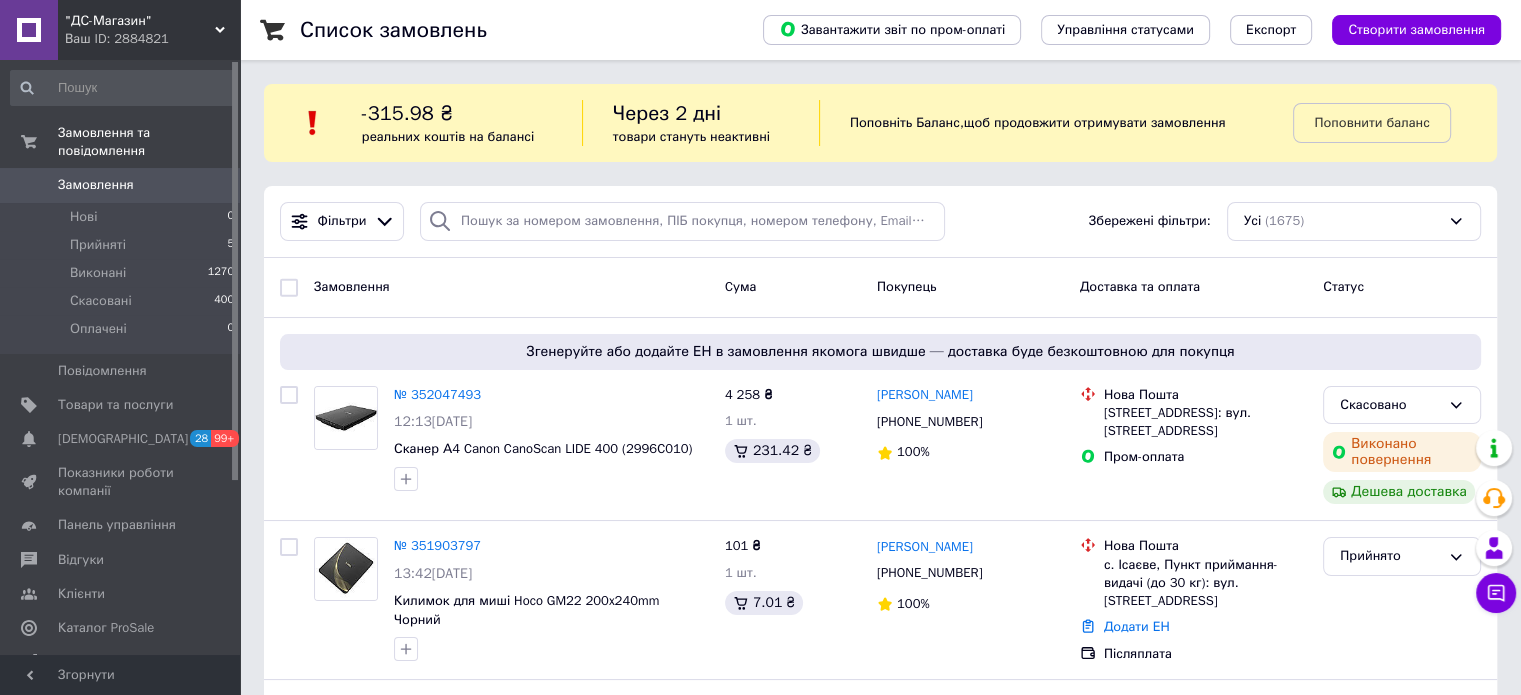 click on "Покупець" at bounding box center [970, 287] 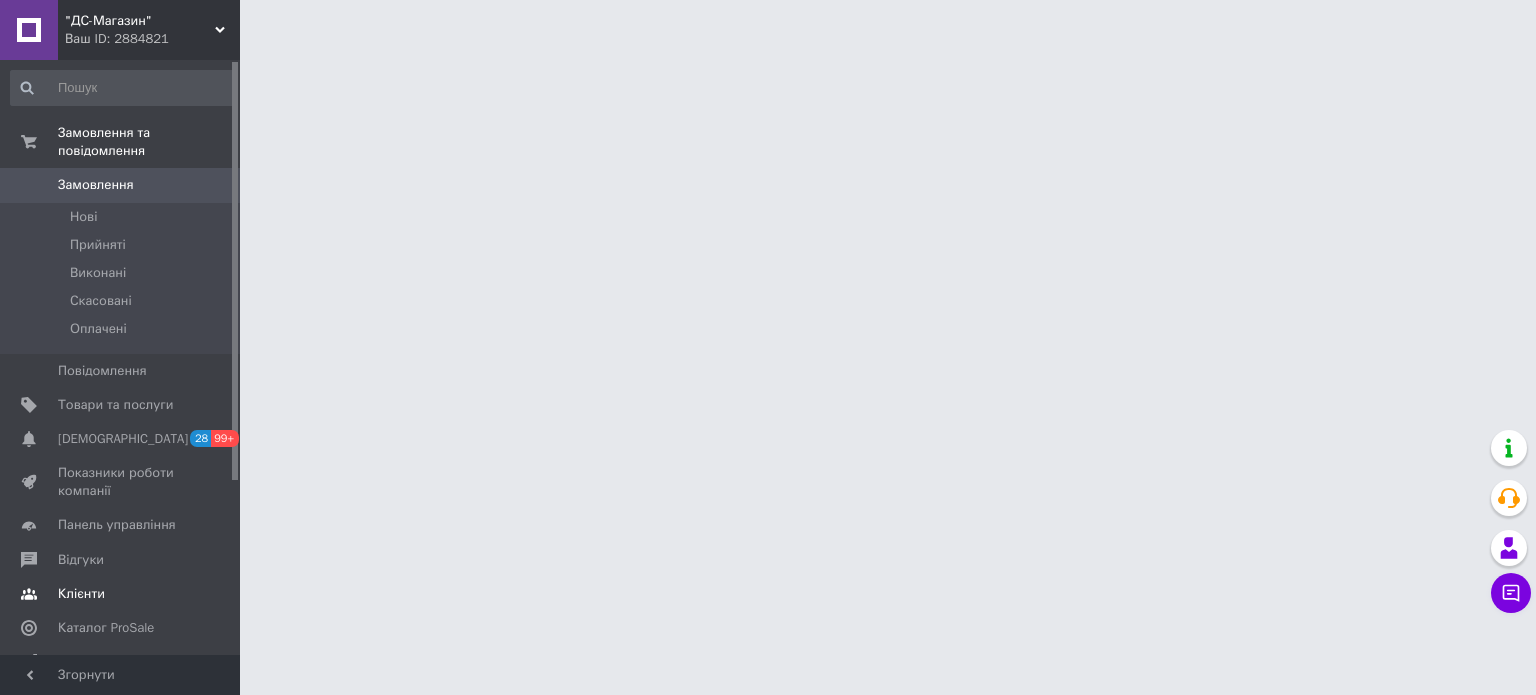 scroll, scrollTop: 0, scrollLeft: 0, axis: both 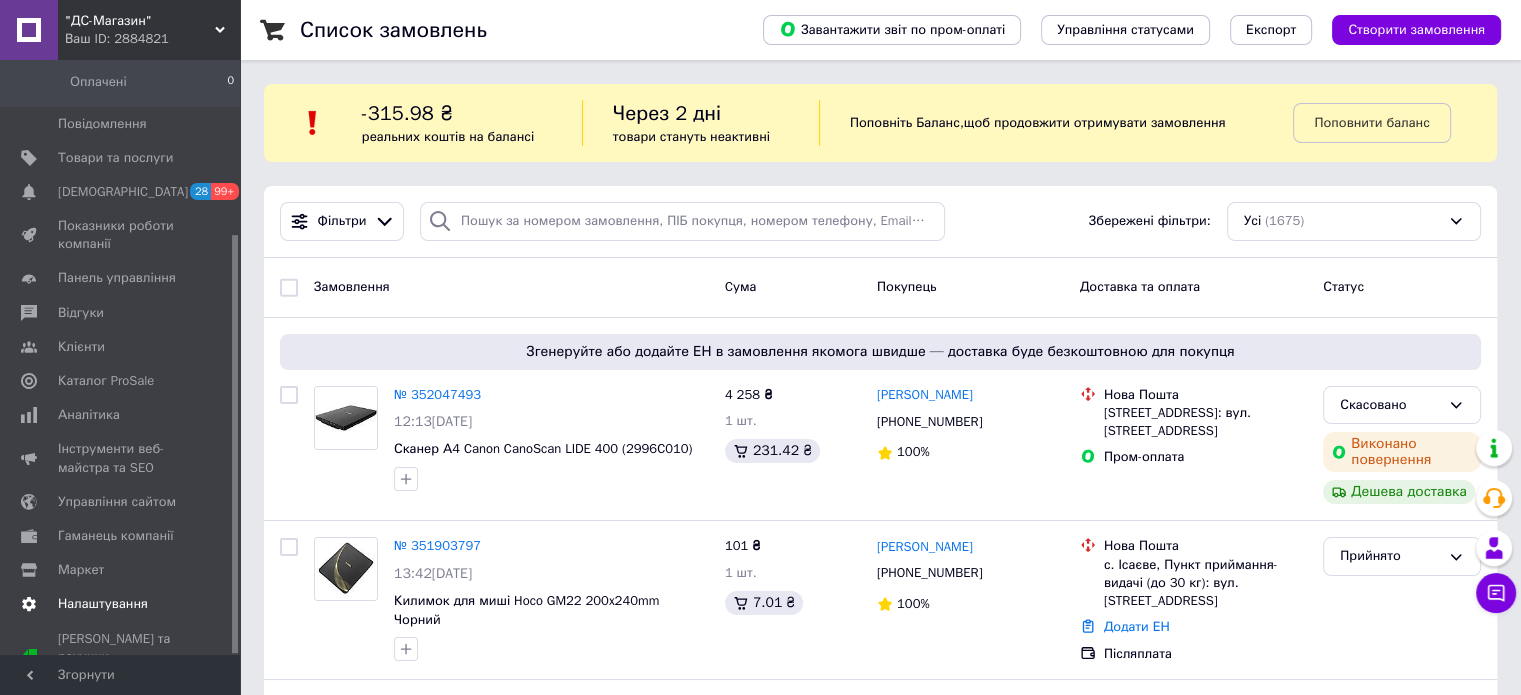 click on "Налаштування" at bounding box center [103, 604] 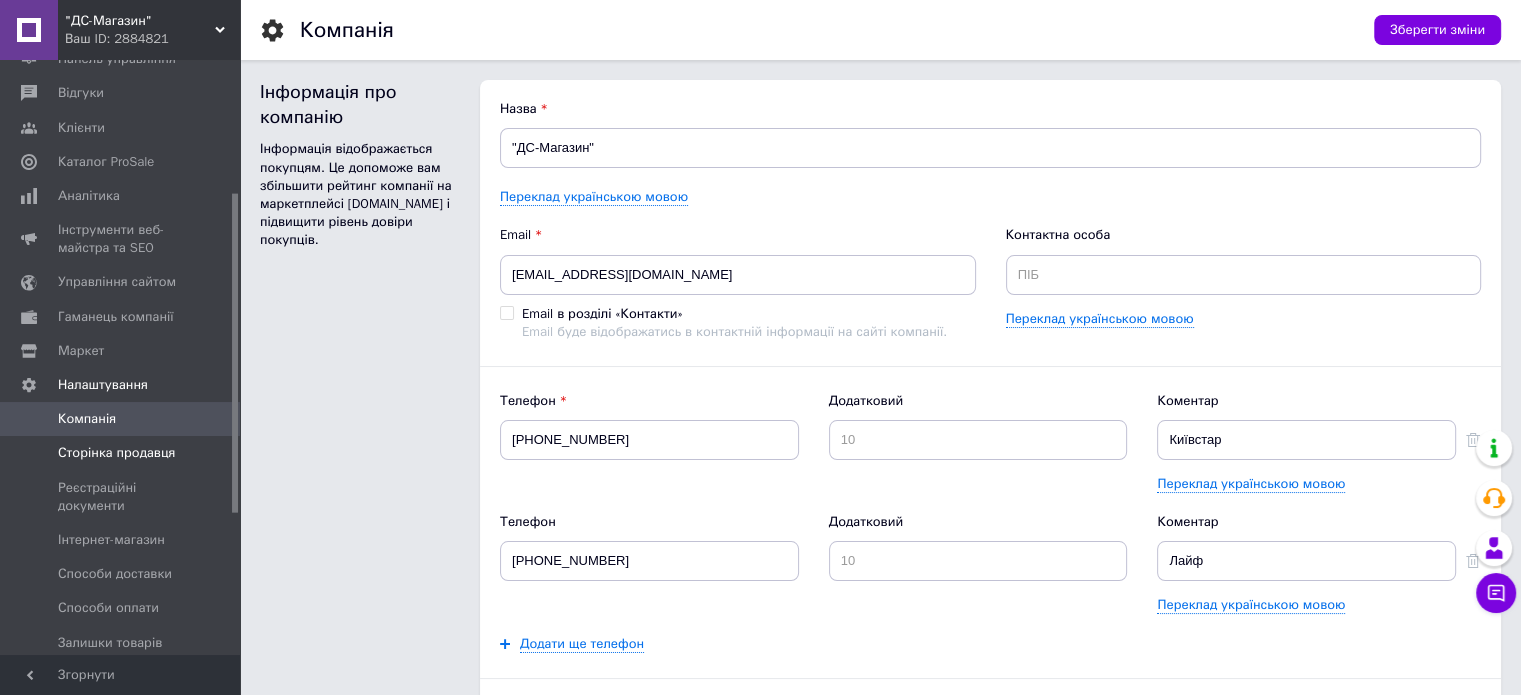 scroll, scrollTop: 0, scrollLeft: 0, axis: both 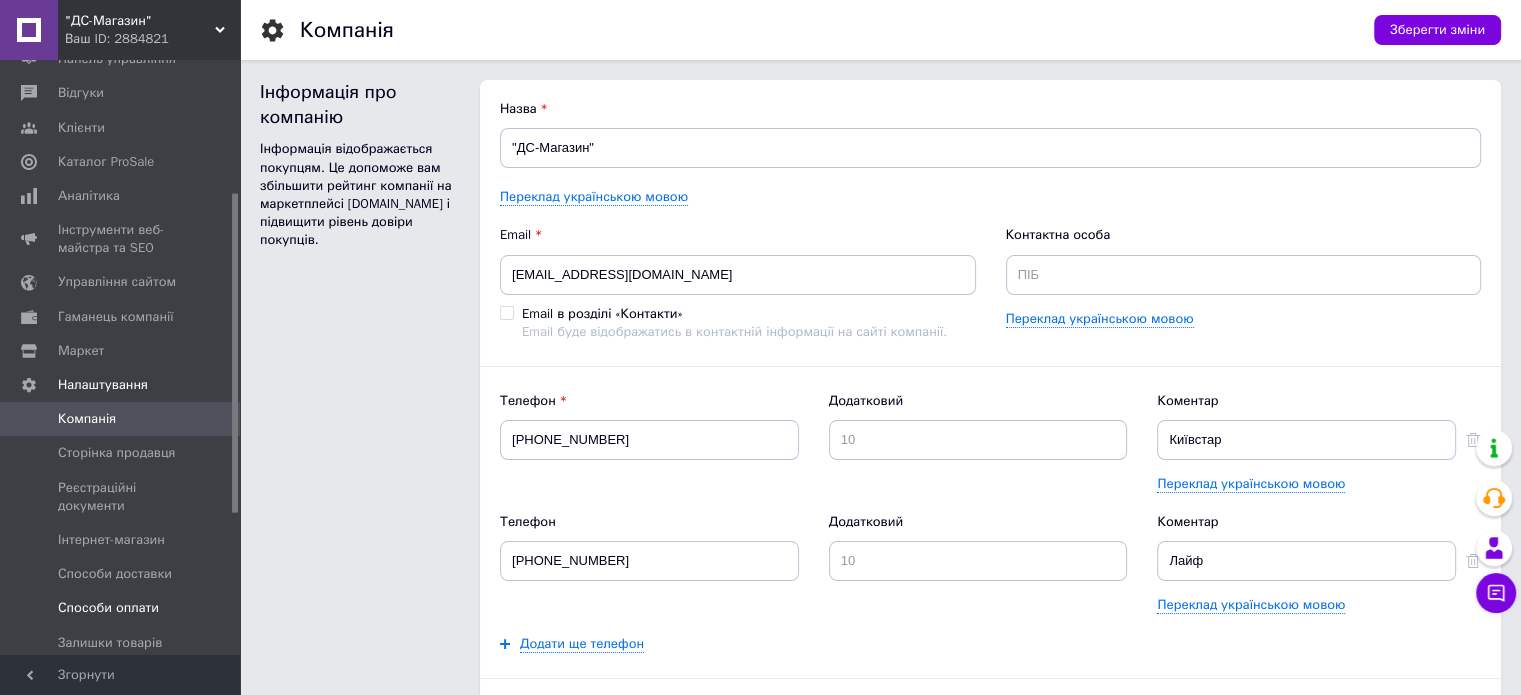 click on "Способи оплати" at bounding box center (108, 608) 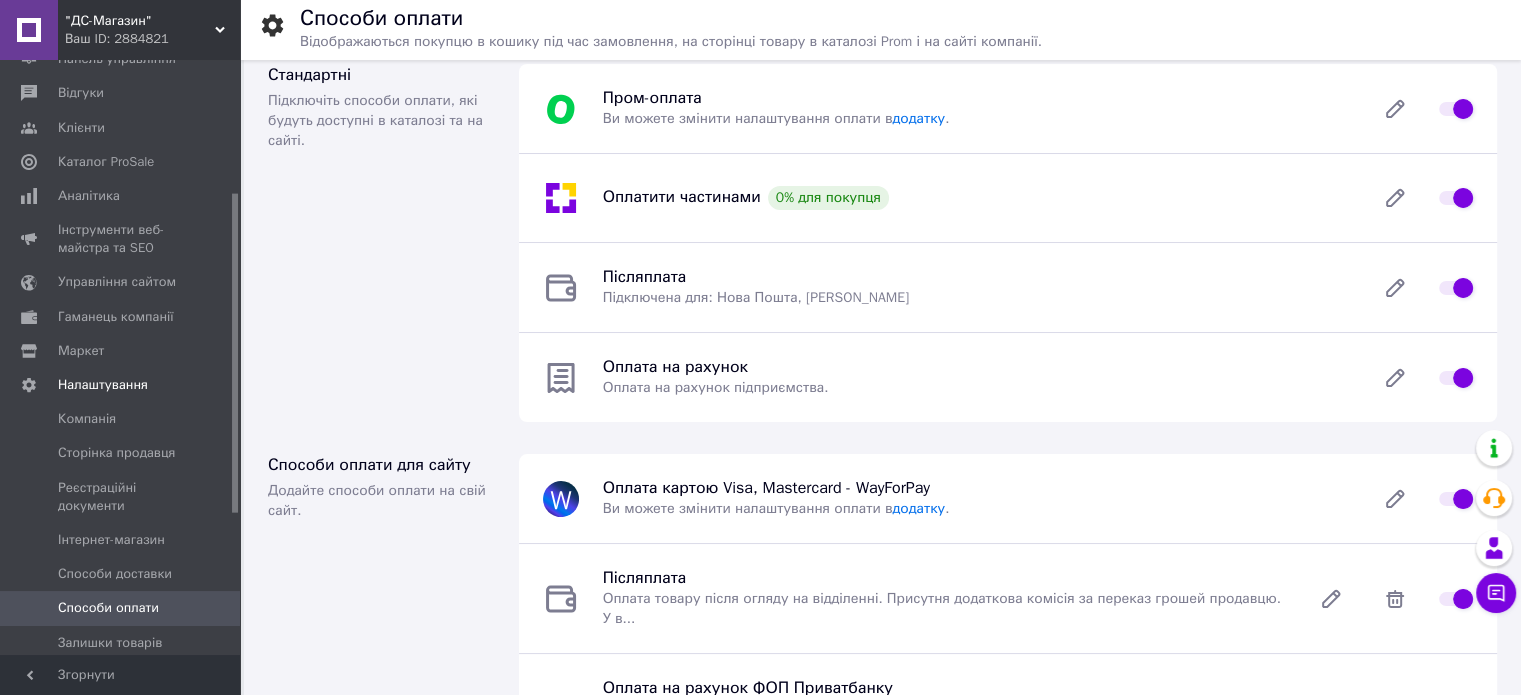scroll, scrollTop: 0, scrollLeft: 0, axis: both 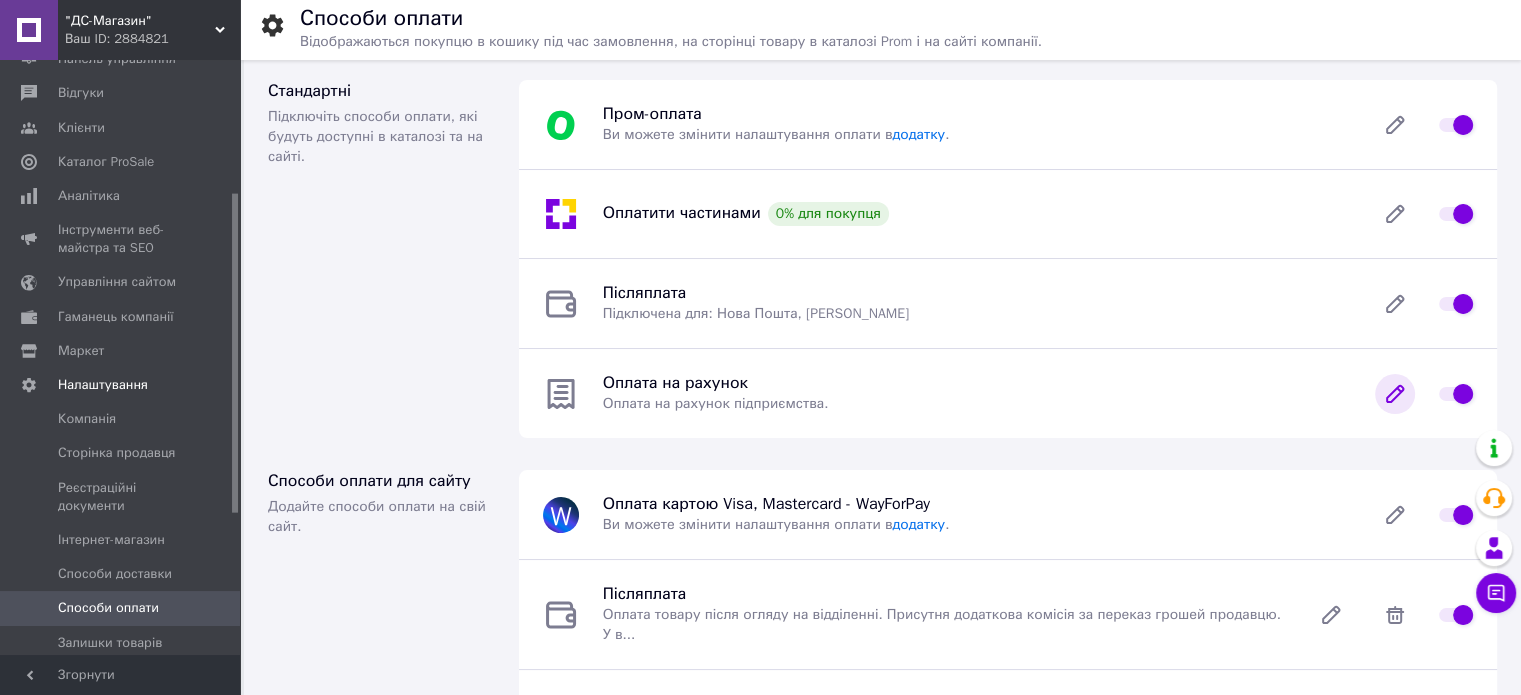 click 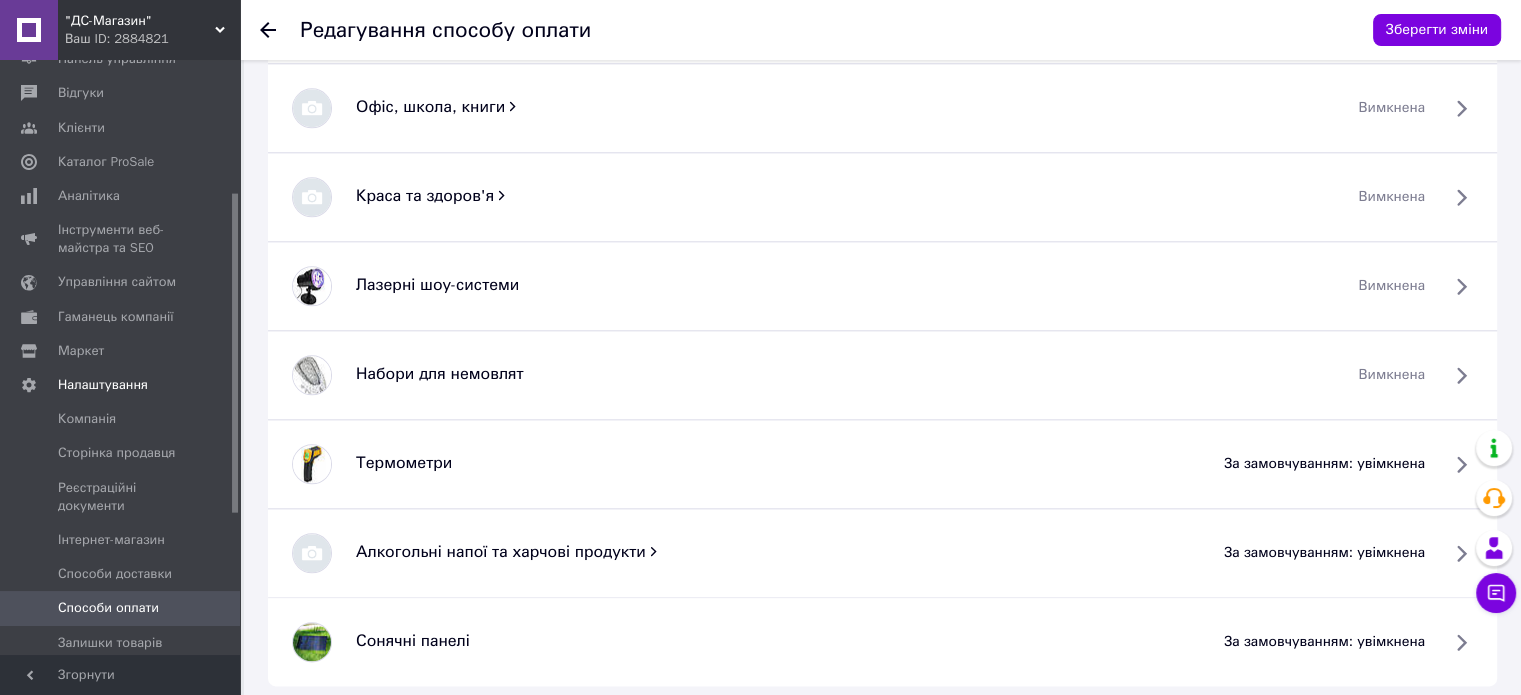 scroll, scrollTop: 2285, scrollLeft: 0, axis: vertical 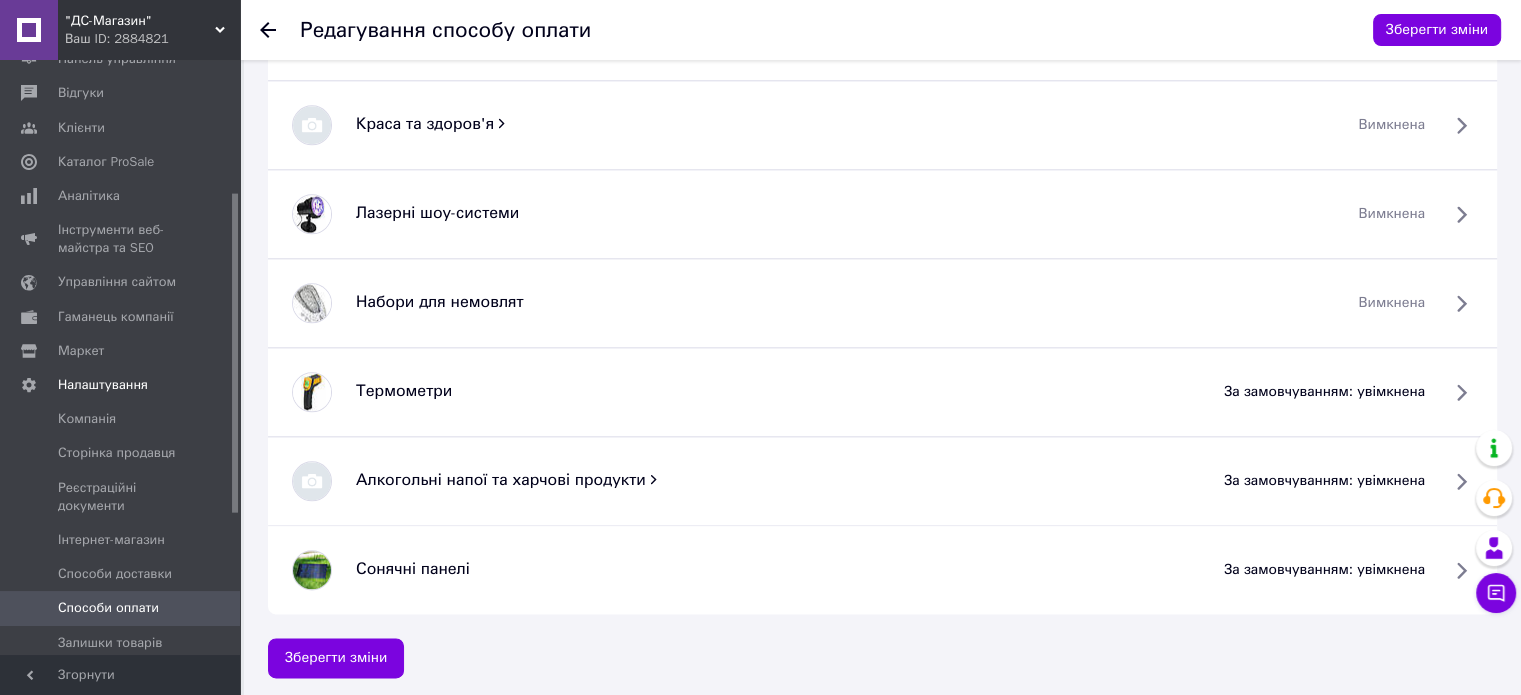 click on "за замовчуванням: увімкнена" at bounding box center (1324, 392) 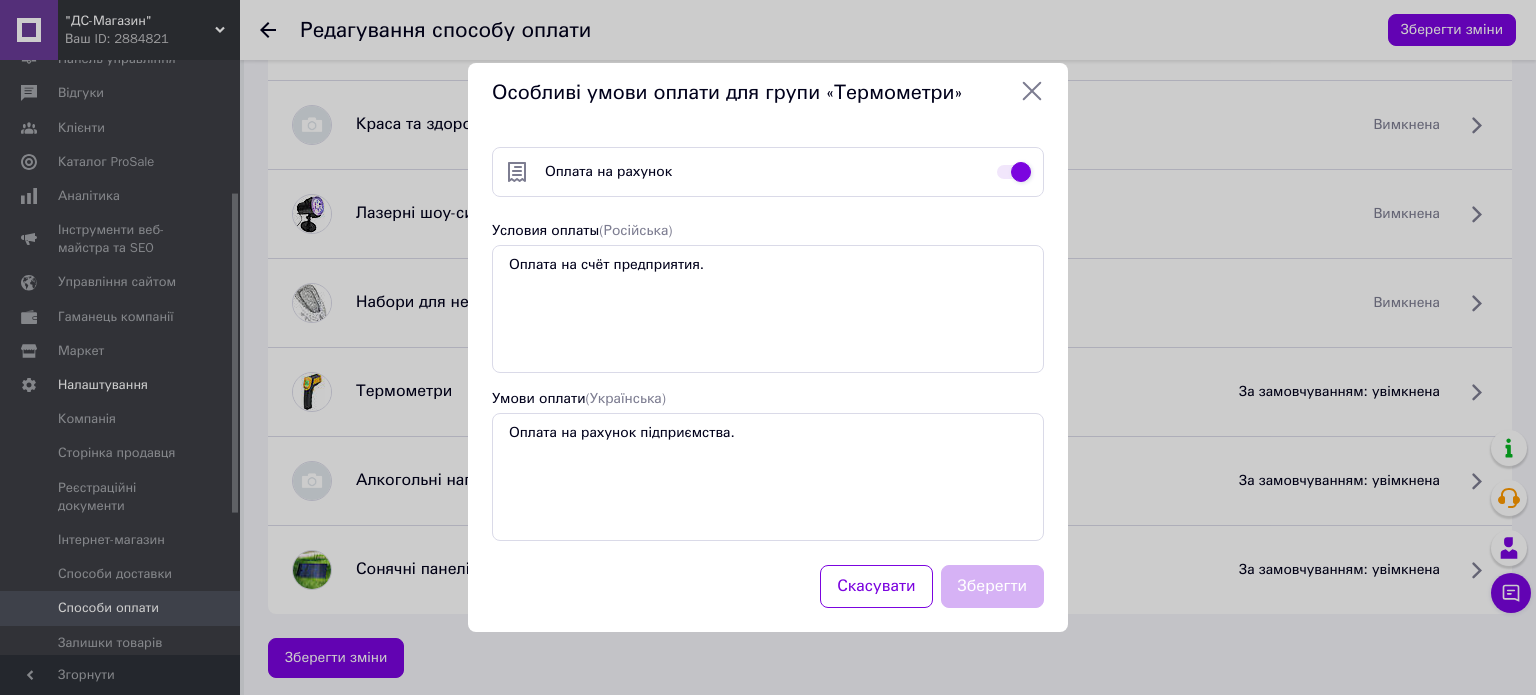 click at bounding box center [1014, 172] 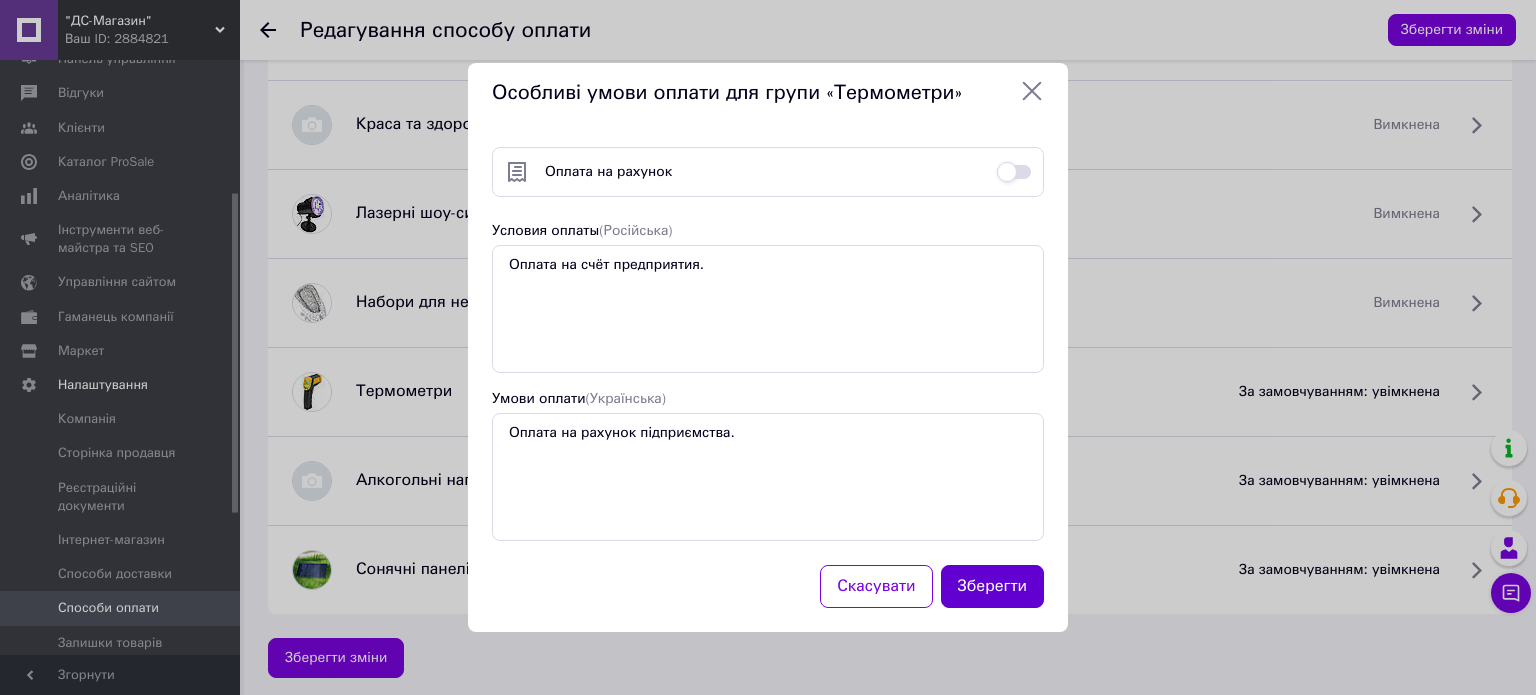 click on "Зберегти" at bounding box center (993, 586) 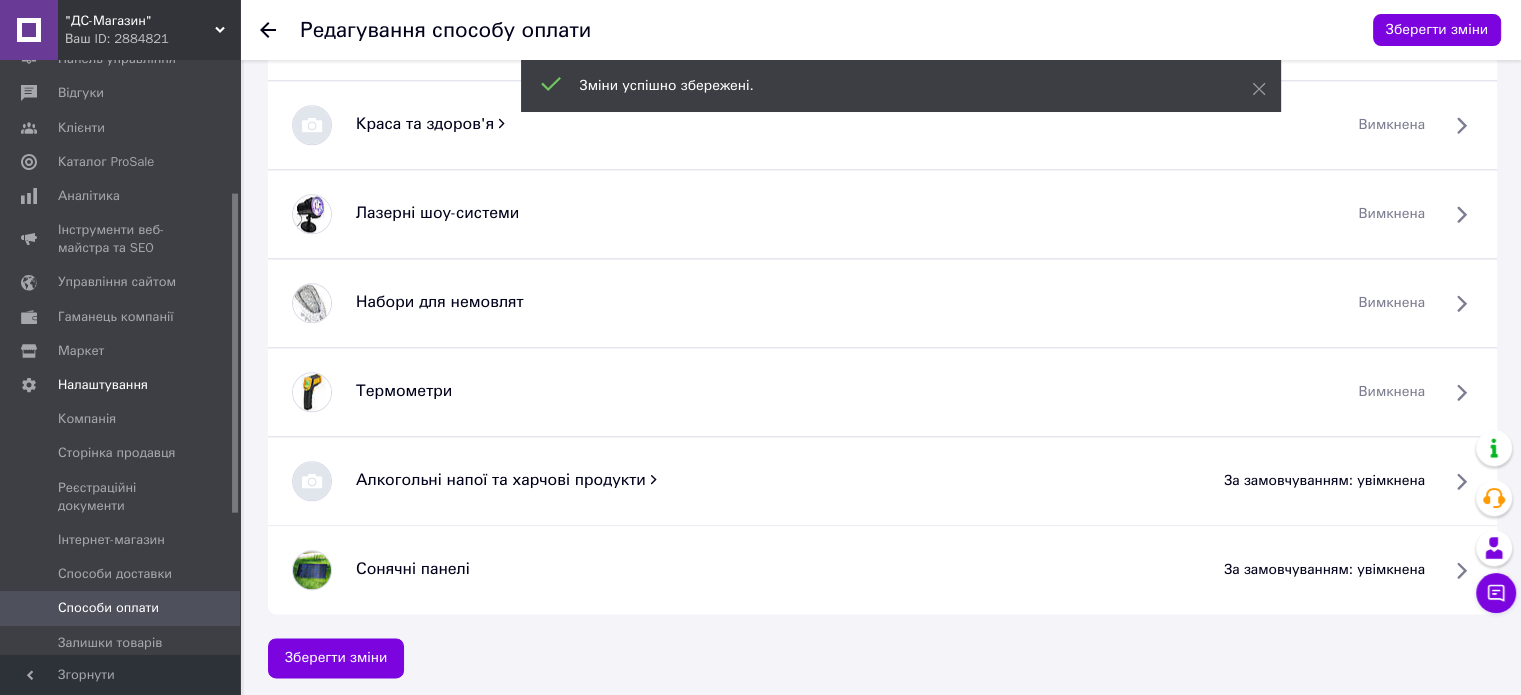 click on "за замовчуванням: увімкнена" at bounding box center [1324, 481] 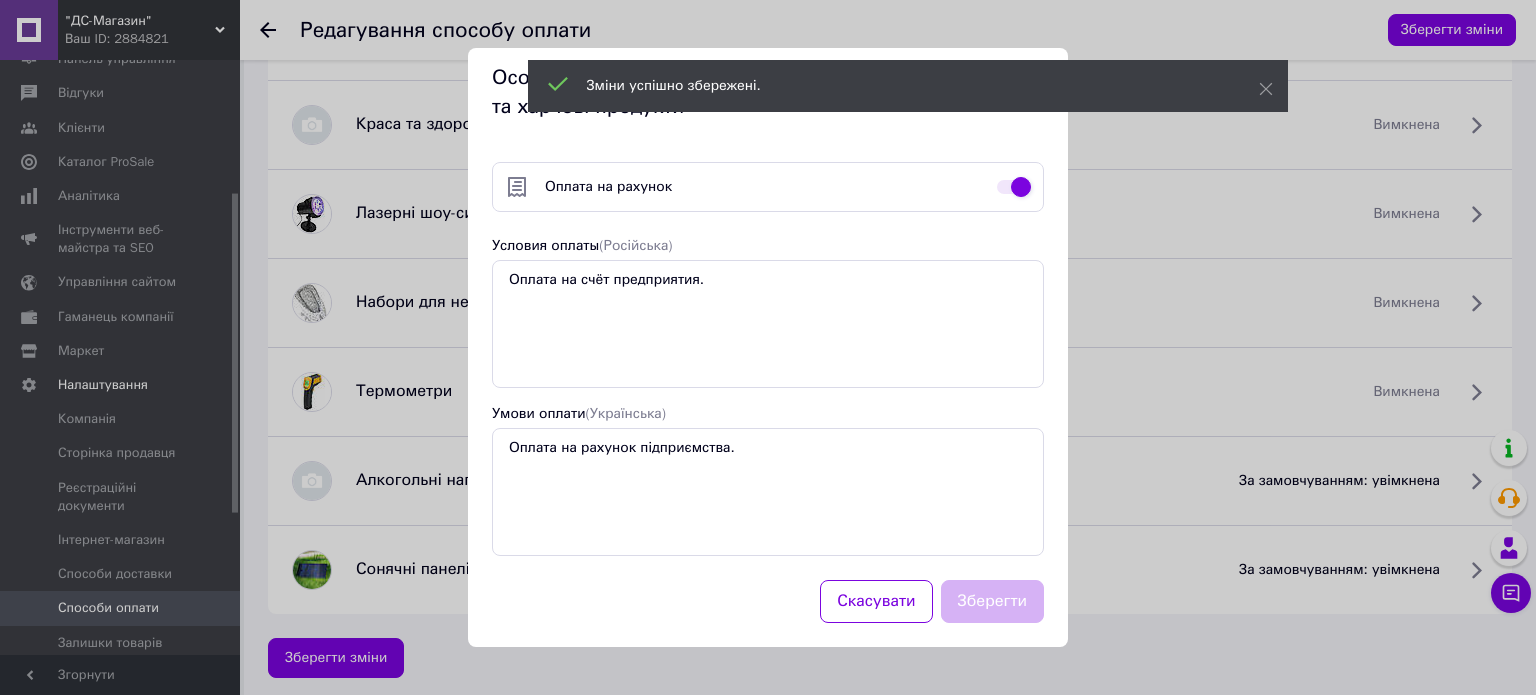click at bounding box center [1014, 187] 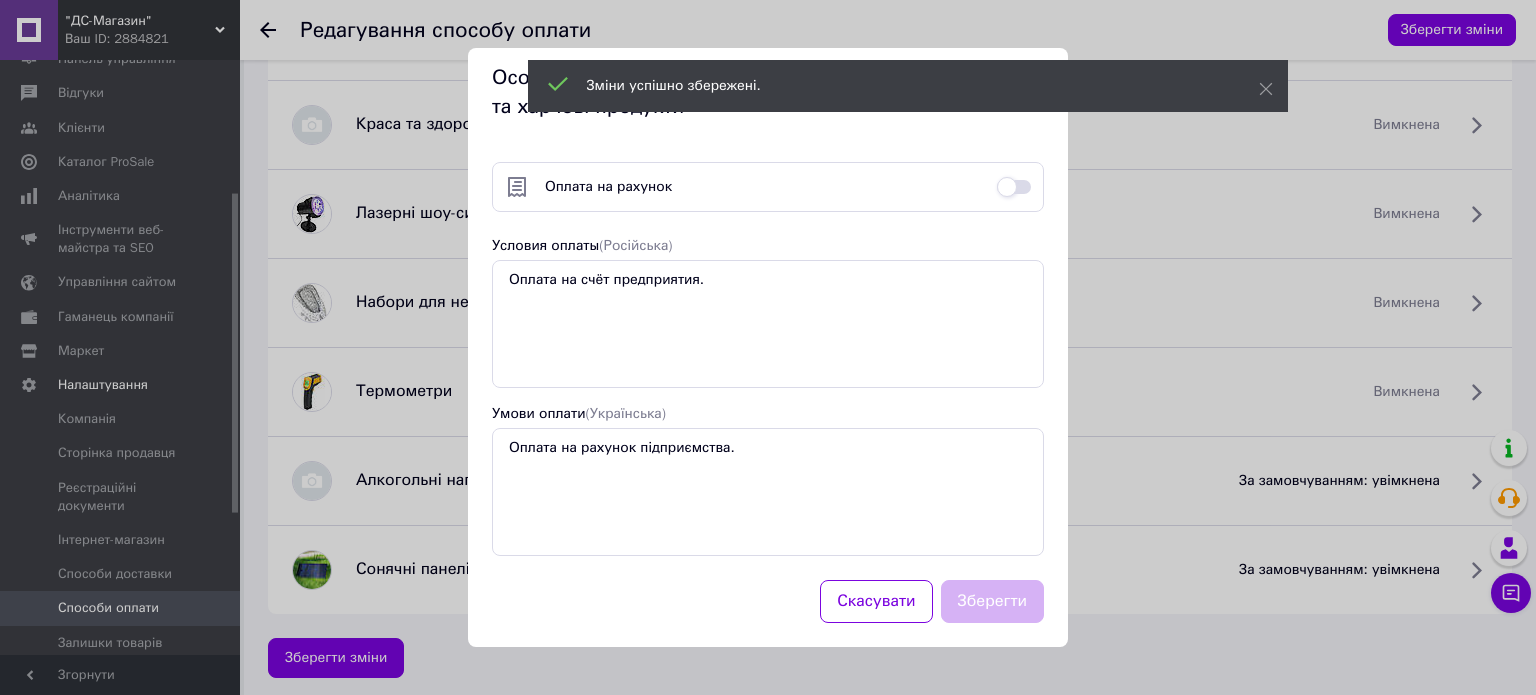 checkbox on "false" 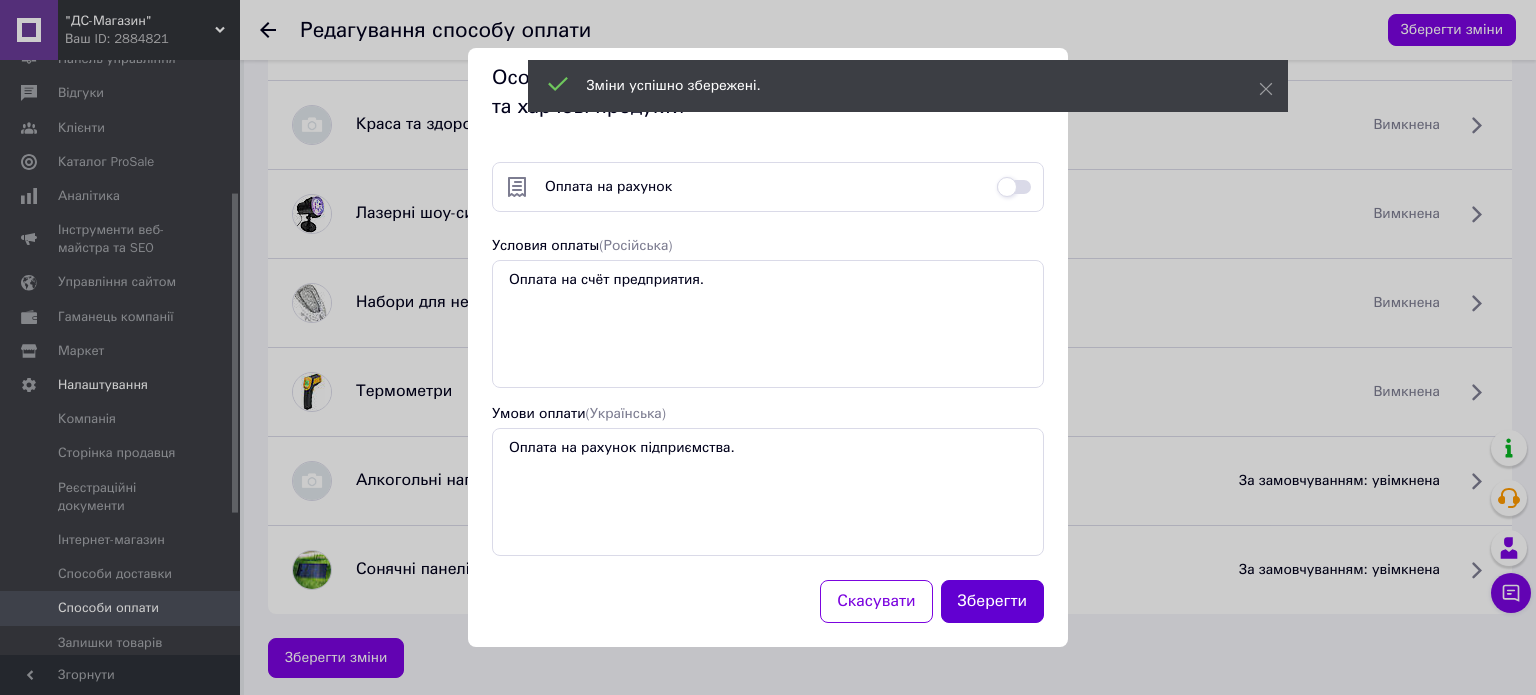 click on "Зберегти" at bounding box center (993, 601) 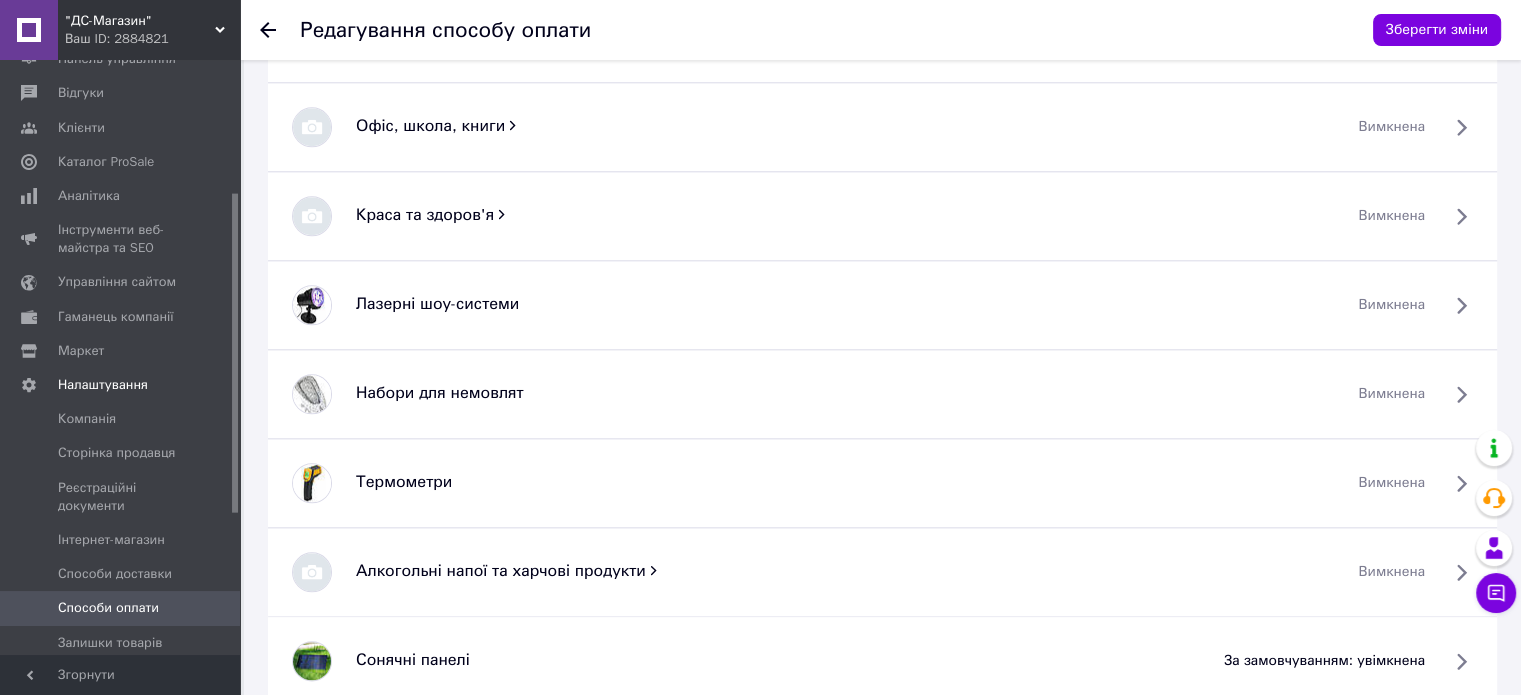 scroll, scrollTop: 2200, scrollLeft: 0, axis: vertical 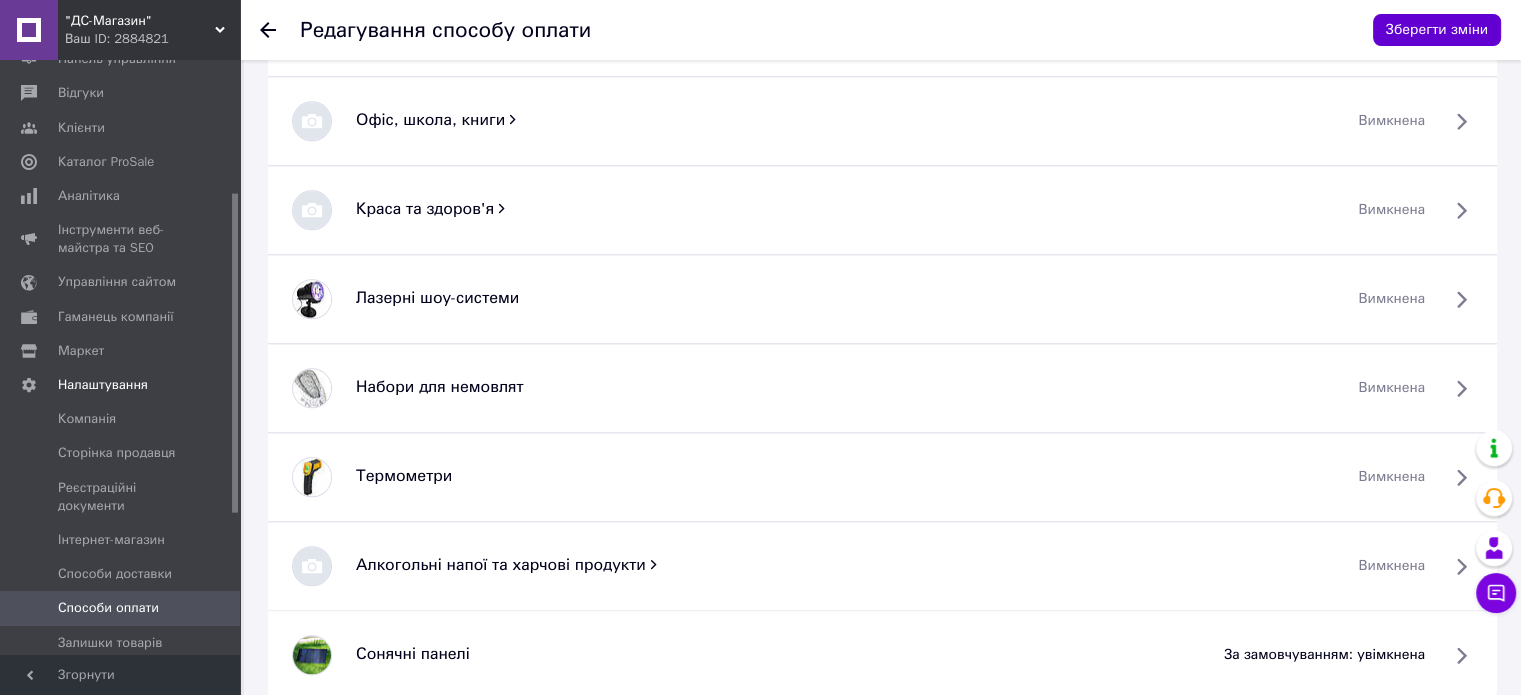 click on "Зберегти зміни" at bounding box center [1437, 30] 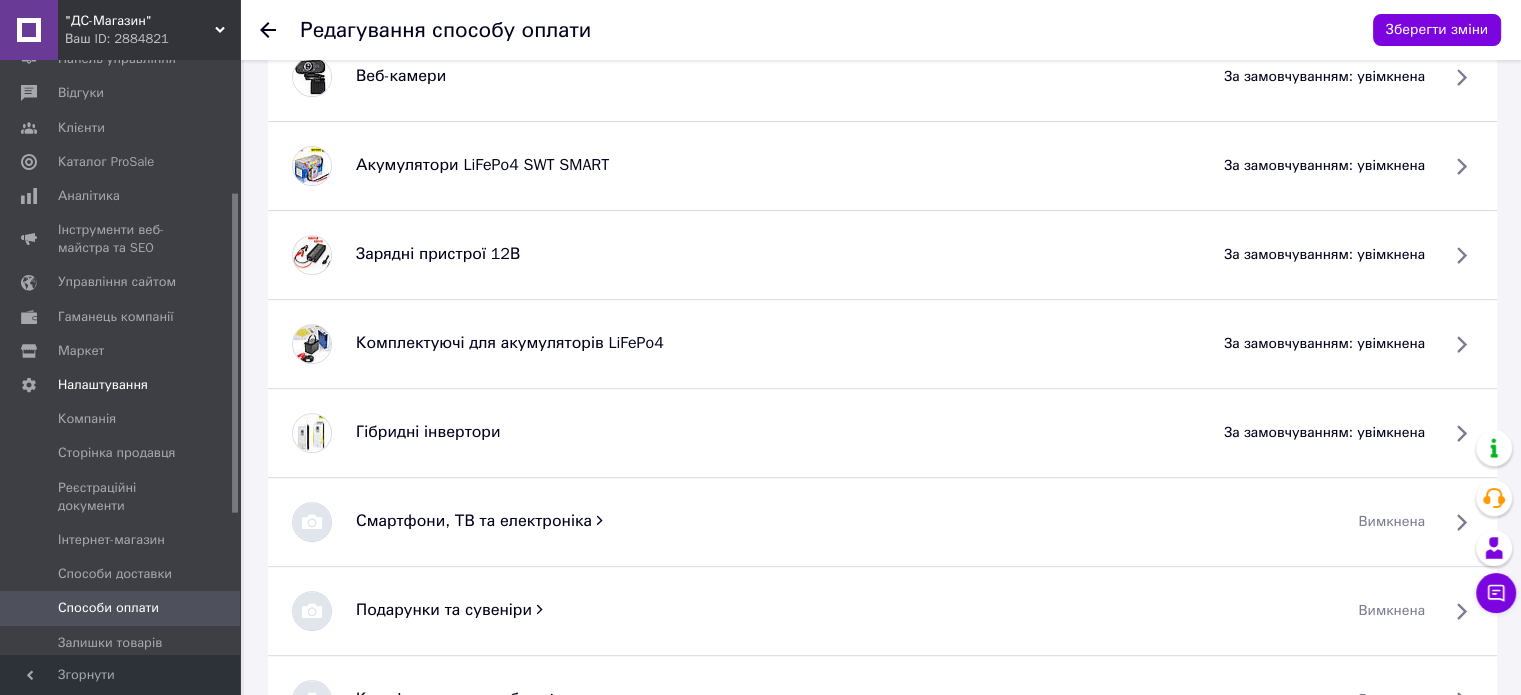 scroll, scrollTop: 700, scrollLeft: 0, axis: vertical 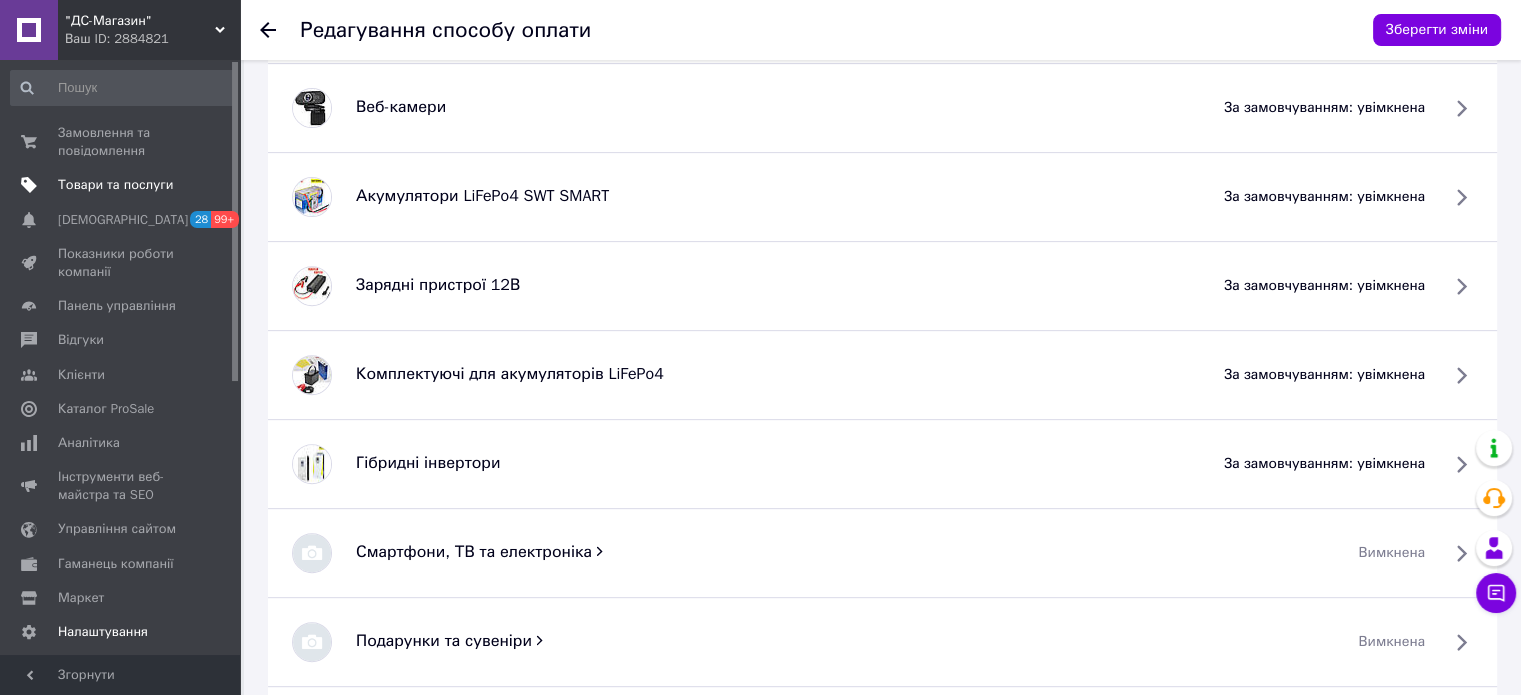 click on "Товари та послуги" at bounding box center [115, 185] 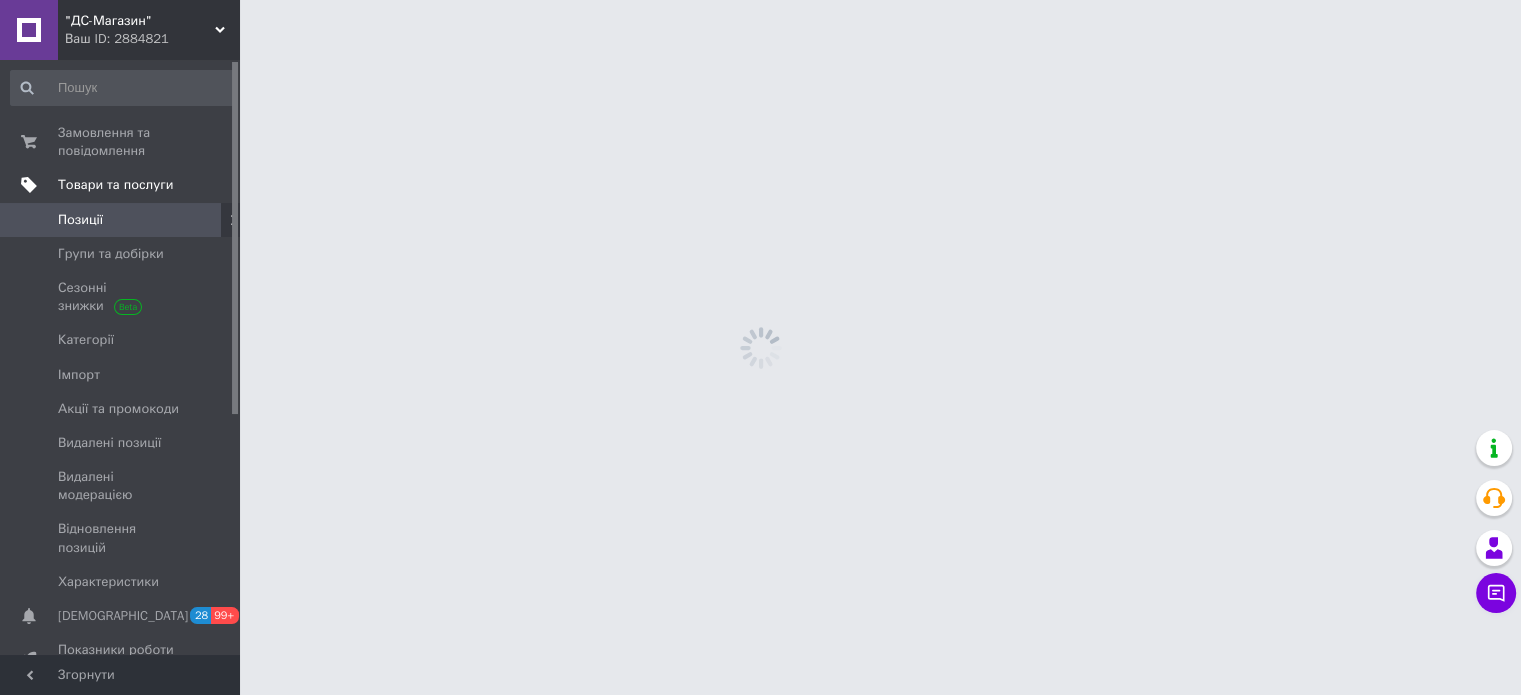 scroll, scrollTop: 0, scrollLeft: 0, axis: both 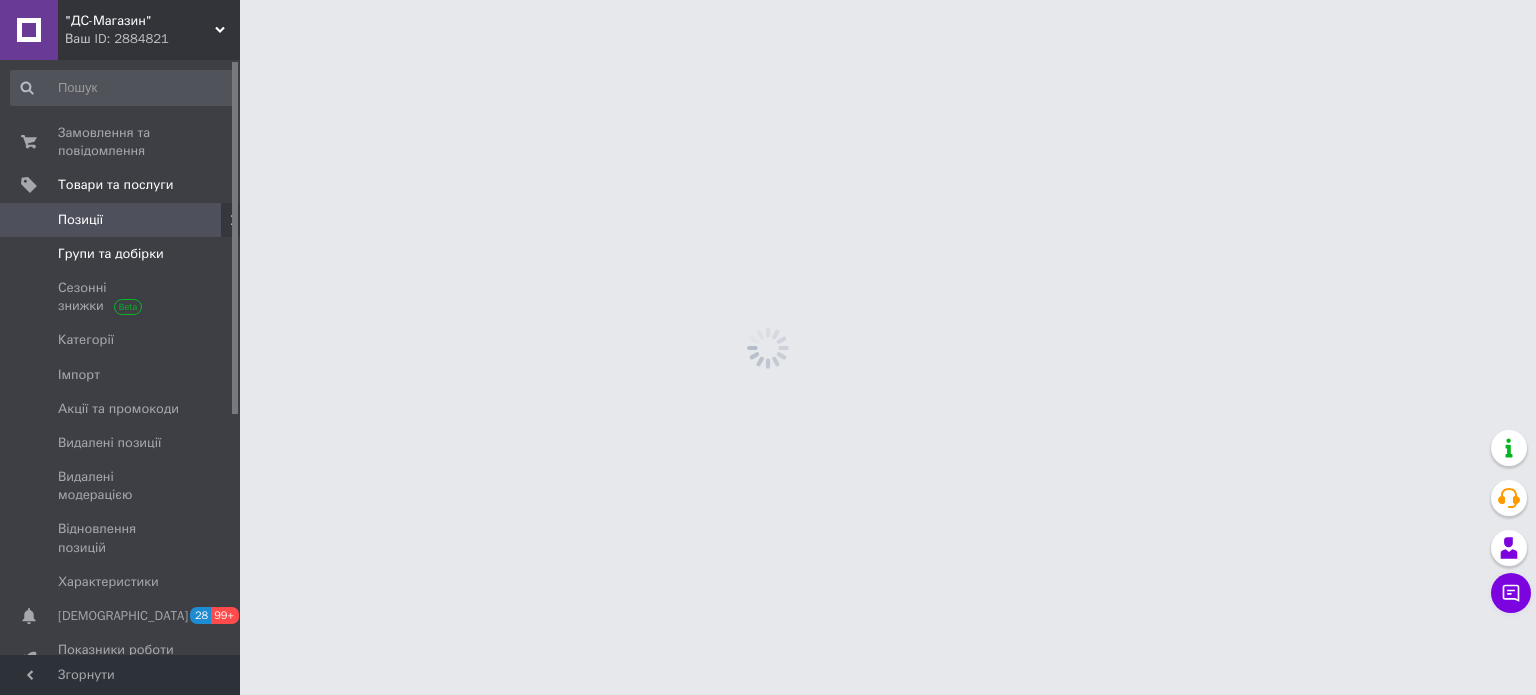 click on "Групи та добірки" at bounding box center [111, 254] 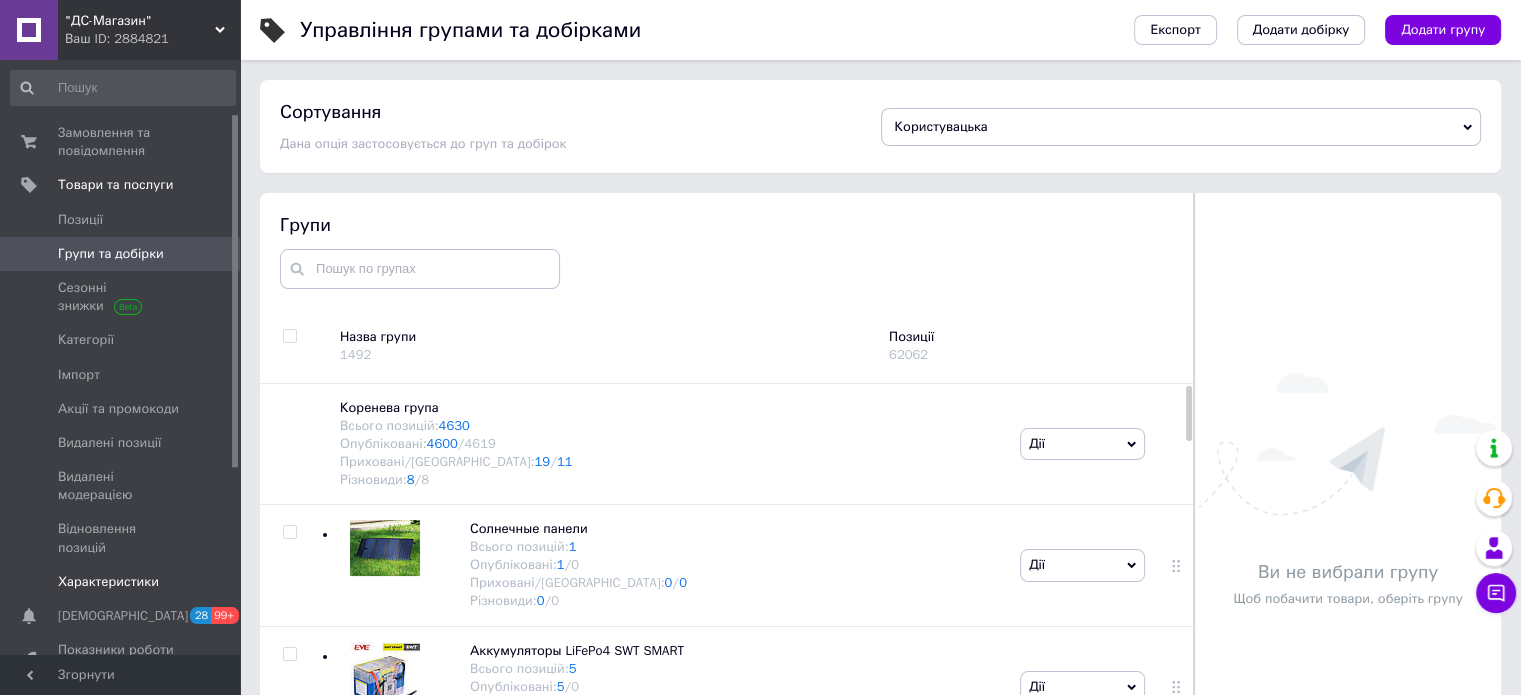 scroll, scrollTop: 406, scrollLeft: 0, axis: vertical 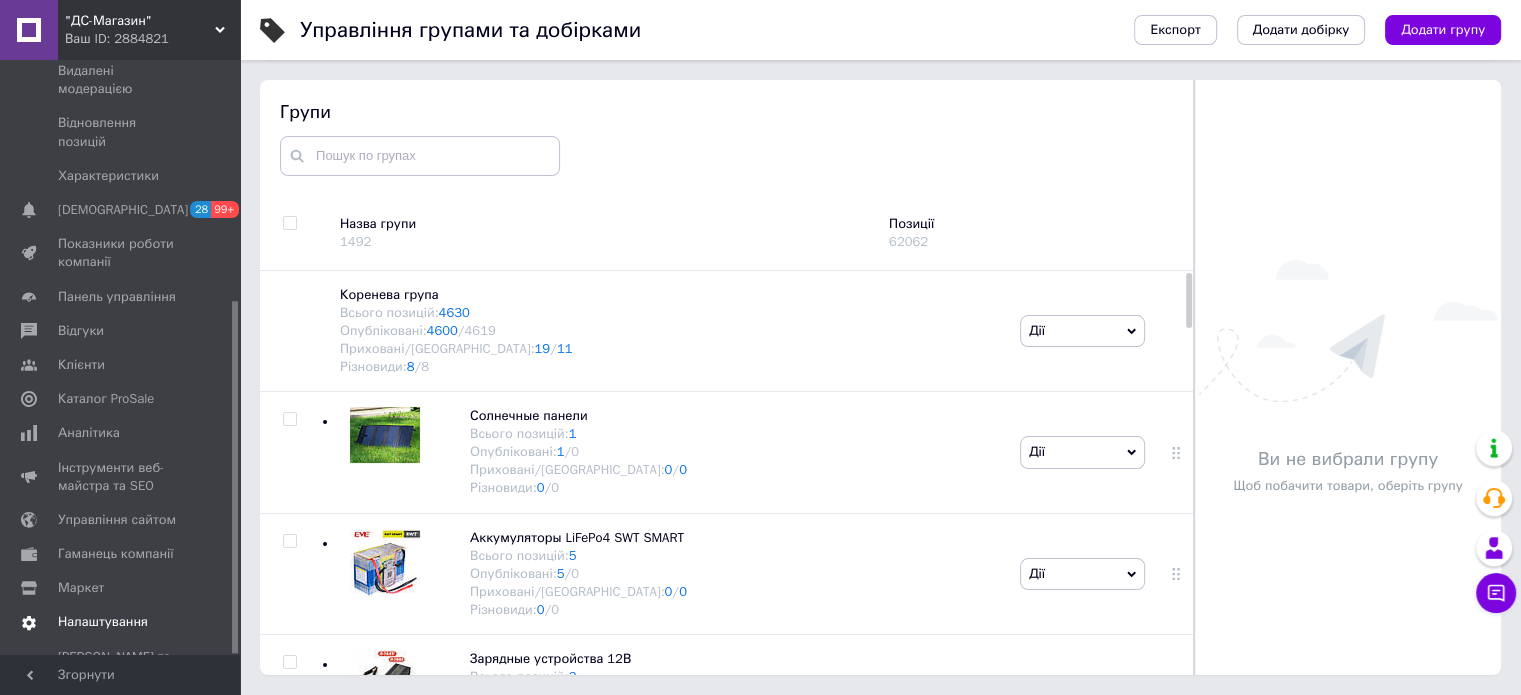 click on "Налаштування" at bounding box center [103, 622] 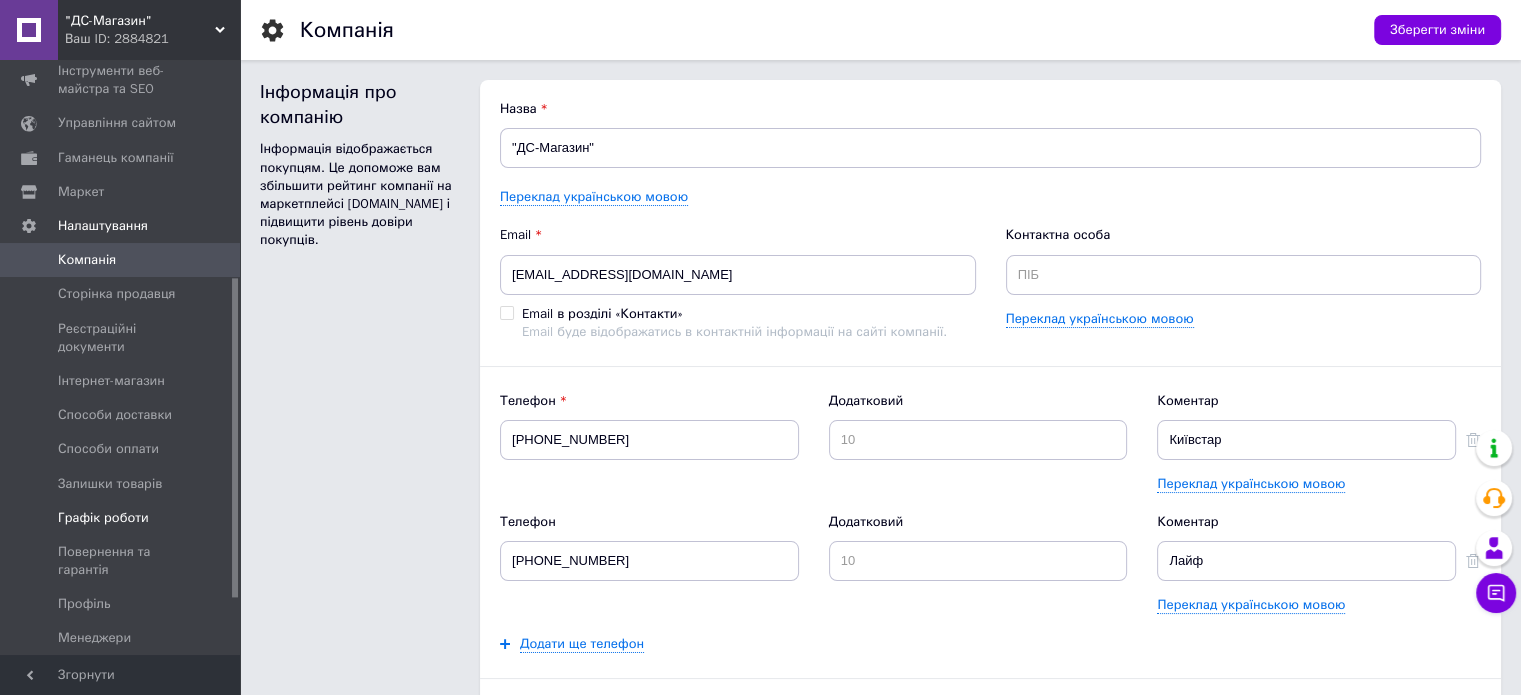 scroll, scrollTop: 0, scrollLeft: 0, axis: both 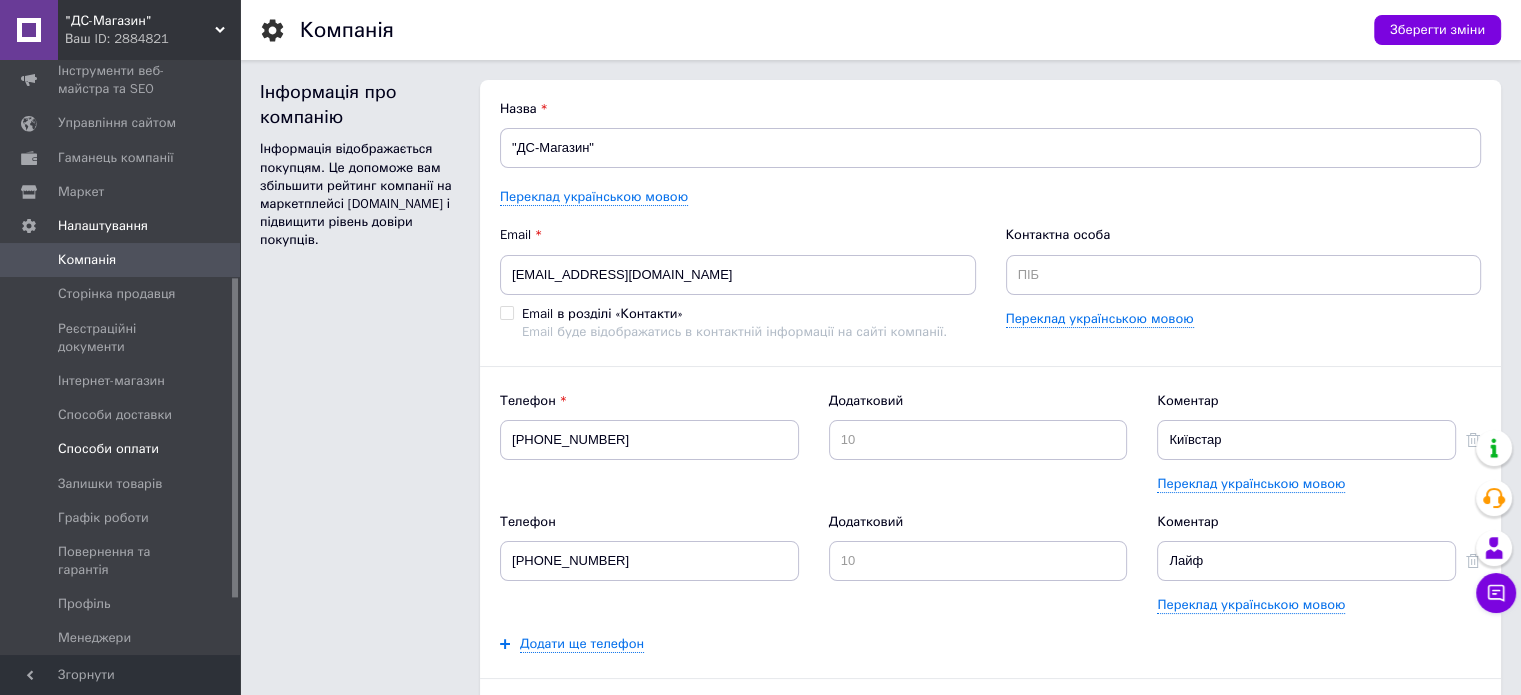 click on "Способи оплати" at bounding box center [108, 449] 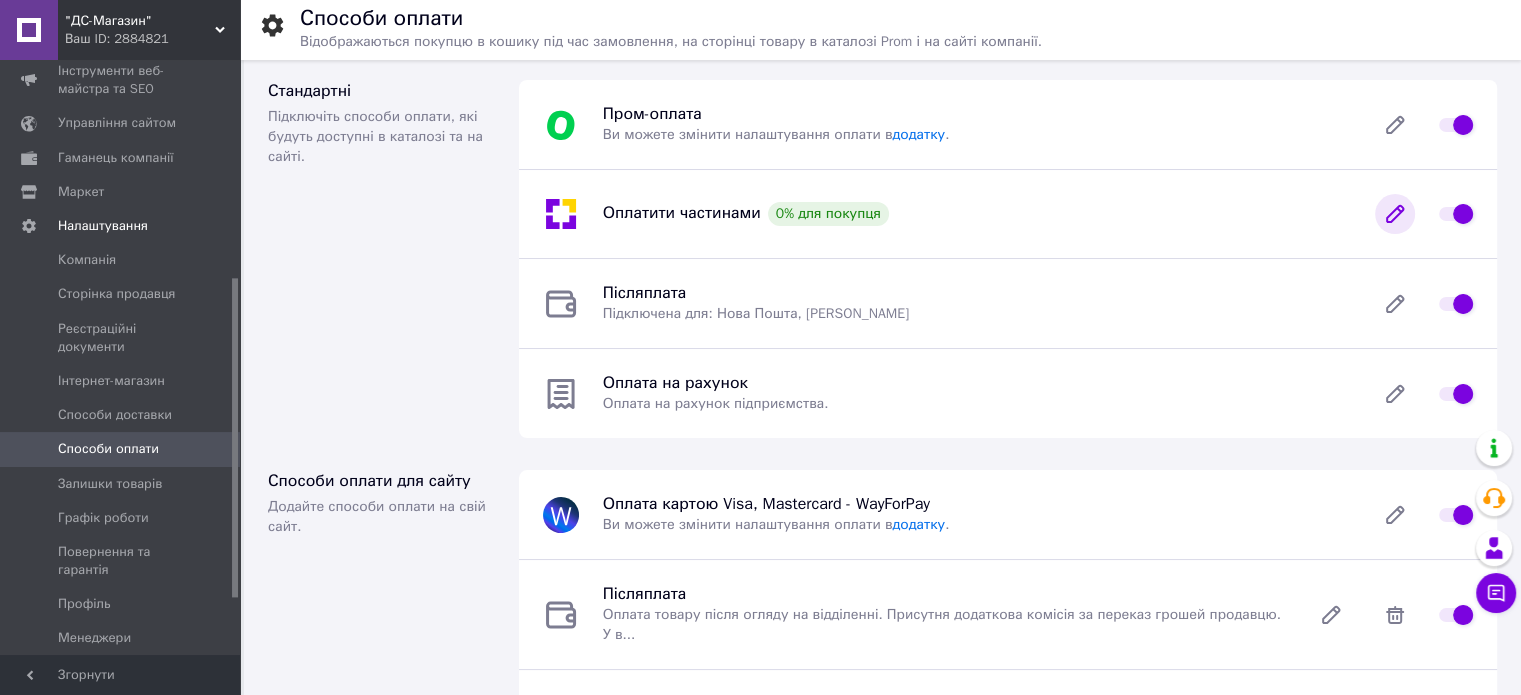 click 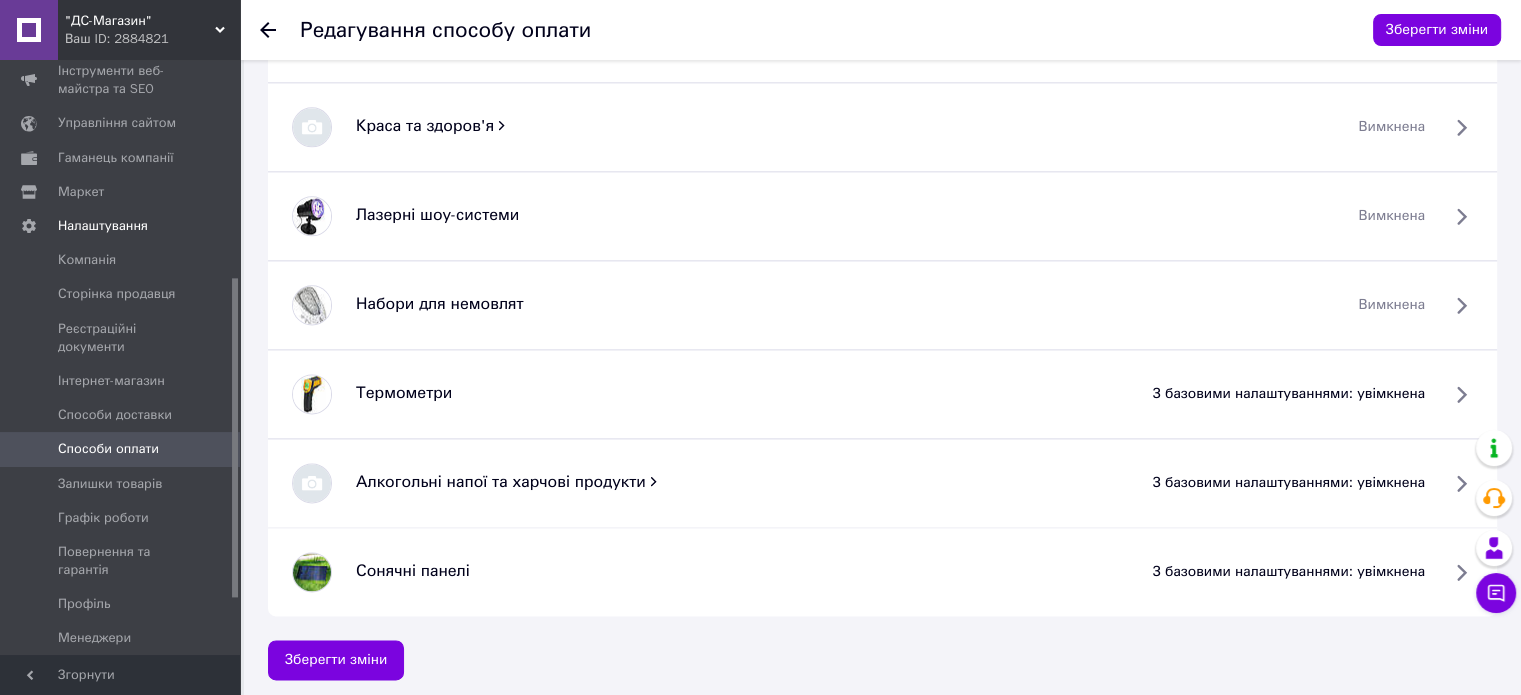 scroll, scrollTop: 2557, scrollLeft: 0, axis: vertical 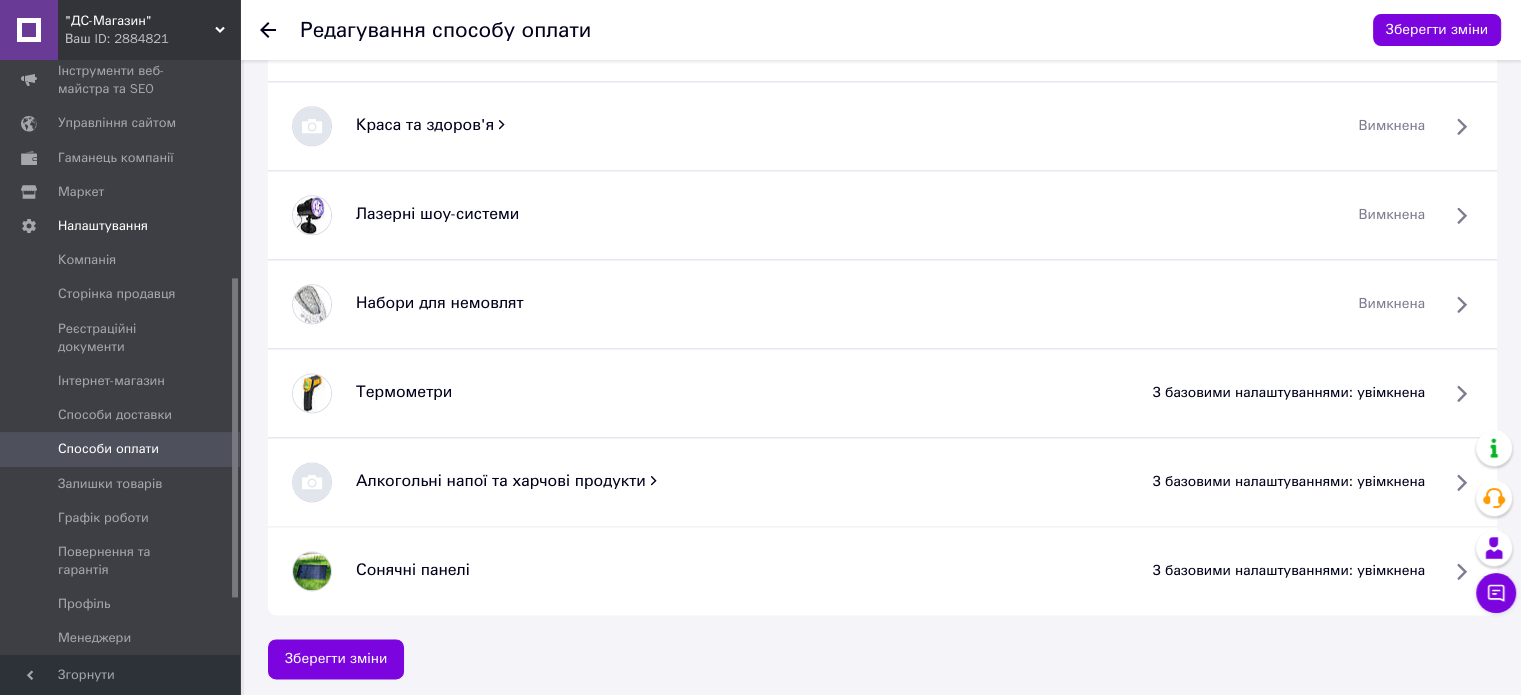 click on "з базовими налаштуваннями: увімкнена" at bounding box center [1289, 393] 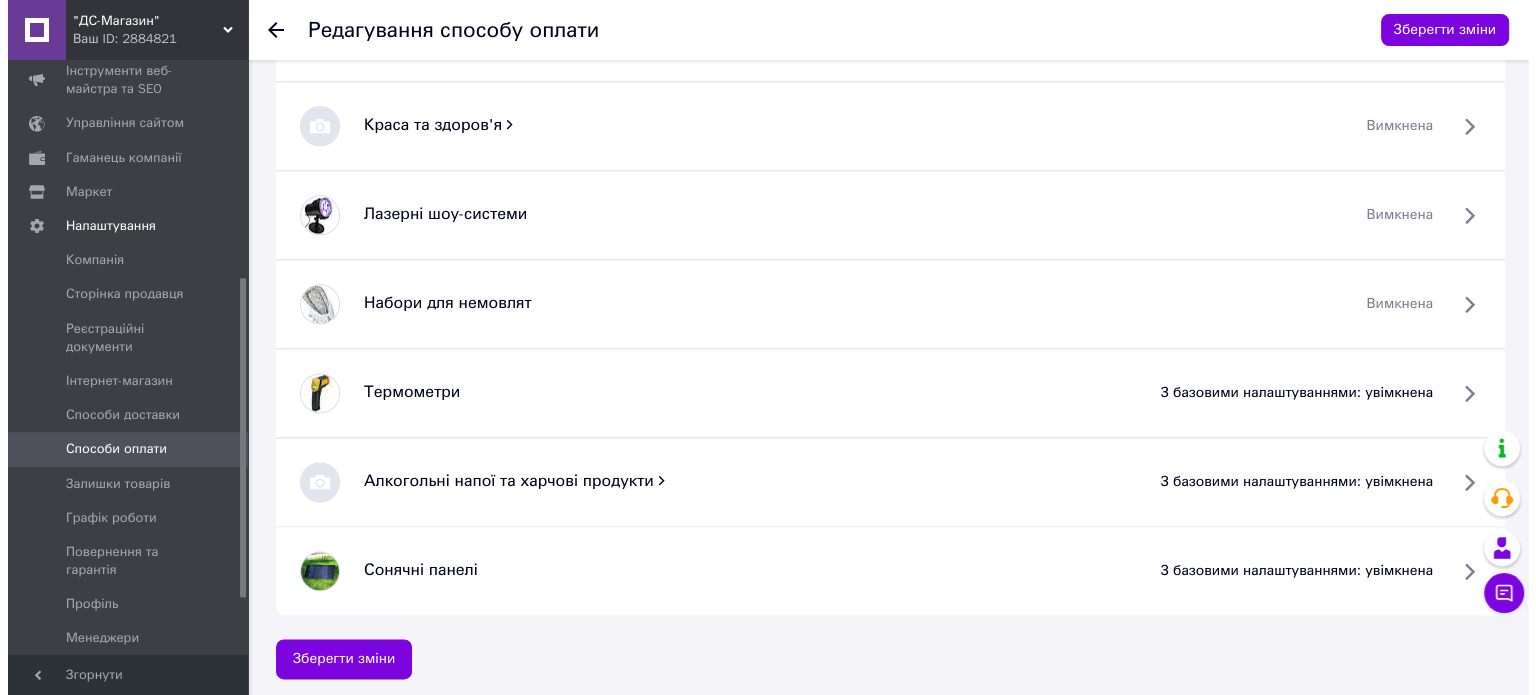 scroll, scrollTop: 2537, scrollLeft: 0, axis: vertical 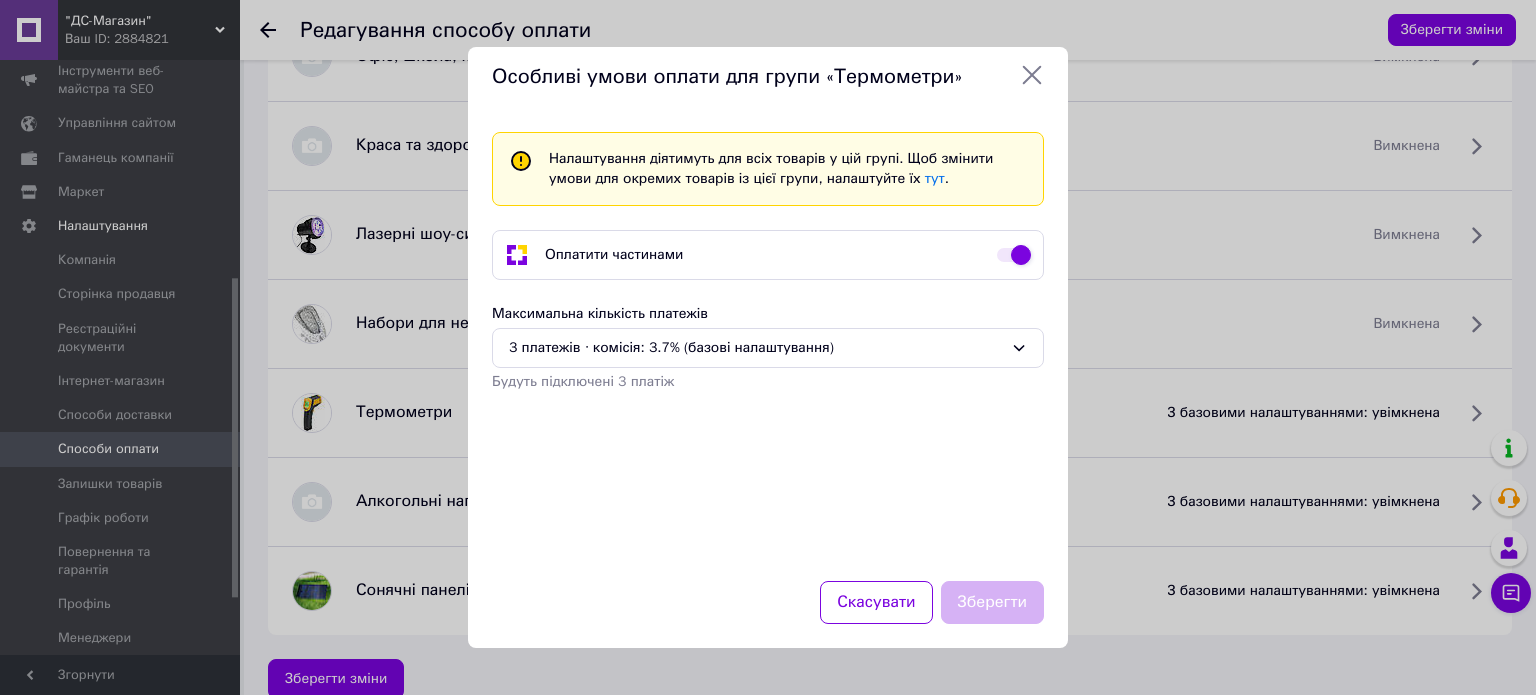 click at bounding box center [1014, 255] 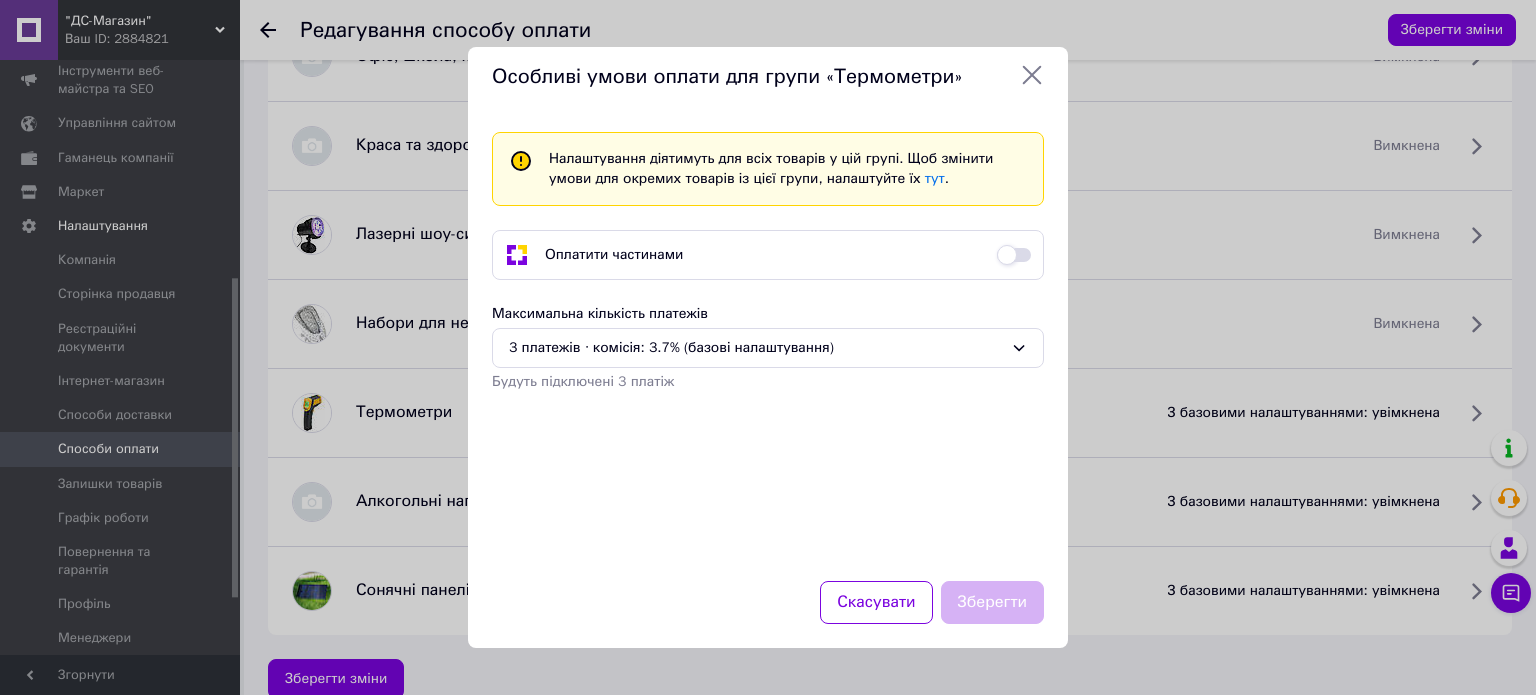 checkbox on "false" 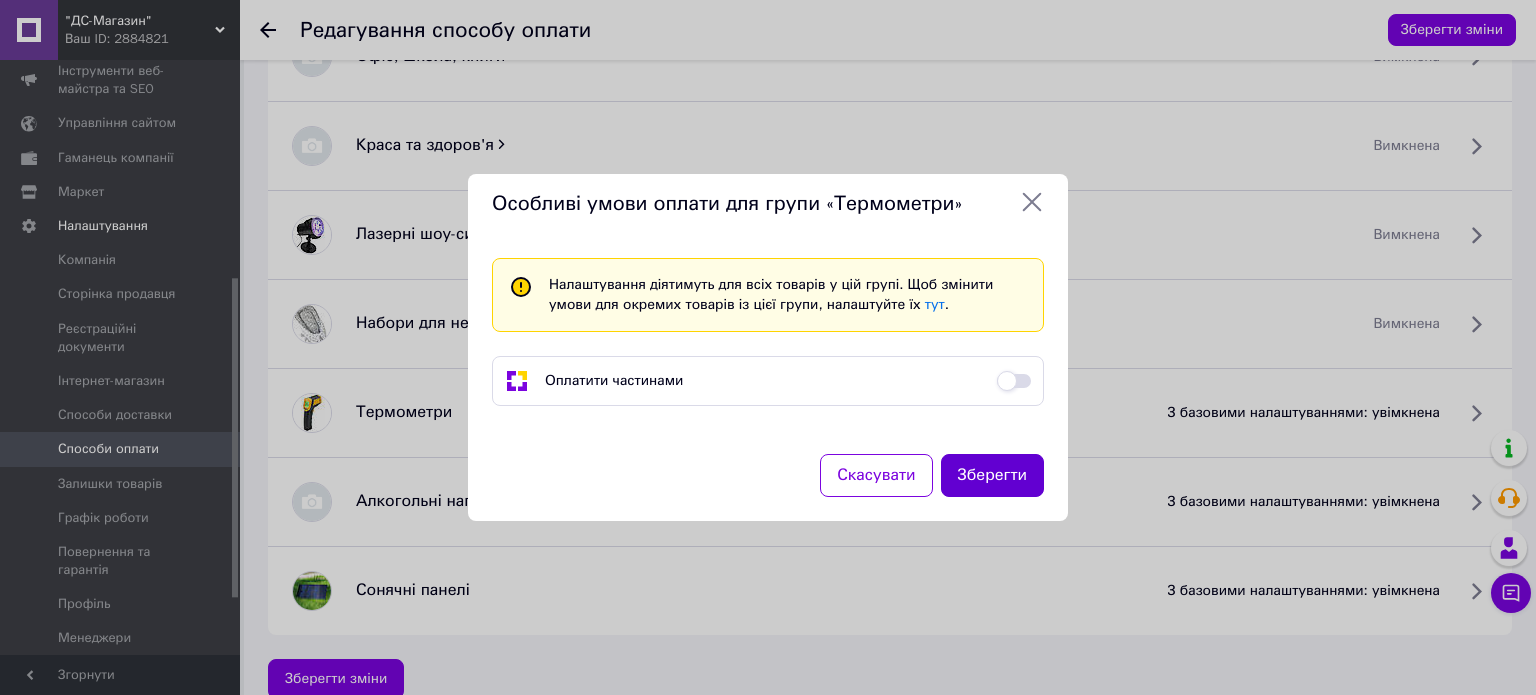 click on "Зберегти" at bounding box center (993, 475) 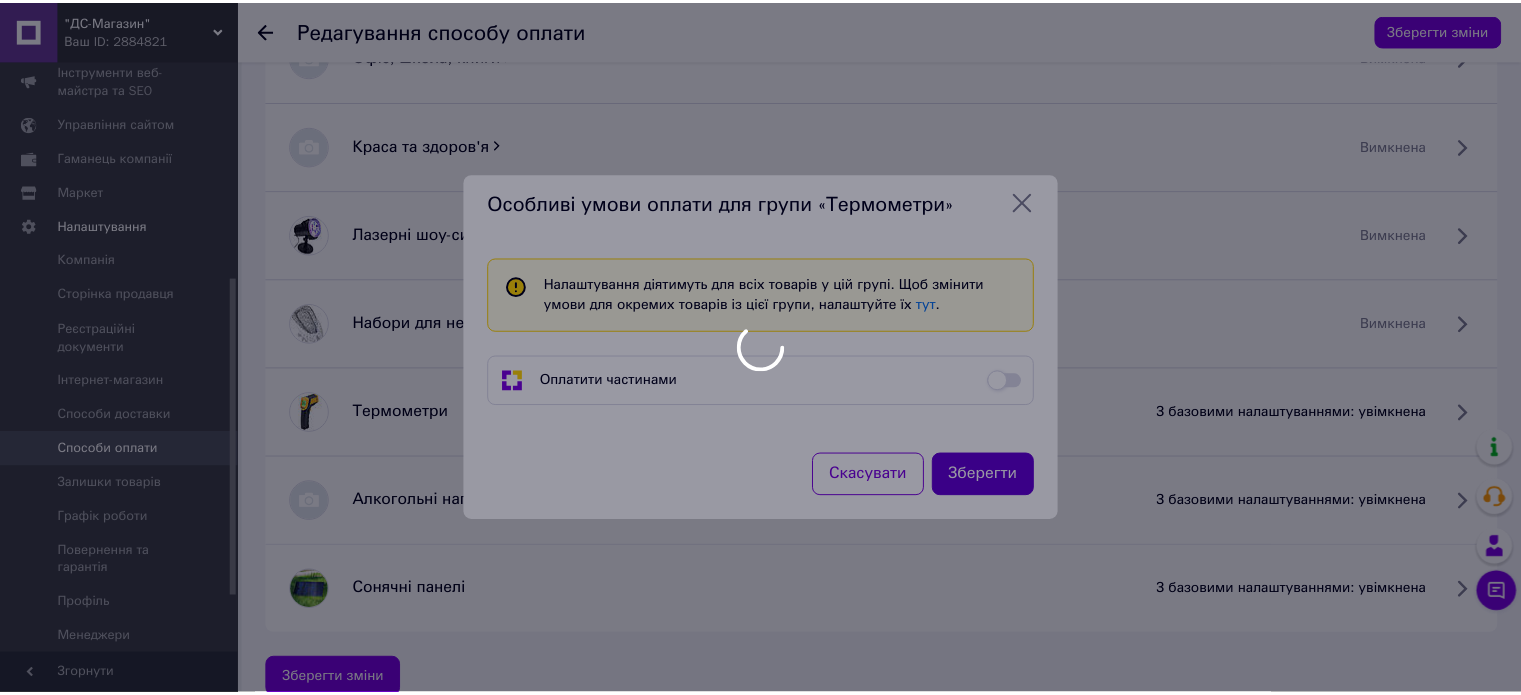 scroll, scrollTop: 2557, scrollLeft: 0, axis: vertical 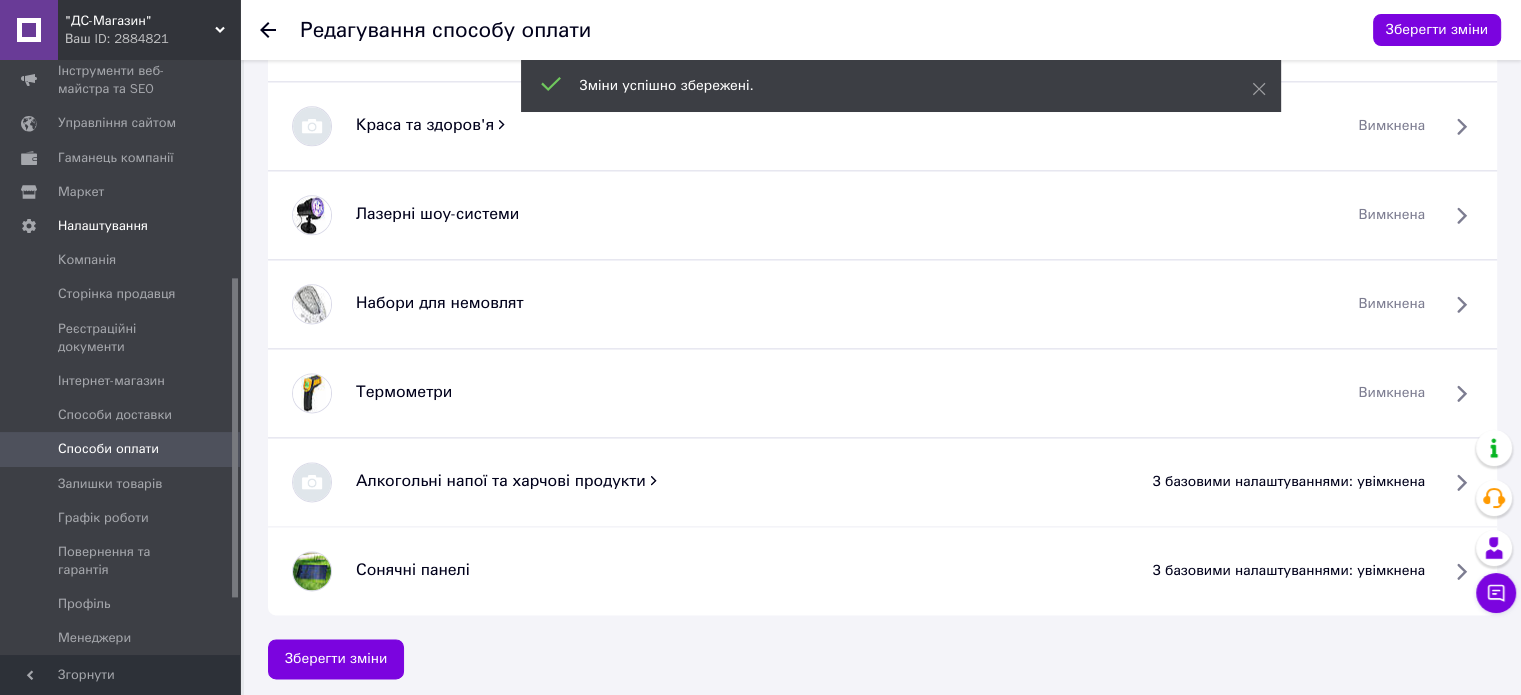 click on "з базовими налаштуваннями: увімкнена" at bounding box center (1289, 482) 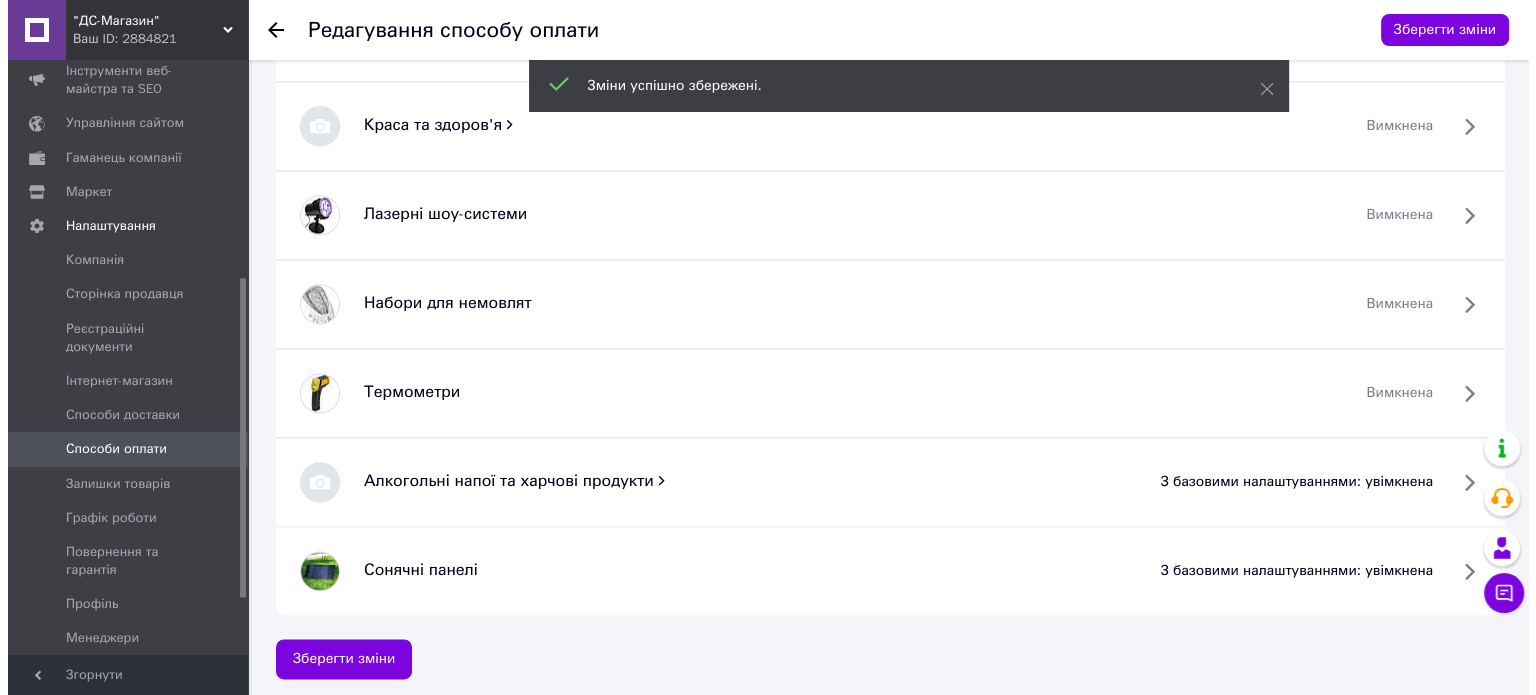 scroll, scrollTop: 2537, scrollLeft: 0, axis: vertical 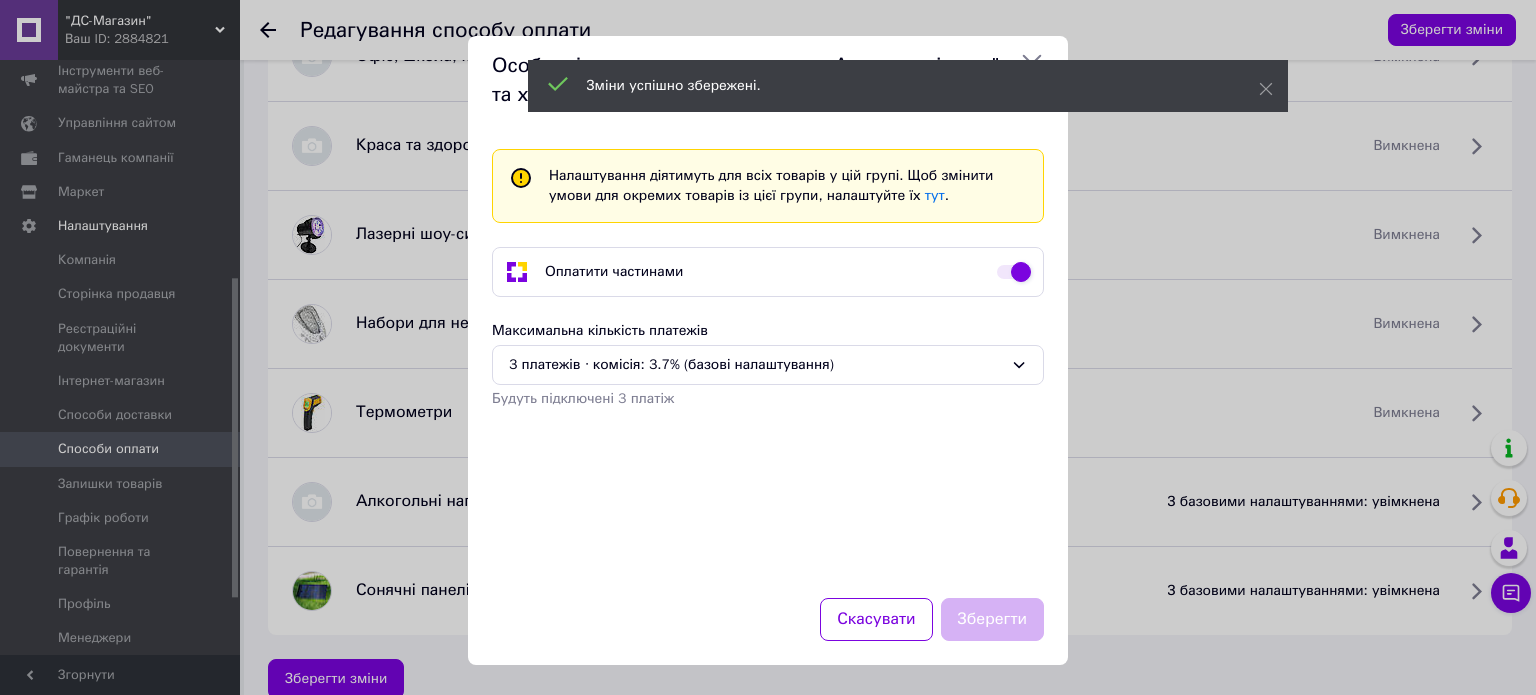 click at bounding box center [1014, 272] 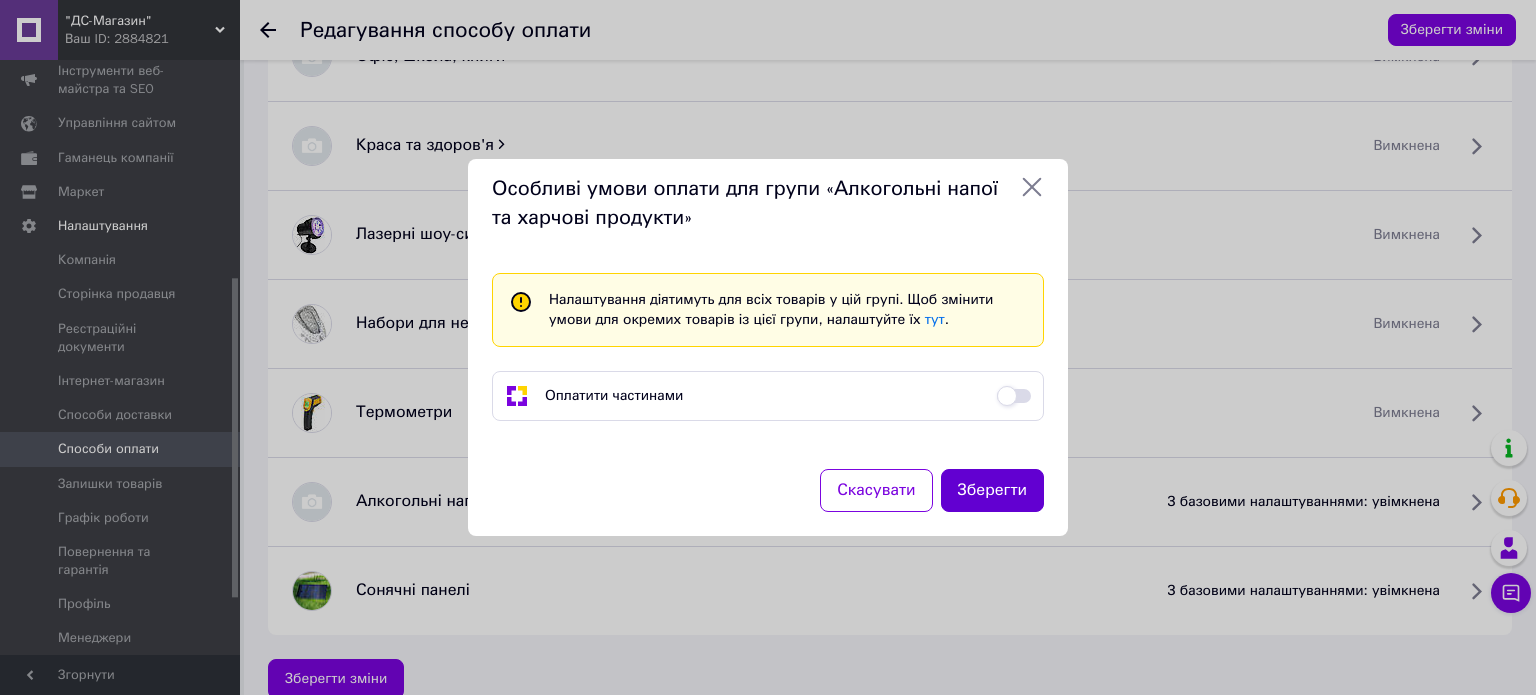 click on "Зберегти" at bounding box center (993, 490) 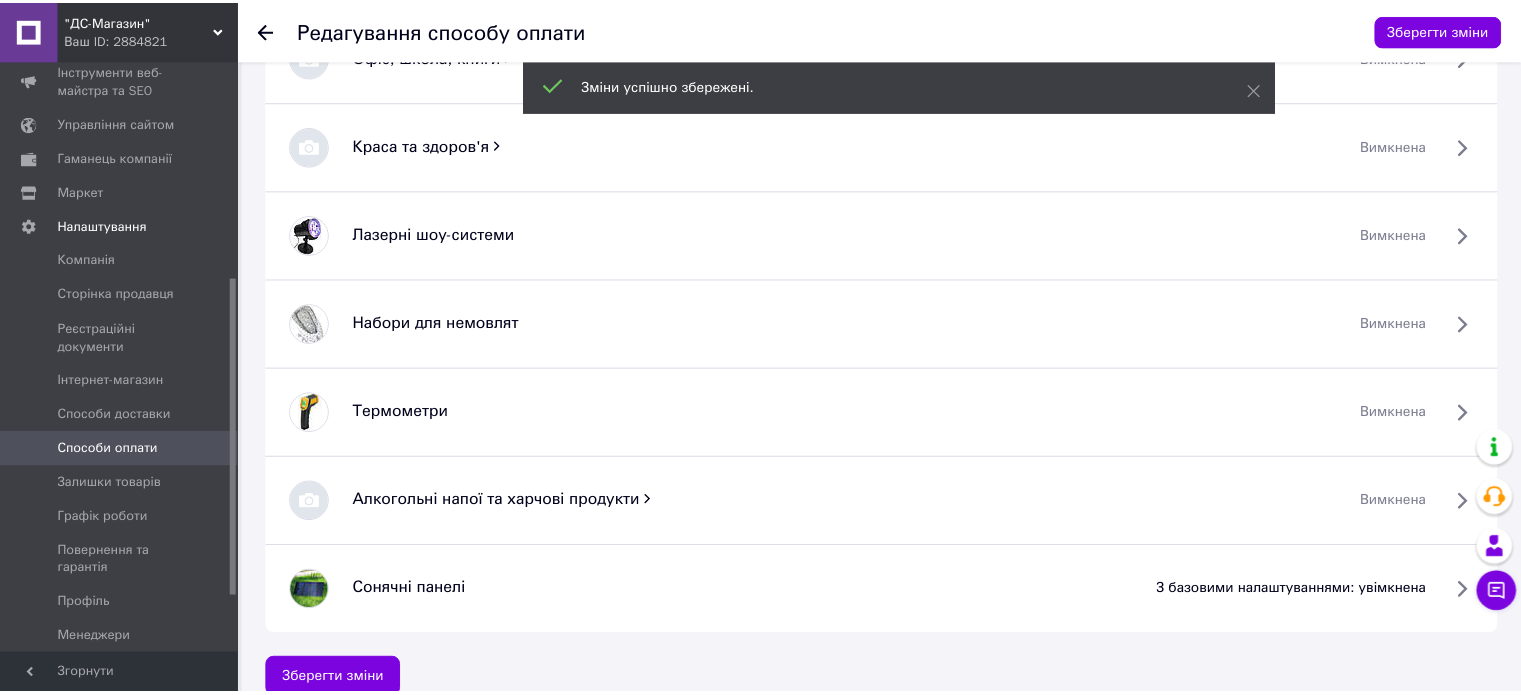 scroll, scrollTop: 2557, scrollLeft: 0, axis: vertical 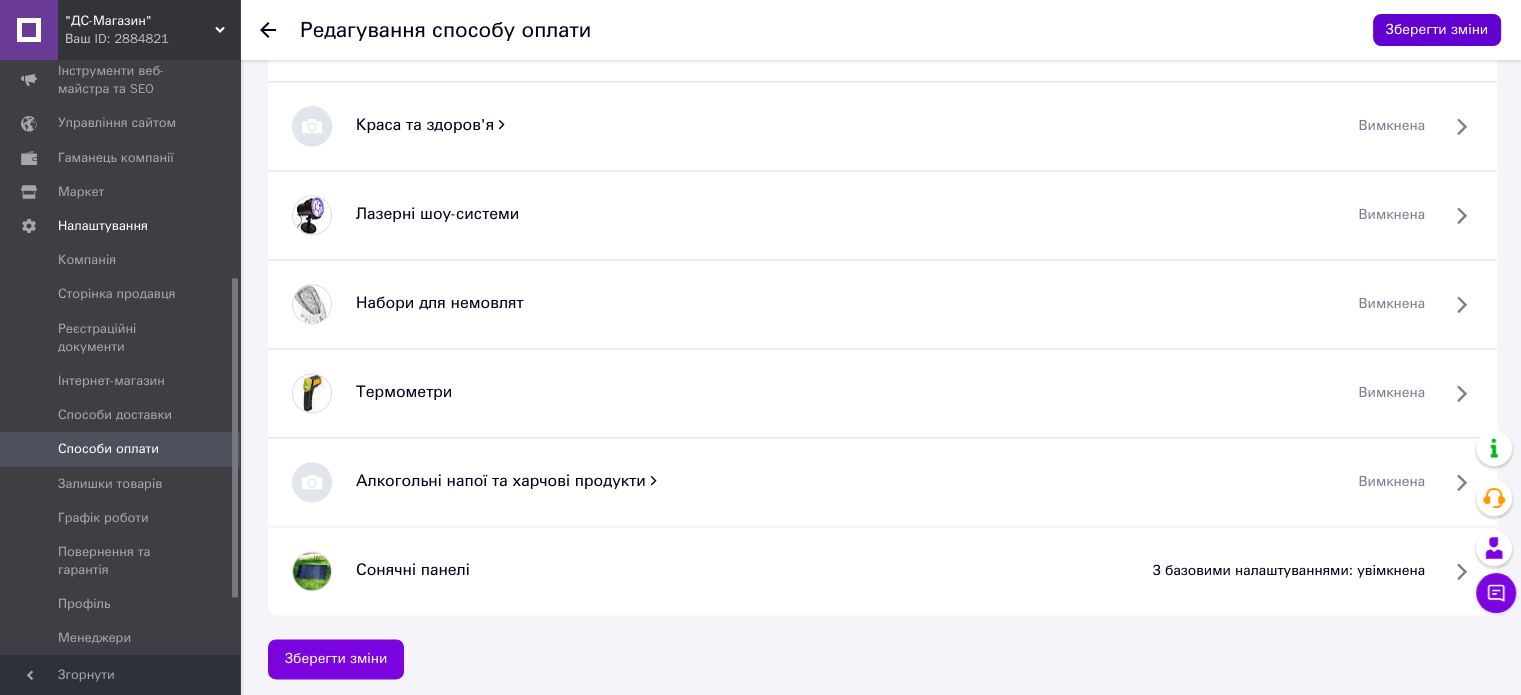 click on "Зберегти зміни" at bounding box center [1437, 30] 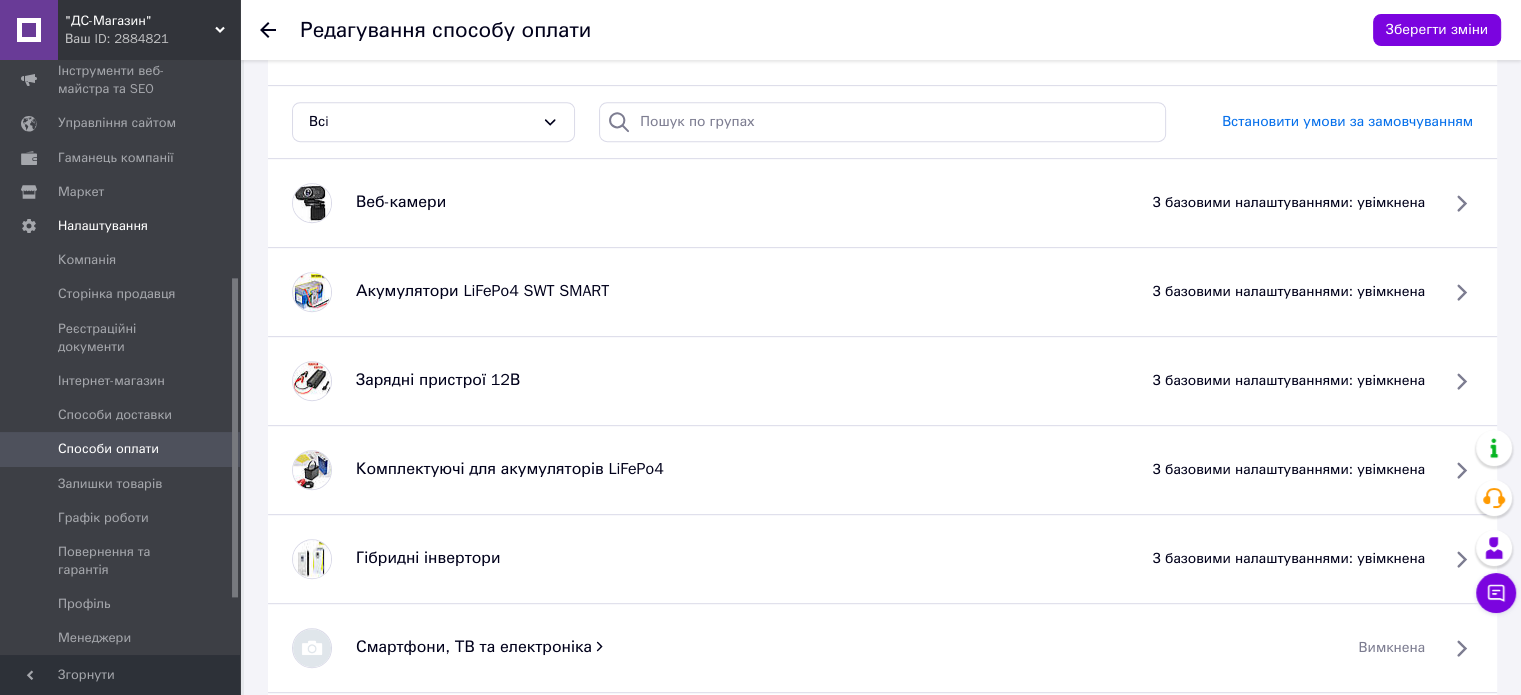 scroll, scrollTop: 857, scrollLeft: 0, axis: vertical 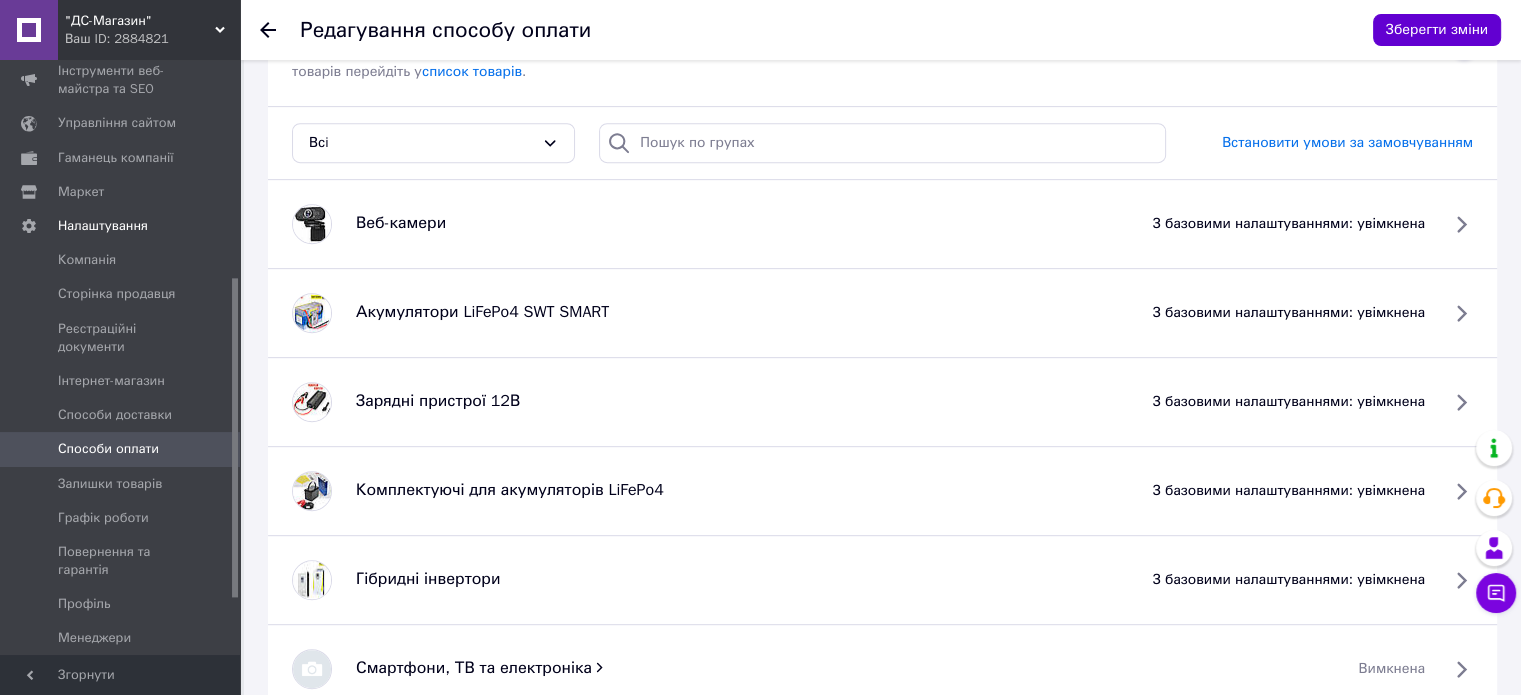 click on "Зберегти зміни" at bounding box center [1437, 30] 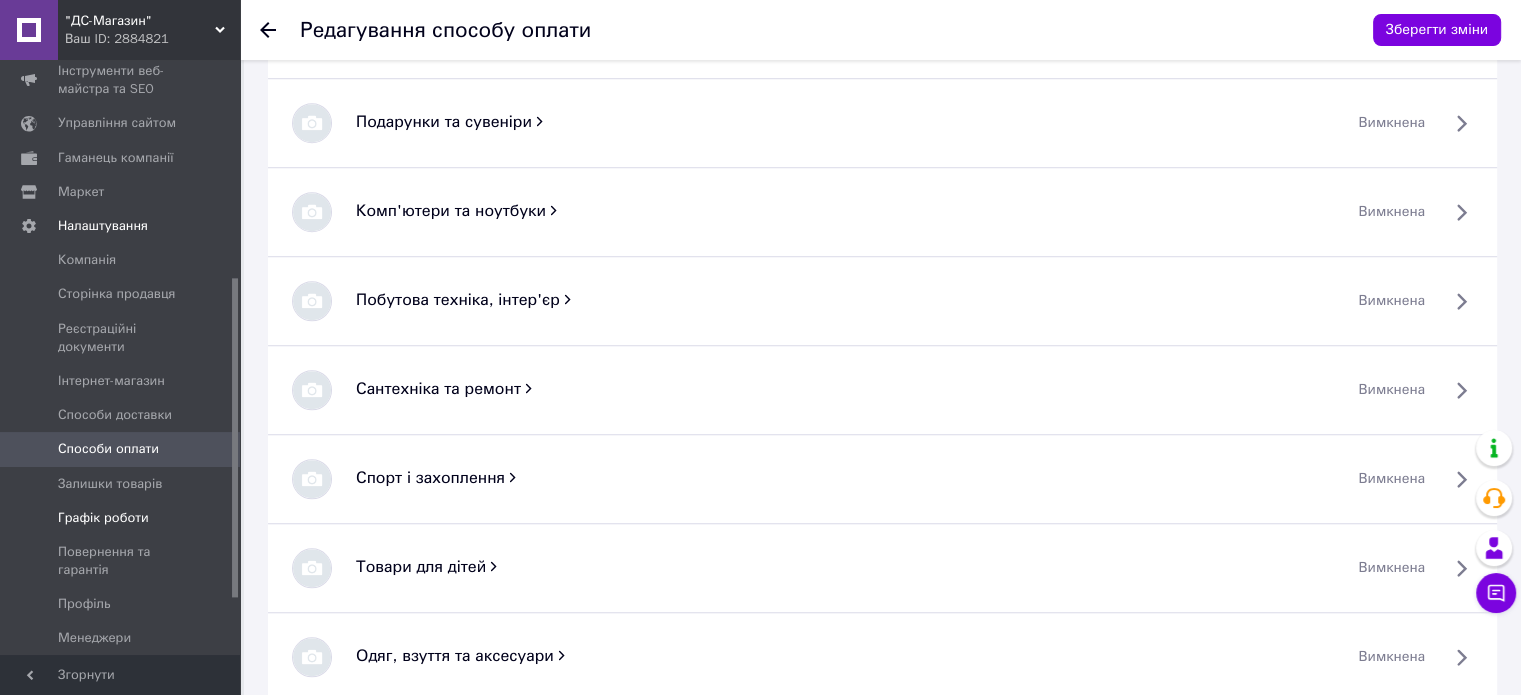 scroll, scrollTop: 1457, scrollLeft: 0, axis: vertical 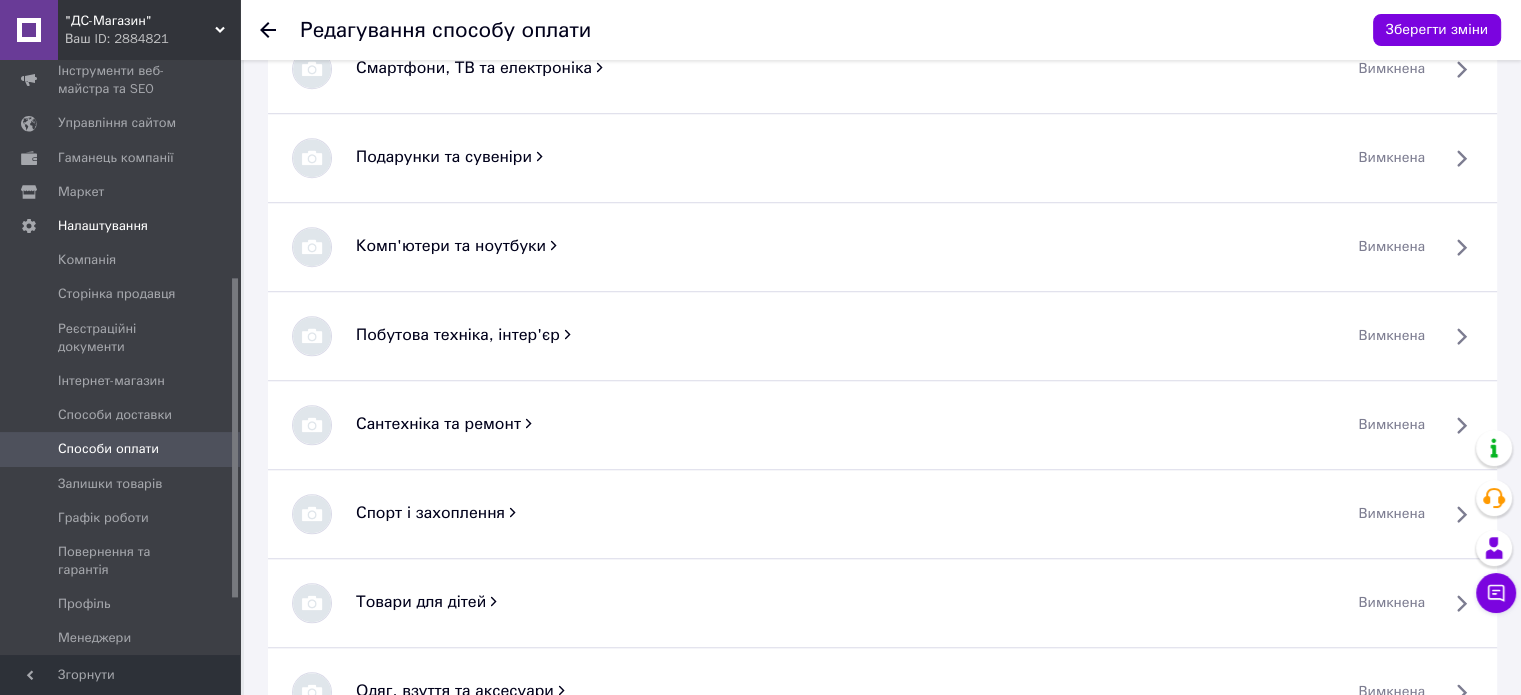 click on "Способи оплати" at bounding box center [108, 449] 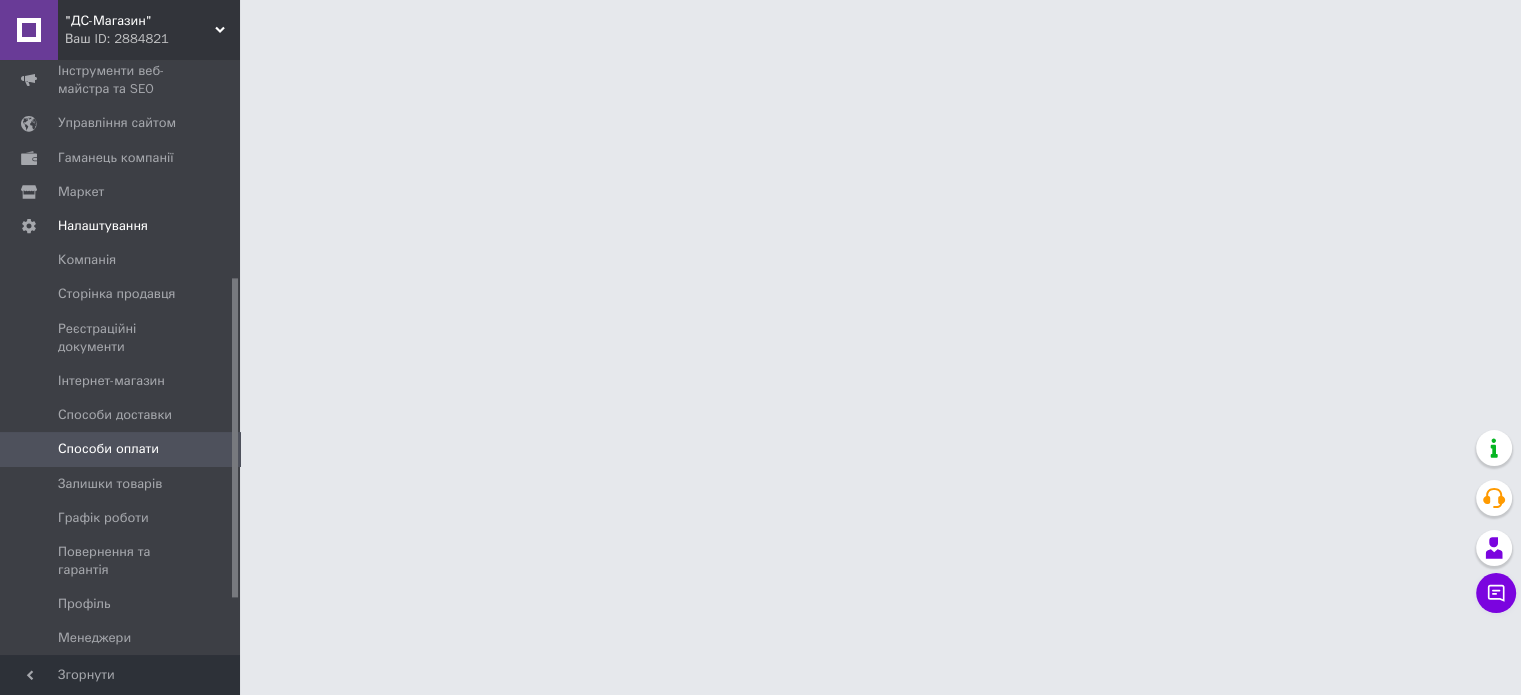 scroll, scrollTop: 0, scrollLeft: 0, axis: both 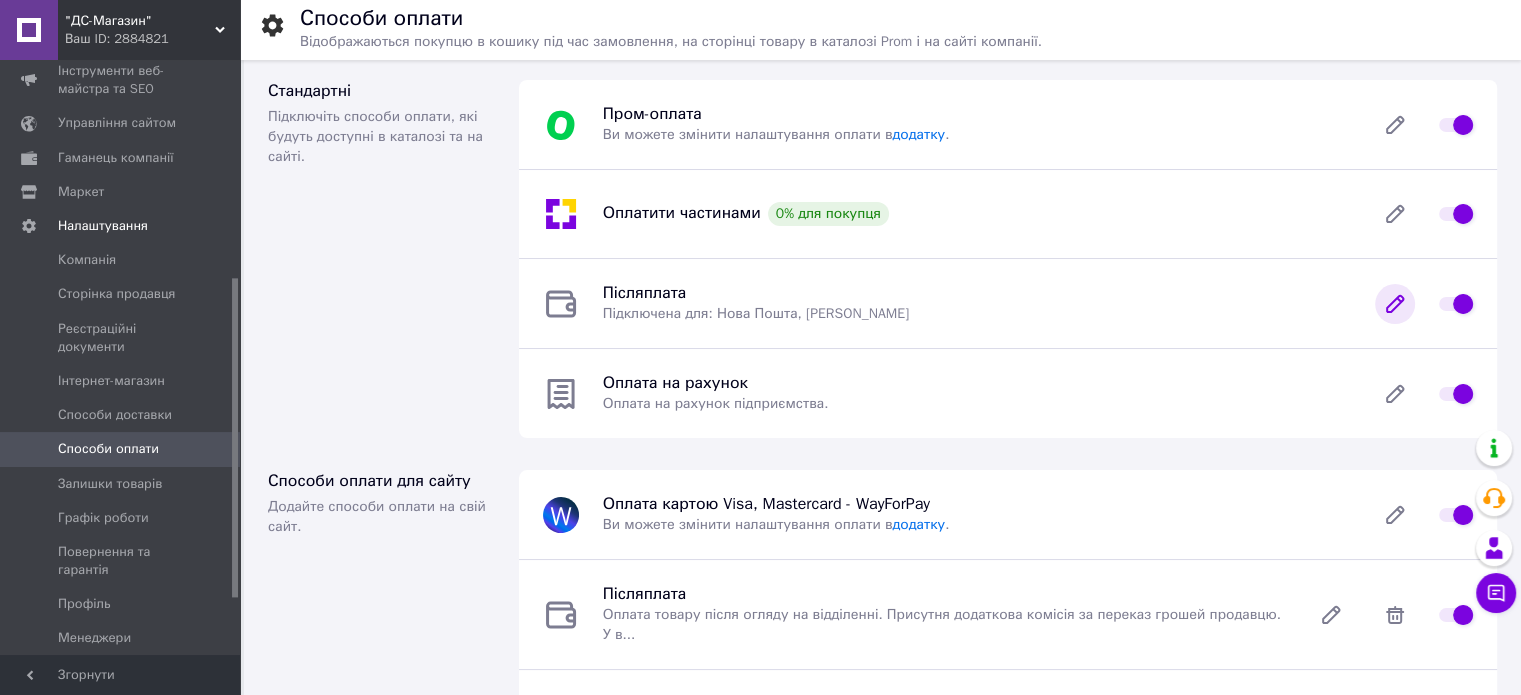 click 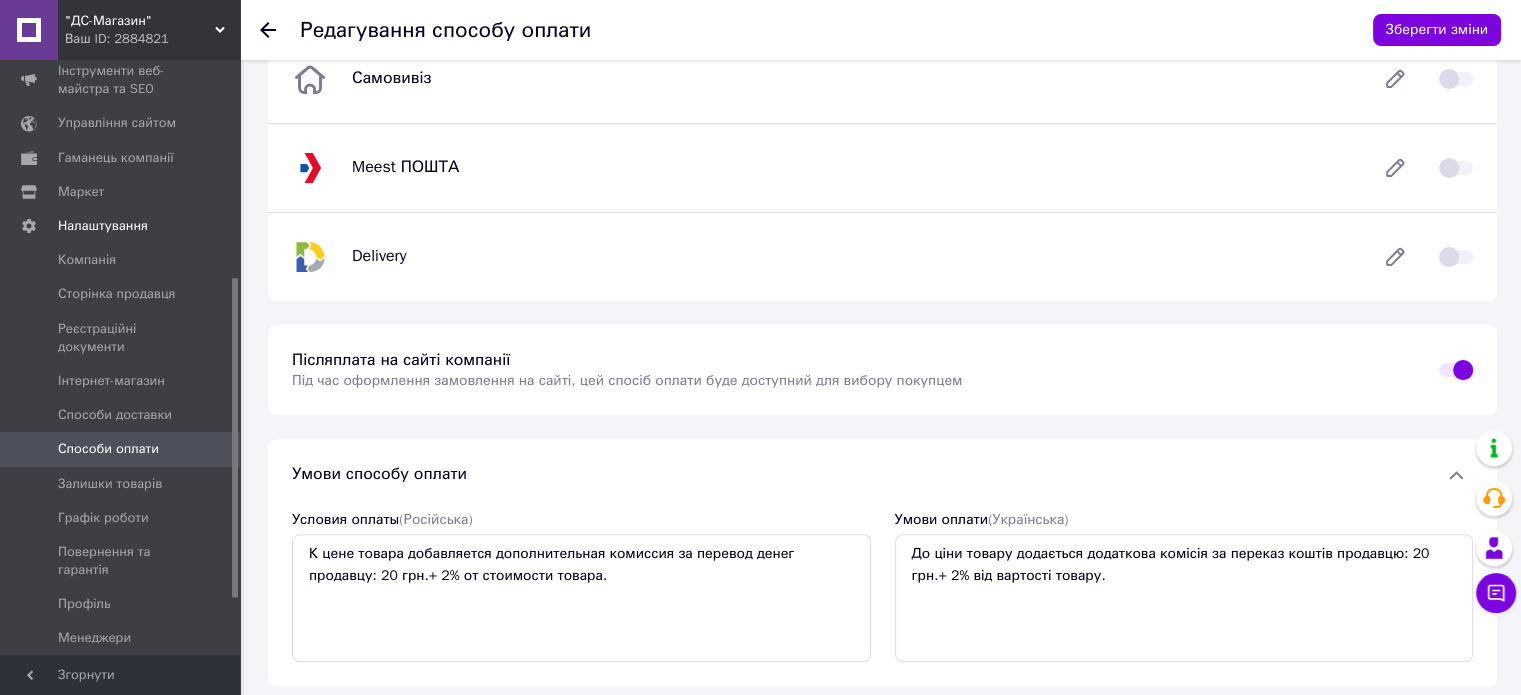 scroll, scrollTop: 0, scrollLeft: 0, axis: both 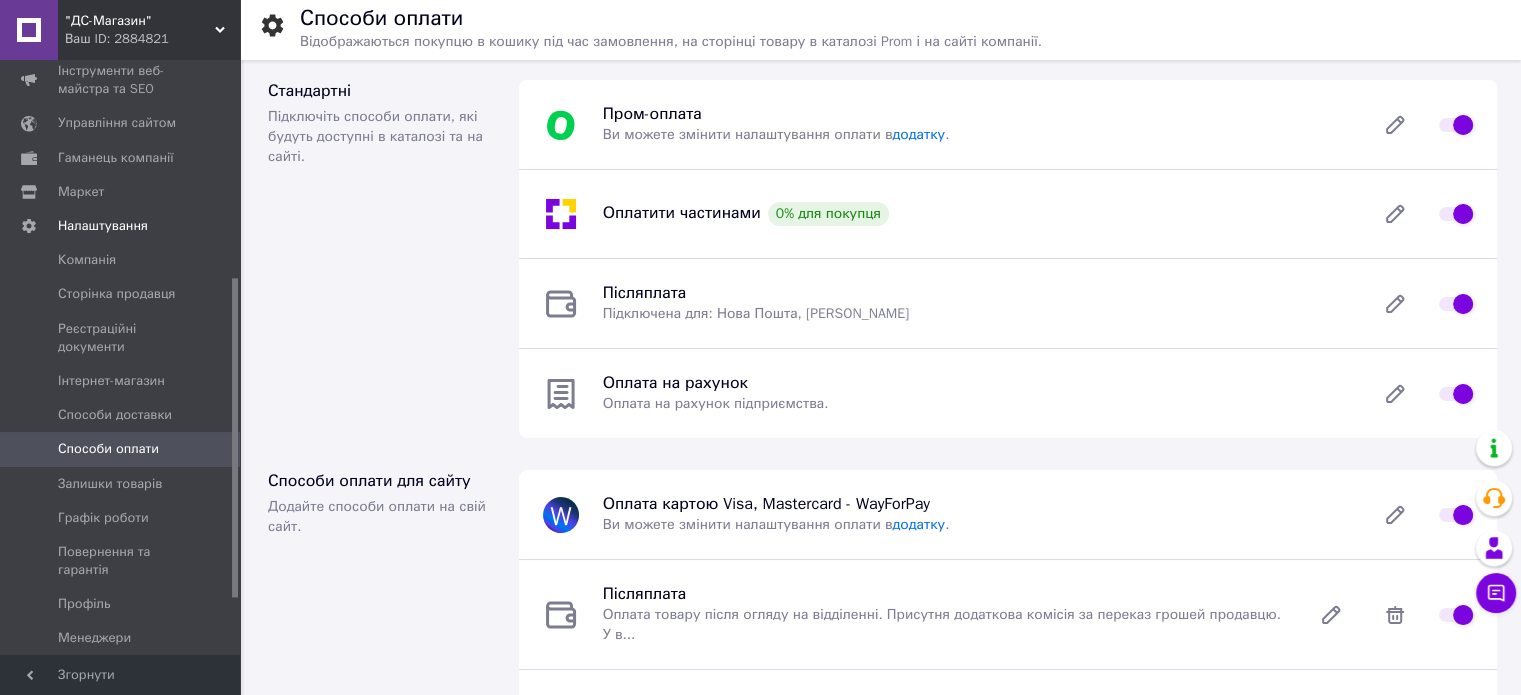 click on "Оплата на рахунок   Оплата на рахунок підприємства." at bounding box center (1008, 393) 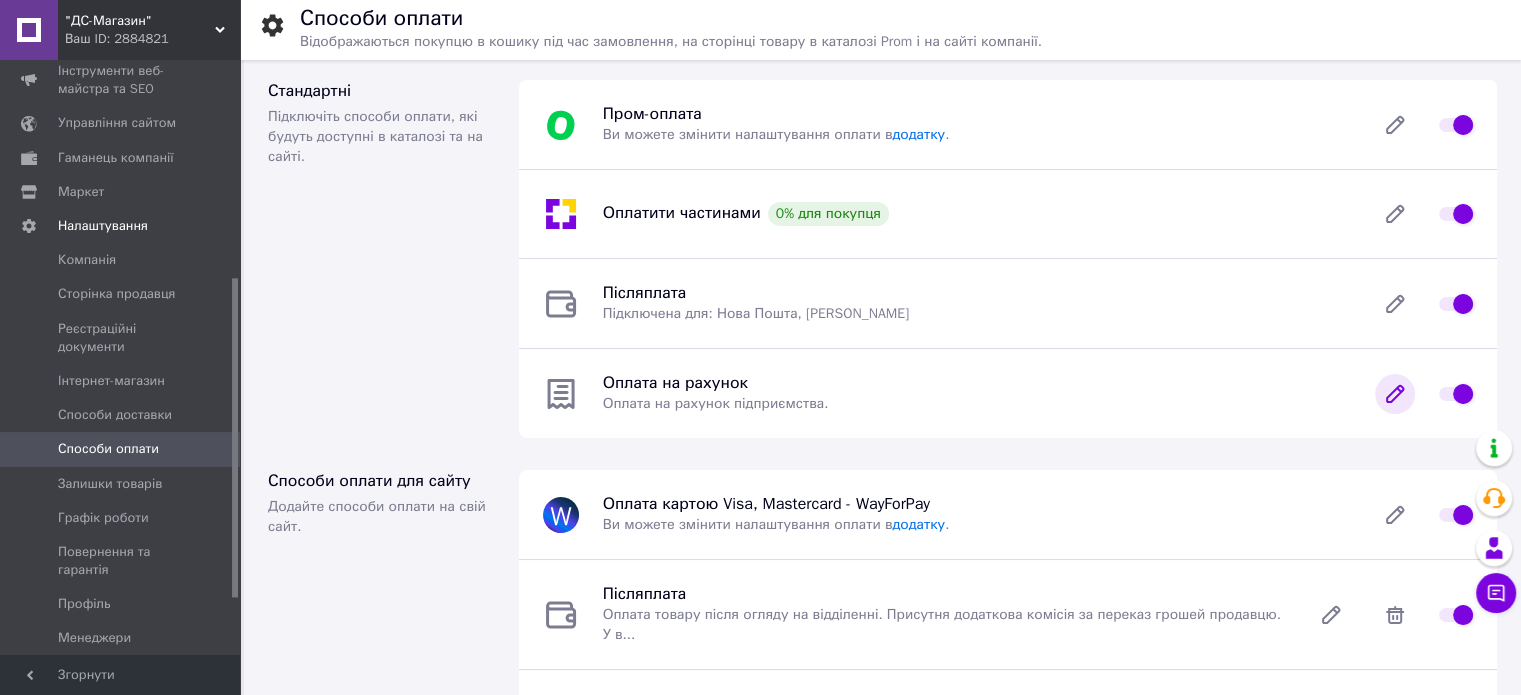 click 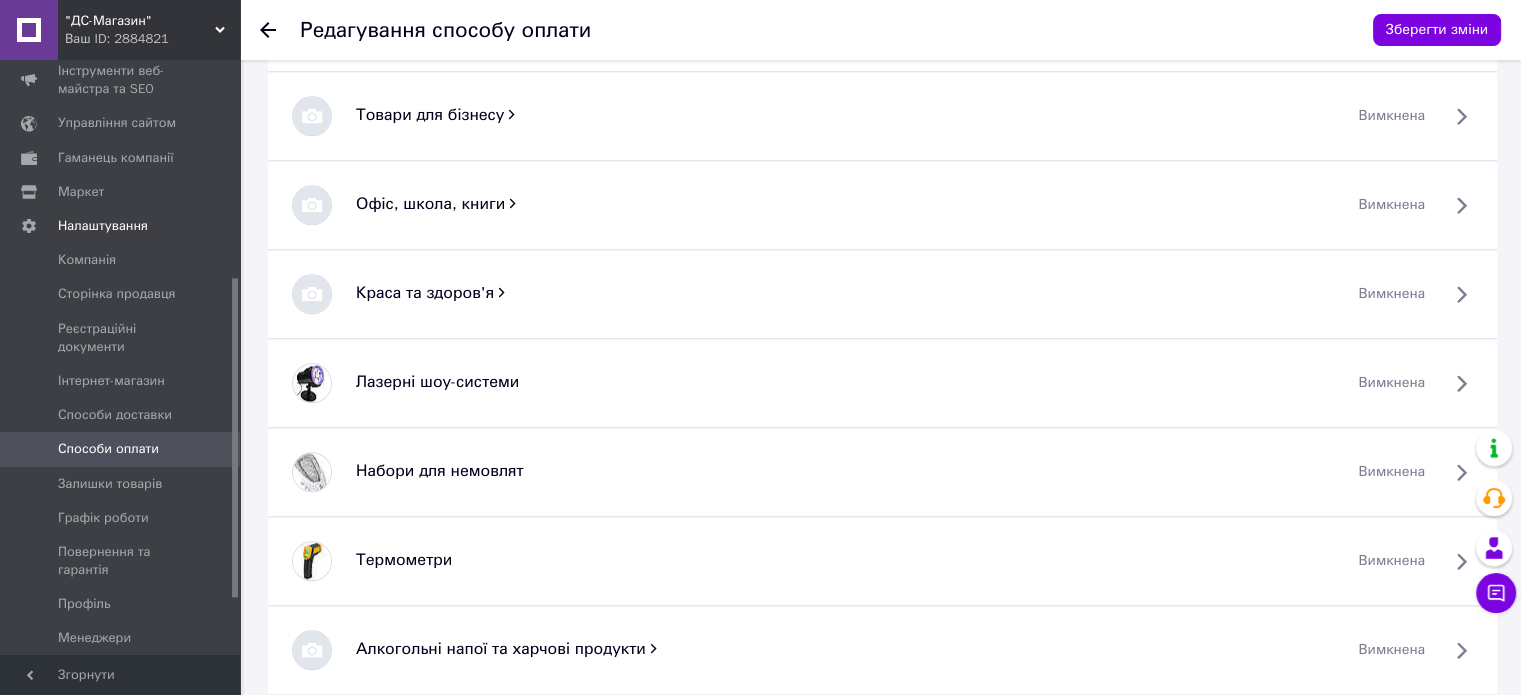 scroll, scrollTop: 2285, scrollLeft: 0, axis: vertical 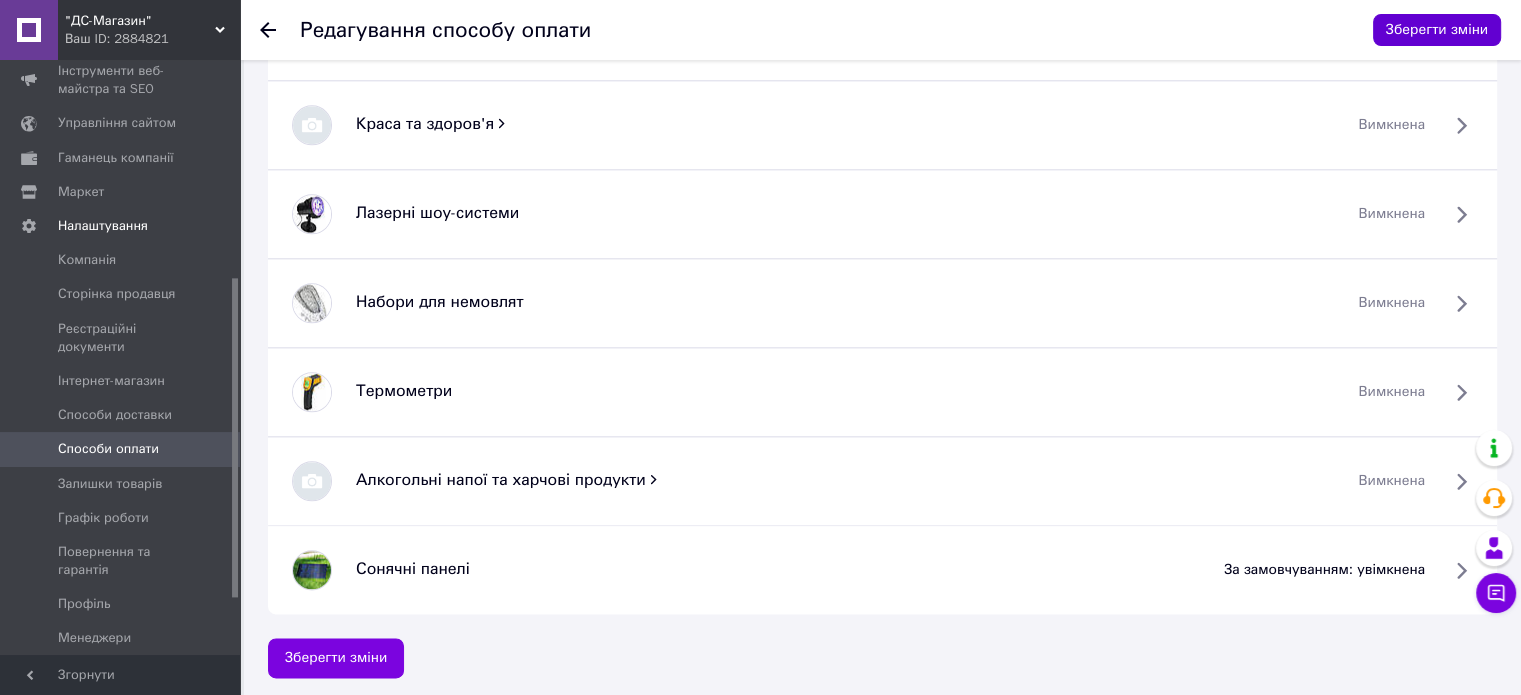 click on "Зберегти зміни" at bounding box center [1437, 30] 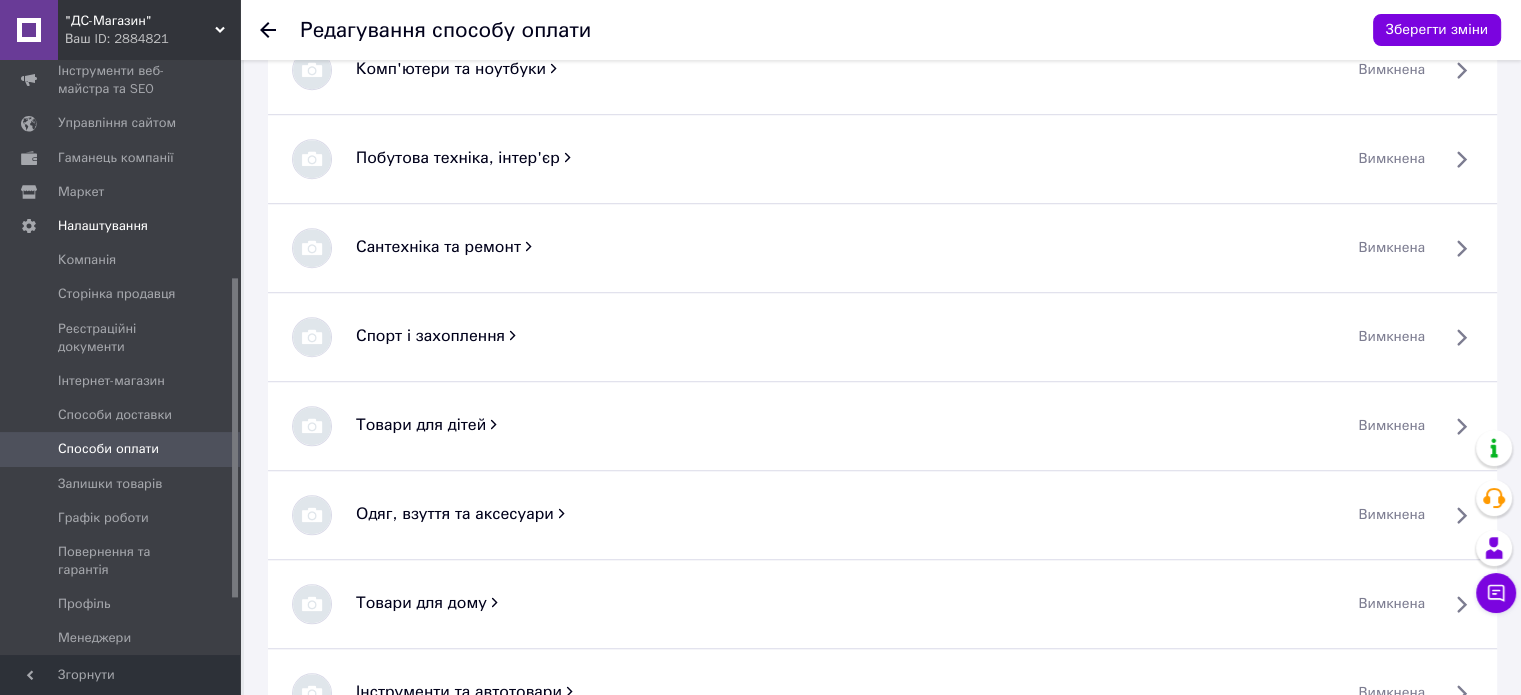scroll, scrollTop: 900, scrollLeft: 0, axis: vertical 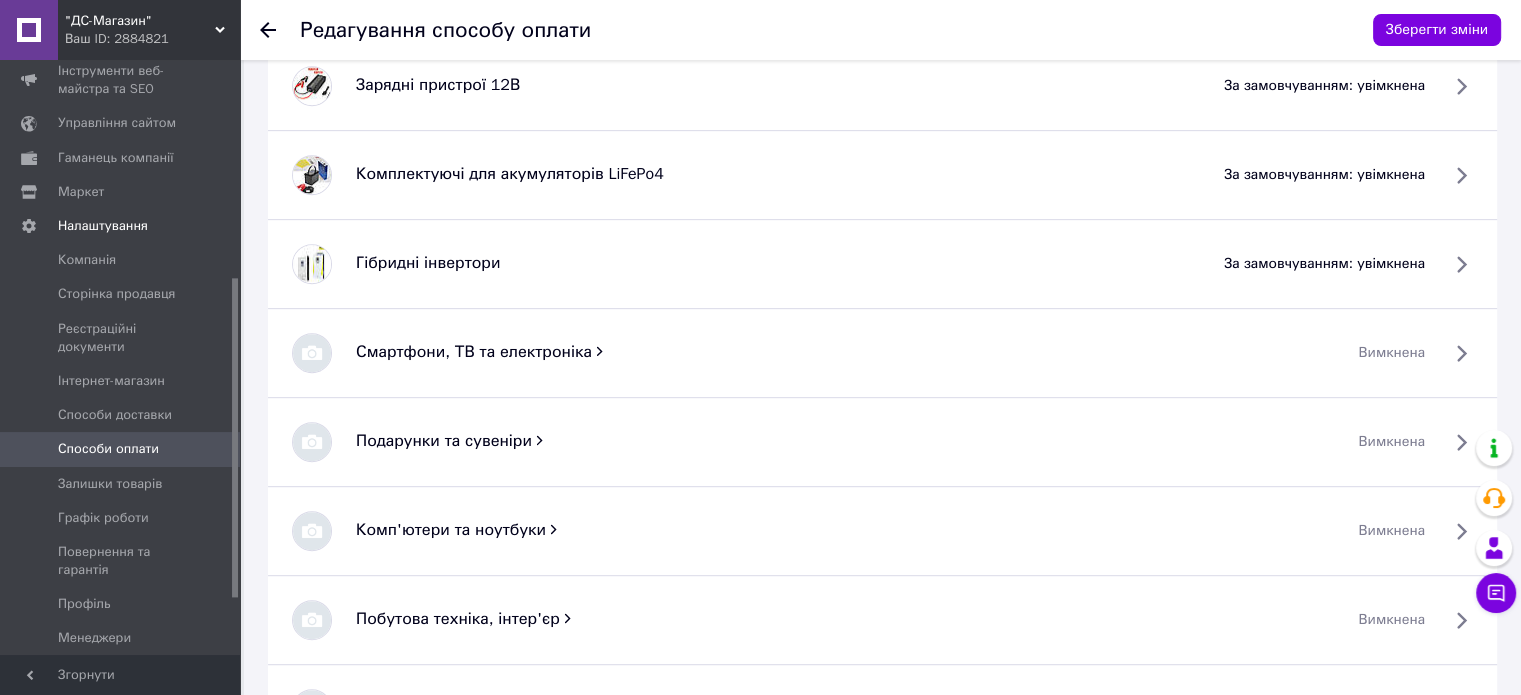 click 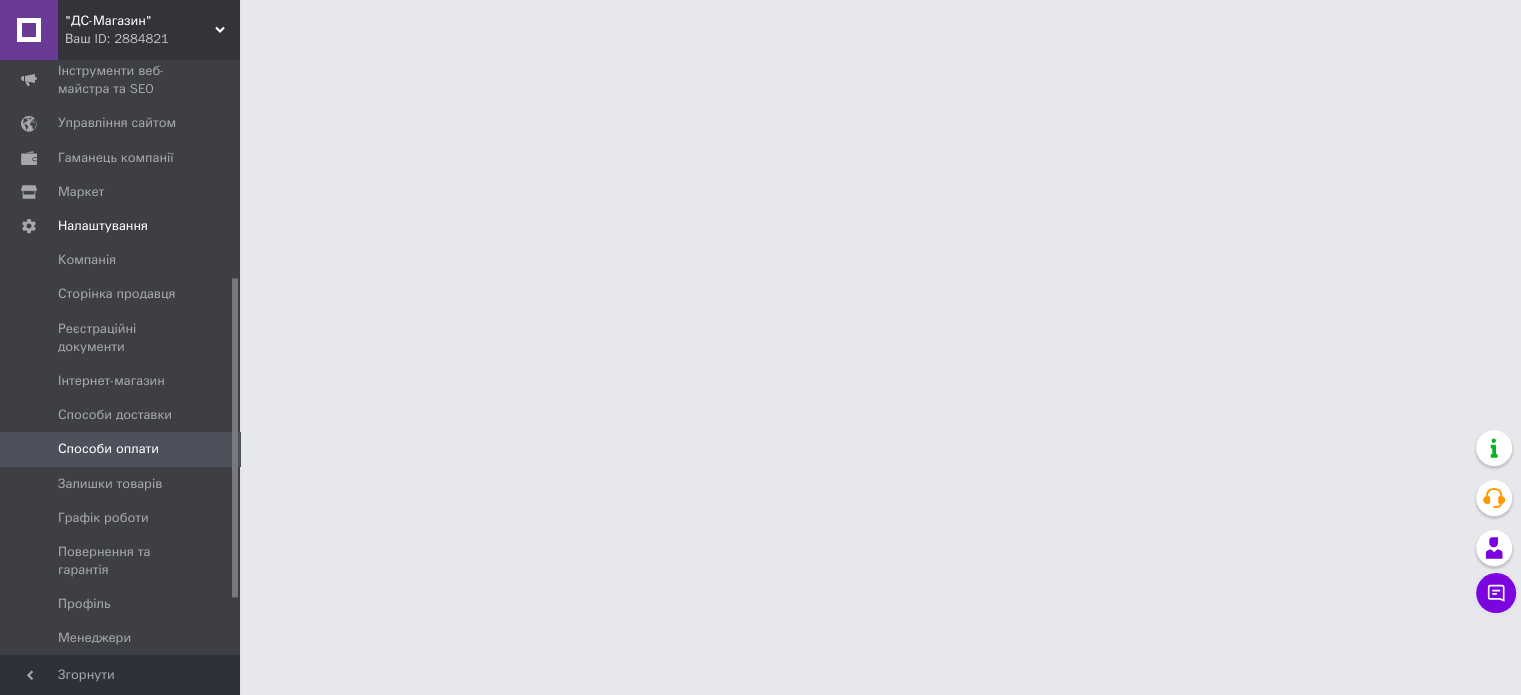 scroll, scrollTop: 0, scrollLeft: 0, axis: both 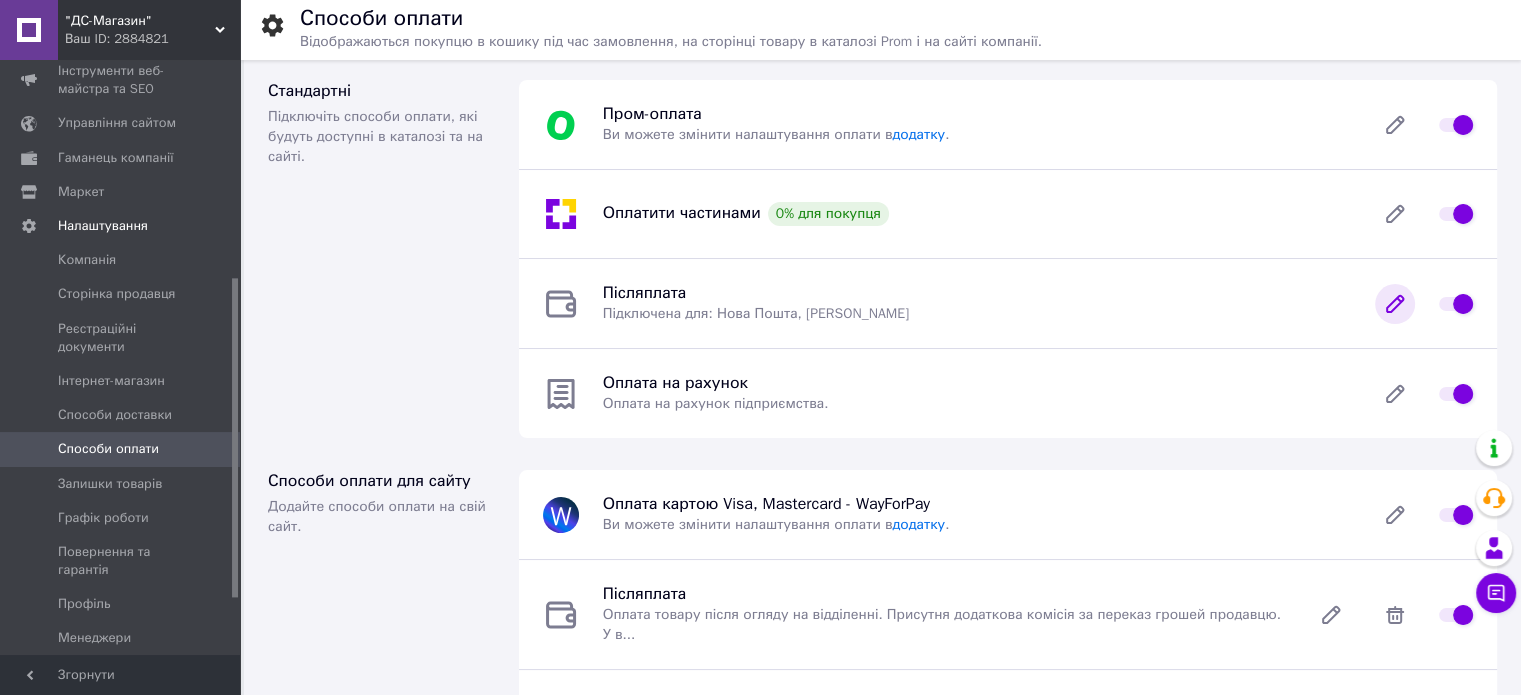 click 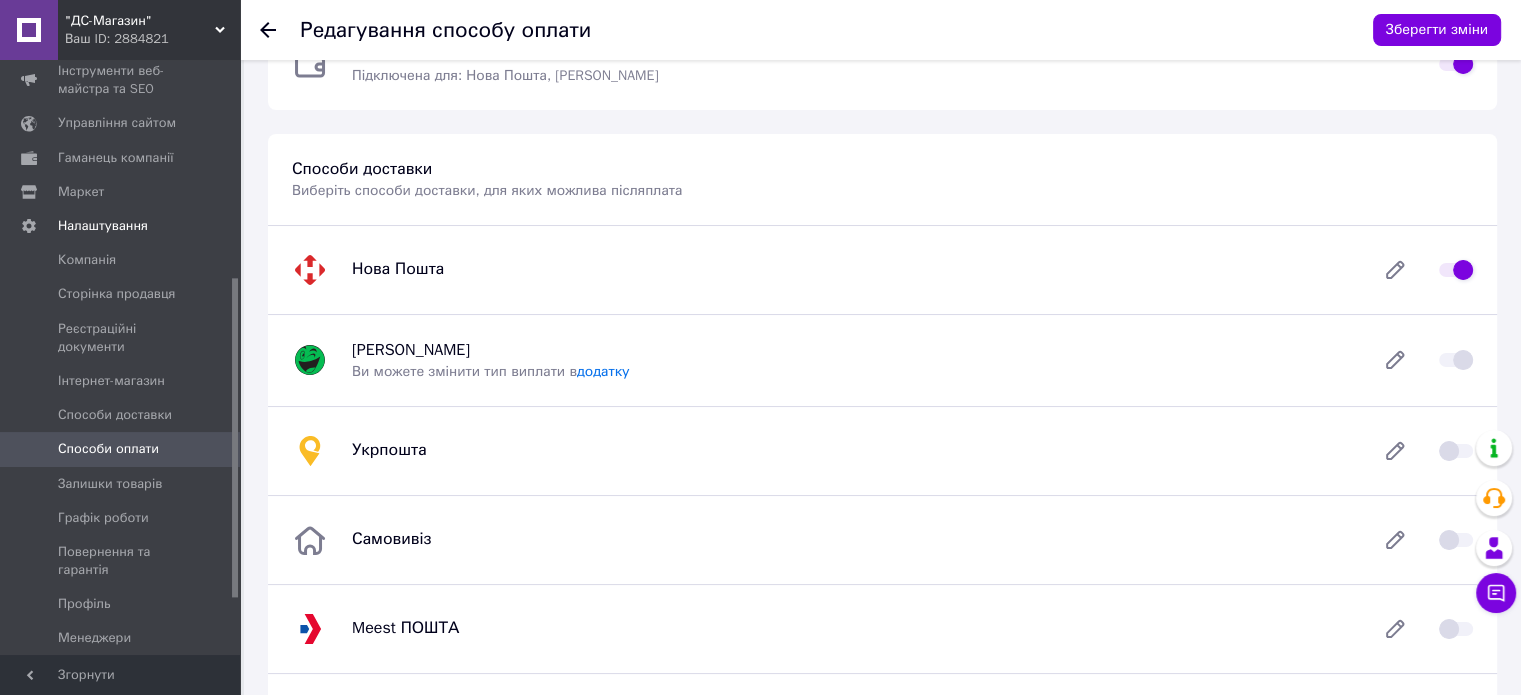 scroll, scrollTop: 100, scrollLeft: 0, axis: vertical 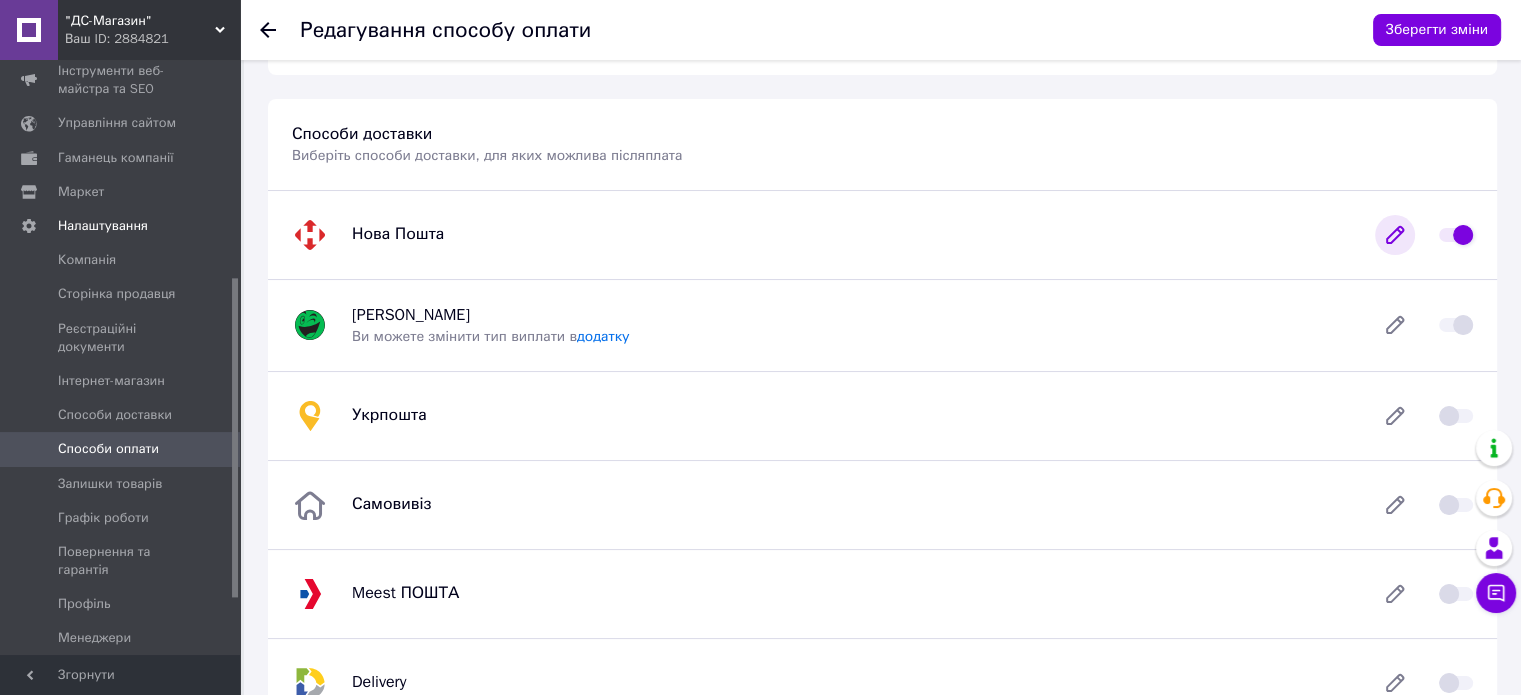 click 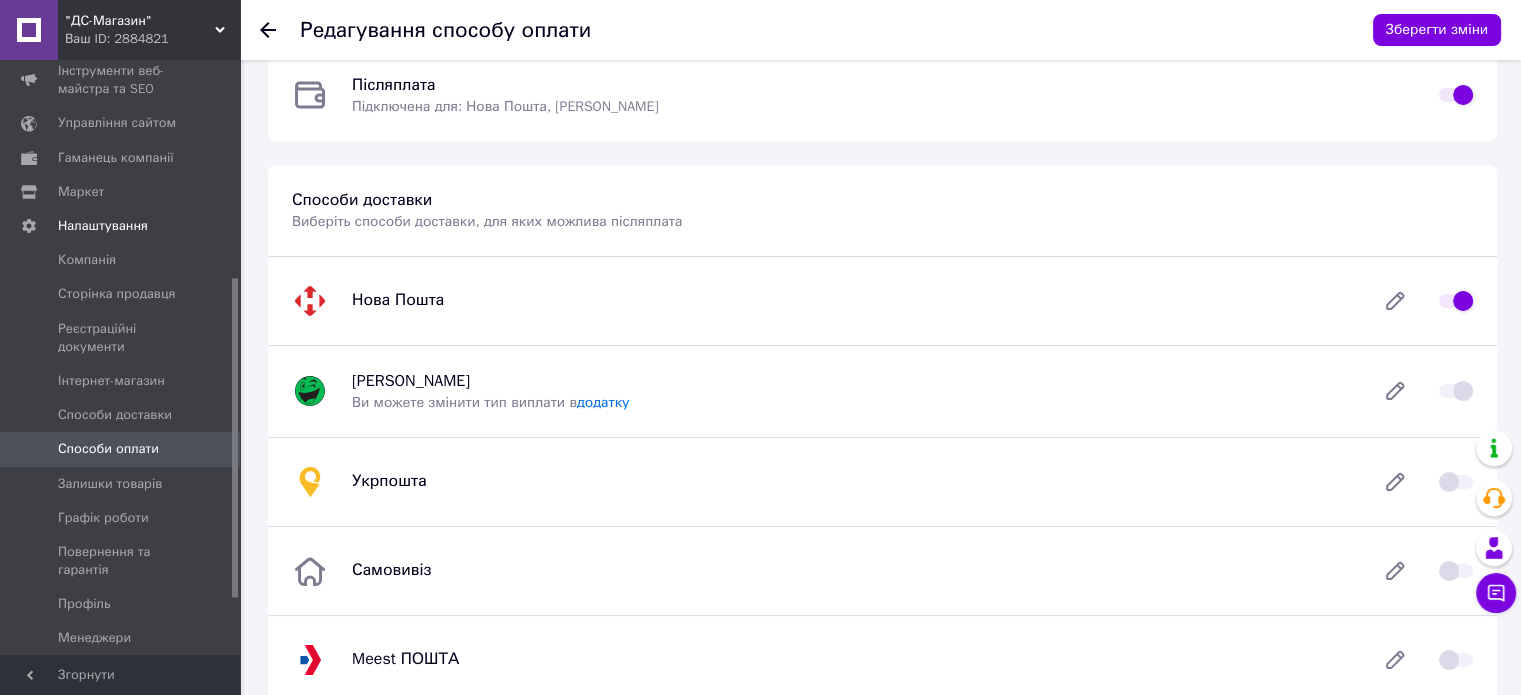scroll, scrollTop: 0, scrollLeft: 0, axis: both 